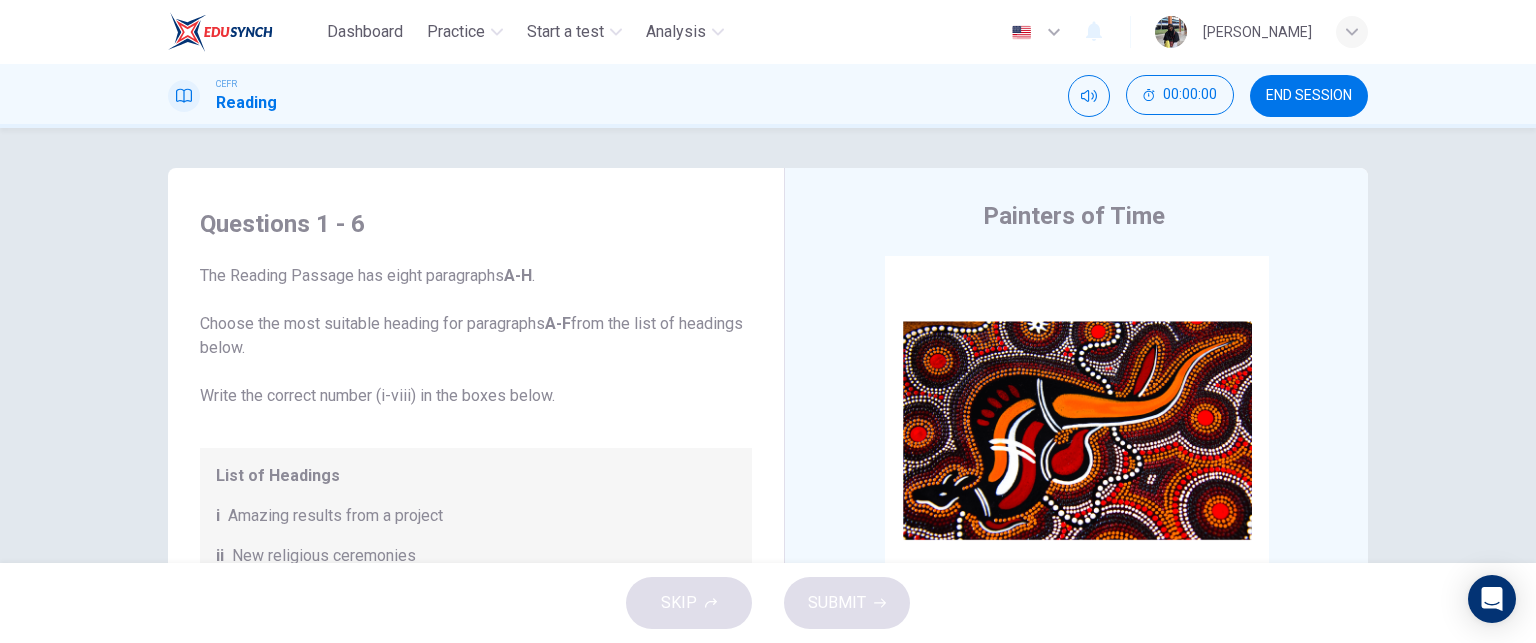 scroll, scrollTop: 0, scrollLeft: 0, axis: both 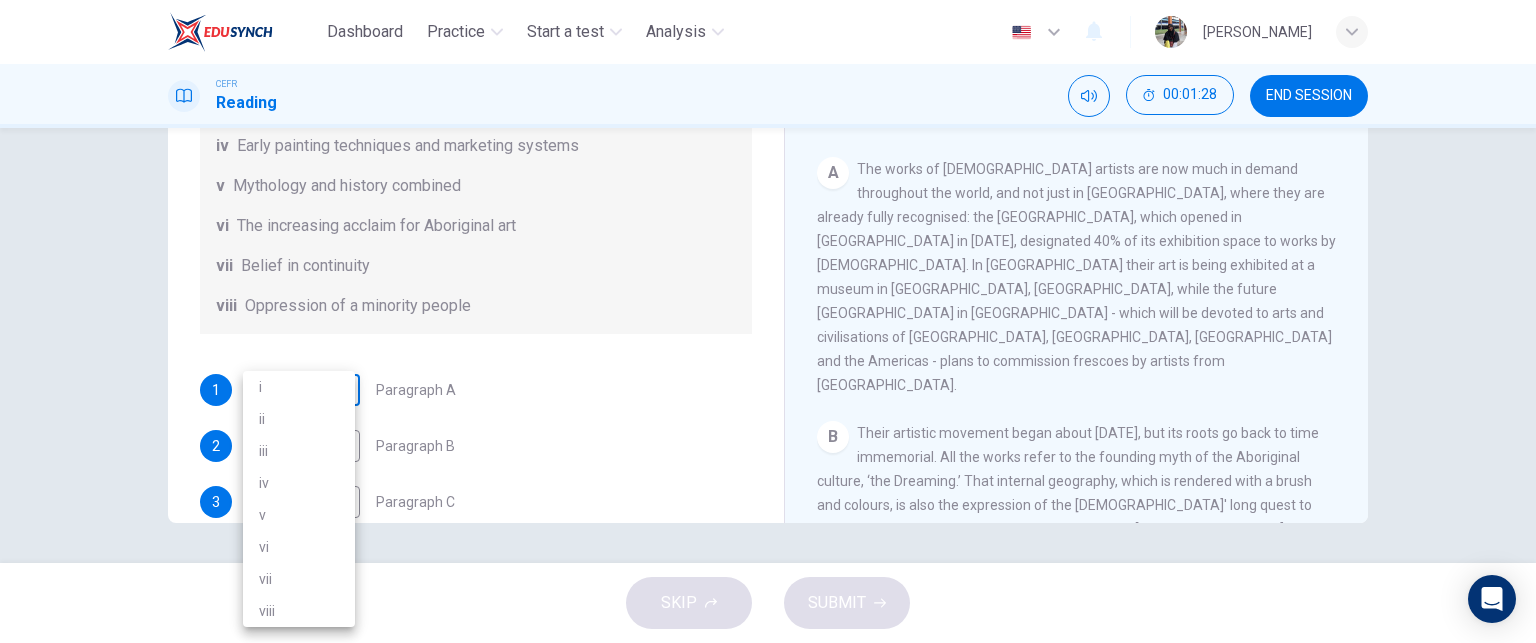 click on "Dashboard Practice Start a test Analysis English en ​ [PERSON_NAME] BINTI THAULATH CEFR Reading 00:01:28 END SESSION Questions 1 - 6 The Reading Passage has eight paragraphs  A-H .
Choose the most suitable heading for paragraphs  A-F  from the list of headings below.
Write the correct number (i-viii) in the boxes below. List of Headings i Amazing results from a project ii New religious ceremonies iii Community art centres iv Early painting techniques and marketing systems v Mythology and history combined vi The increasing acclaim for Aboriginal art vii Belief in continuity viii Oppression of a minority people 1 ​ ​ Paragraph A 2 ​ ​ Paragraph B 3 ​ ​ Paragraph C 4 ​ ​ Paragraph D 5 ​ ​ Paragraph E 6 ​ ​ Paragraph F Painters of Time CLICK TO ZOOM Click to Zoom A B C D E F G H  [DATE], Aboriginal painting has become a great success. Some works sell for more than $25,000, and exceptional items may fetch as much as $180,000 in [GEOGRAPHIC_DATA]. SKIP SUBMIT
Dashboard Practice 2025 i" at bounding box center (768, 321) 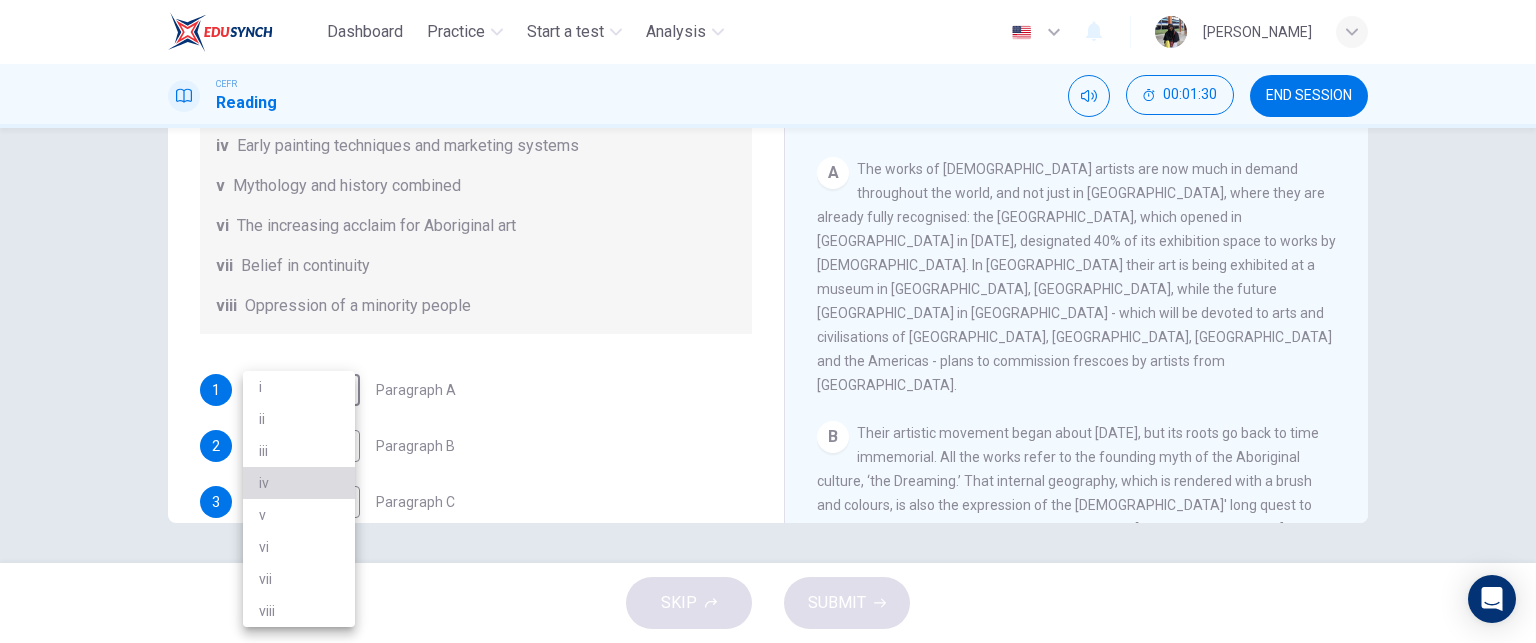 click on "iv" at bounding box center [299, 483] 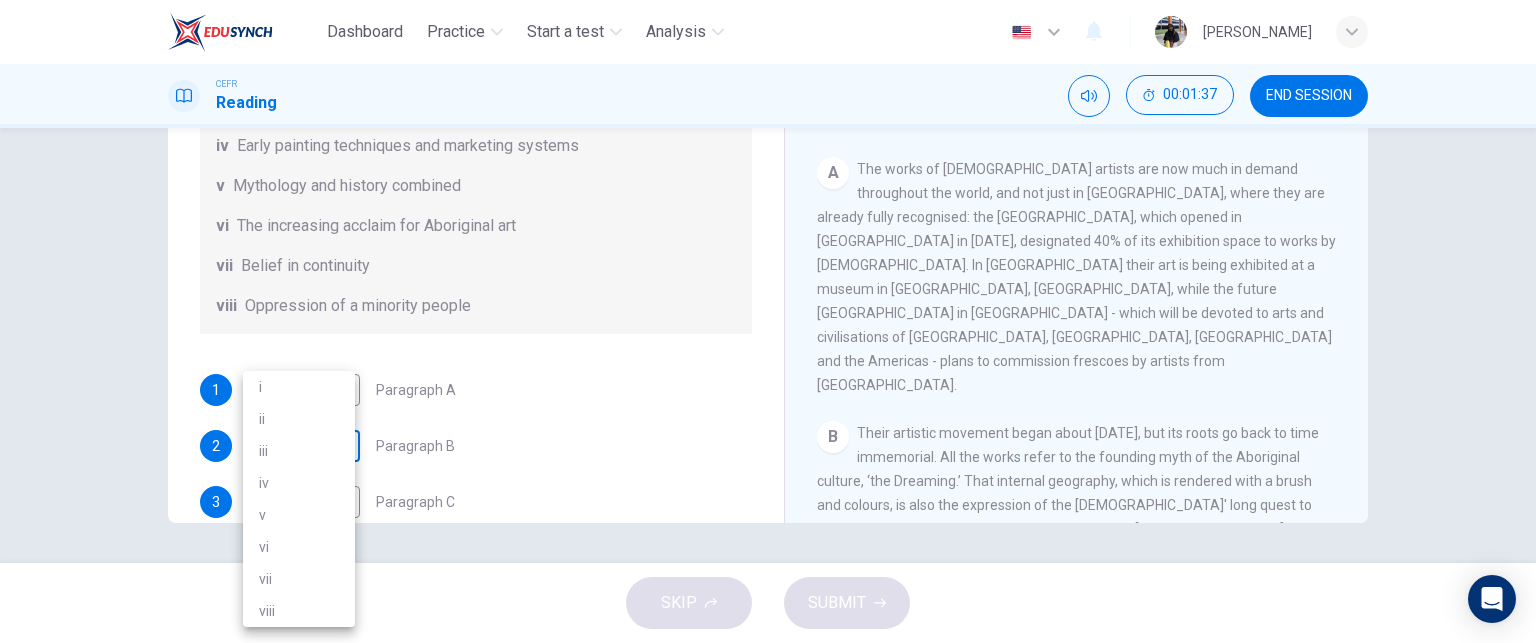 click on "Dashboard Practice Start a test Analysis English en ​ [PERSON_NAME] BINTI THAULATH CEFR Reading 00:01:37 END SESSION Questions 1 - 6 The Reading Passage has eight paragraphs  A-H .
Choose the most suitable heading for paragraphs  A-F  from the list of headings below.
Write the correct number (i-viii) in the boxes below. List of Headings i Amazing results from a project ii New religious ceremonies iii Community art centres iv Early painting techniques and marketing systems v Mythology and history combined vi The increasing acclaim for Aboriginal art vii Belief in continuity viii Oppression of a minority people 1 iv iv ​ Paragraph A 2 ​ ​ Paragraph B 3 ​ ​ Paragraph C 4 ​ ​ Paragraph D 5 ​ ​ Paragraph E 6 ​ ​ Paragraph F Painters of Time CLICK TO ZOOM Click to Zoom A B C D E F G H  [DATE], Aboriginal painting has become a great success. Some works sell for more than $25,000, and exceptional items may fetch as much as $180,000 in [GEOGRAPHIC_DATA]. SKIP SUBMIT
Dashboard Practice 2025" at bounding box center (768, 321) 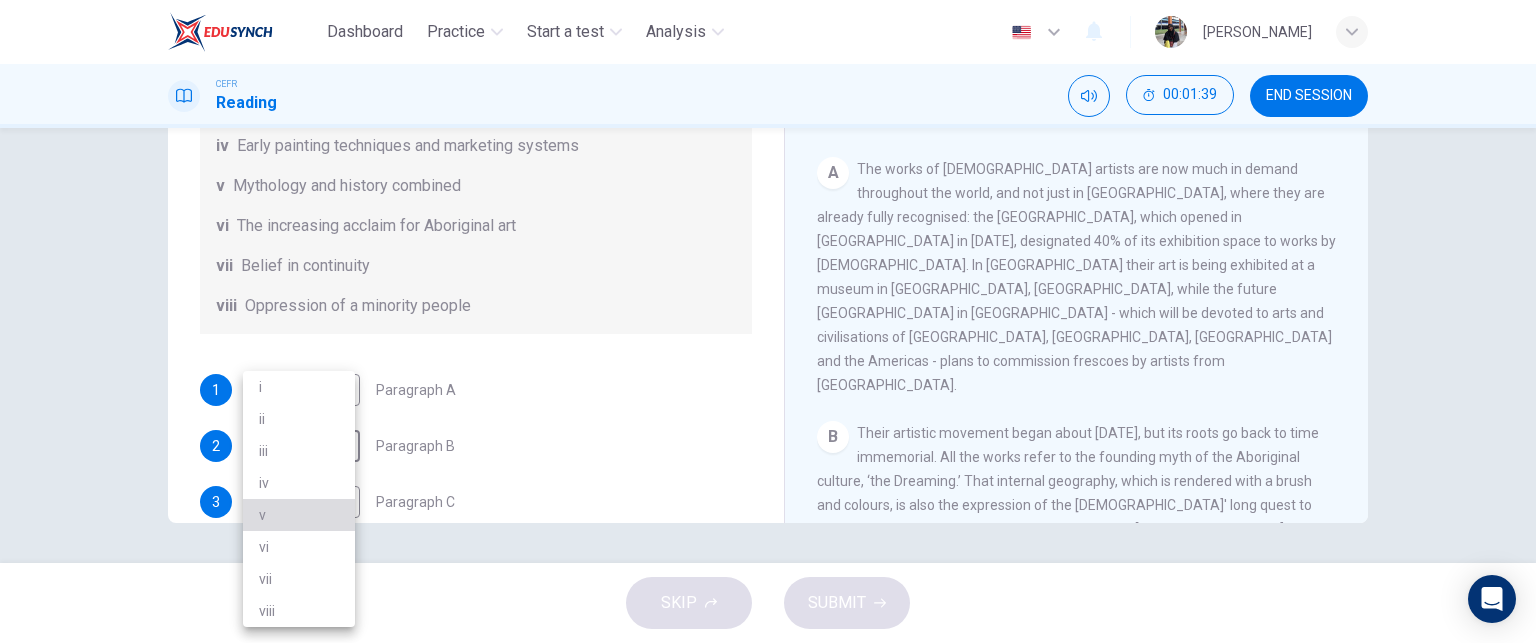 click on "v" at bounding box center (299, 515) 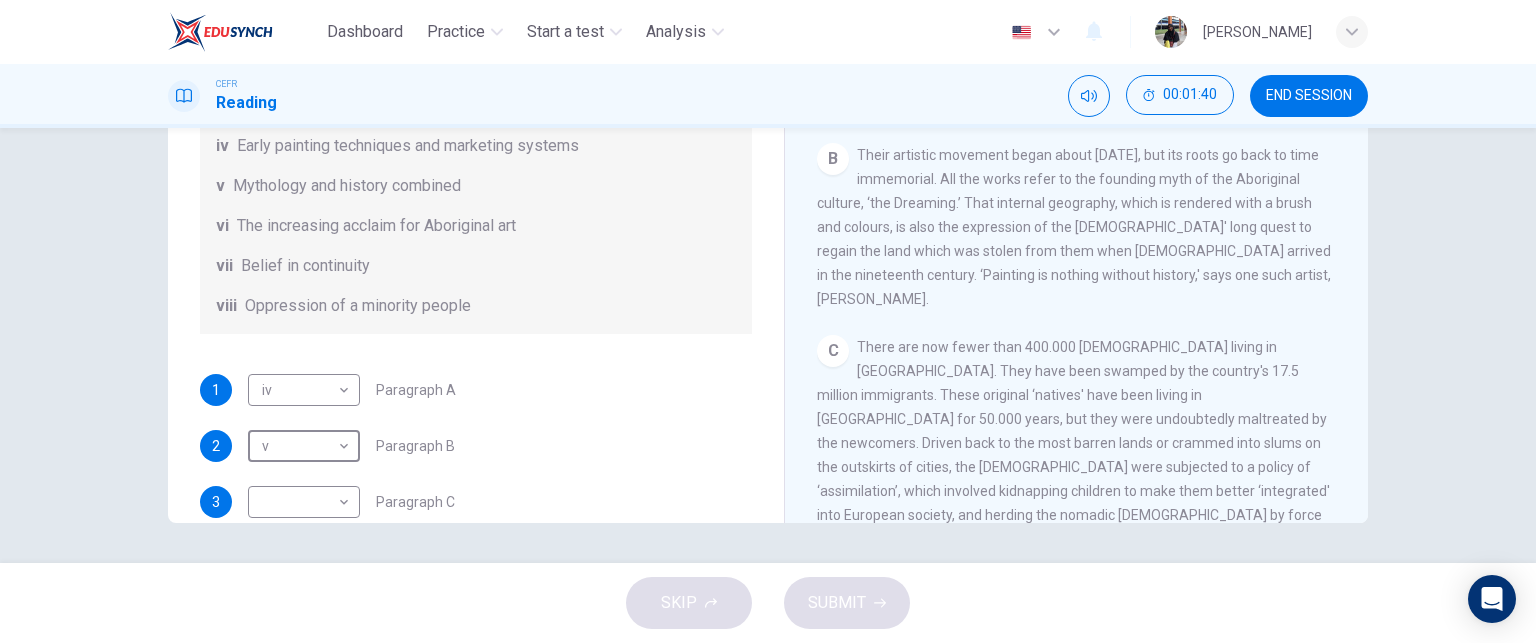 scroll, scrollTop: 460, scrollLeft: 0, axis: vertical 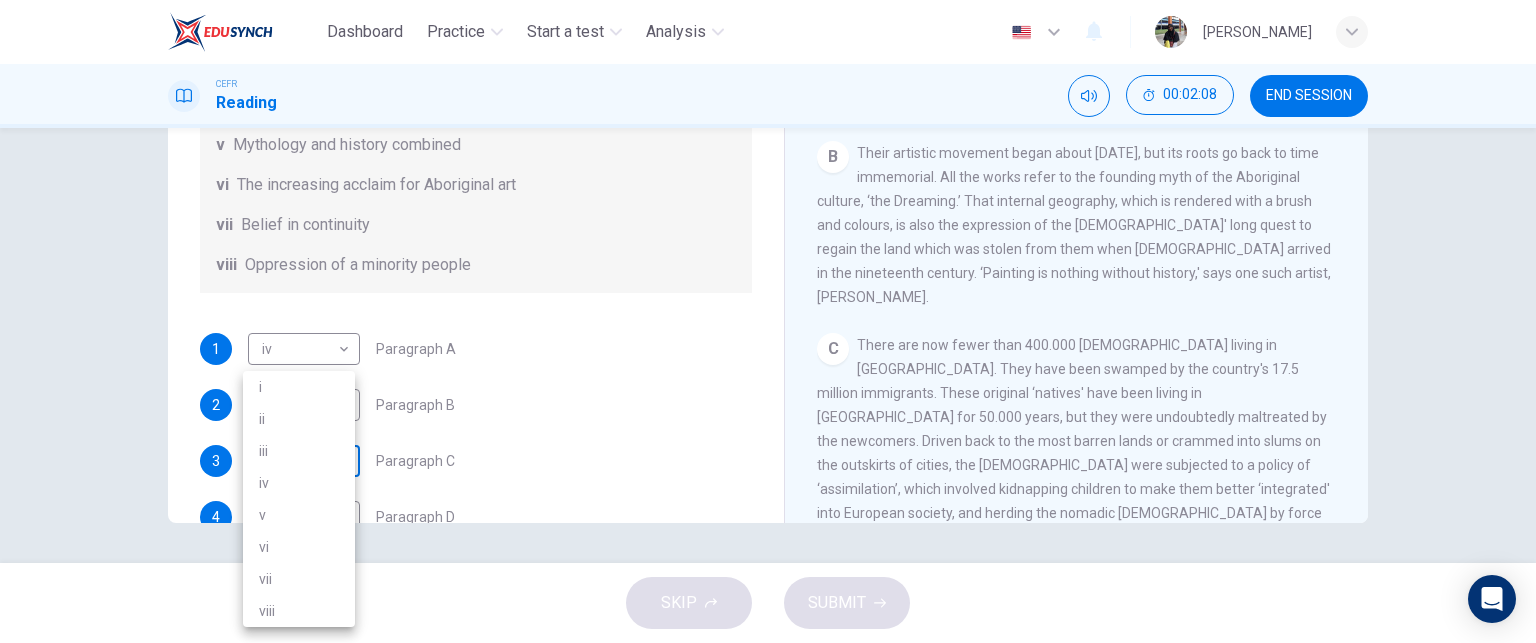click on "Dashboard Practice Start a test Analysis English en ​ [PERSON_NAME] BINTI THAULATH CEFR Reading 00:02:08 END SESSION Questions 1 - 6 The Reading Passage has eight paragraphs  A-H .
Choose the most suitable heading for paragraphs  A-F  from the list of headings below.
Write the correct number (i-viii) in the boxes below. List of Headings i Amazing results from a project ii New religious ceremonies iii Community art centres iv Early painting techniques and marketing systems v Mythology and history combined vi The increasing acclaim for Aboriginal art vii Belief in continuity viii Oppression of a minority people 1 iv iv ​ Paragraph A 2 v v ​ Paragraph B 3 ​ ​ Paragraph C 4 ​ ​ Paragraph D 5 ​ ​ Paragraph E 6 ​ ​ Paragraph F Painters of Time CLICK TO ZOOM Click to Zoom A B C D E F G H  [DATE], Aboriginal painting has become a great success. Some works sell for more than $25,000, and exceptional items may fetch as much as $180,000 in [GEOGRAPHIC_DATA]. SKIP SUBMIT
Dashboard Practice 2025" at bounding box center [768, 321] 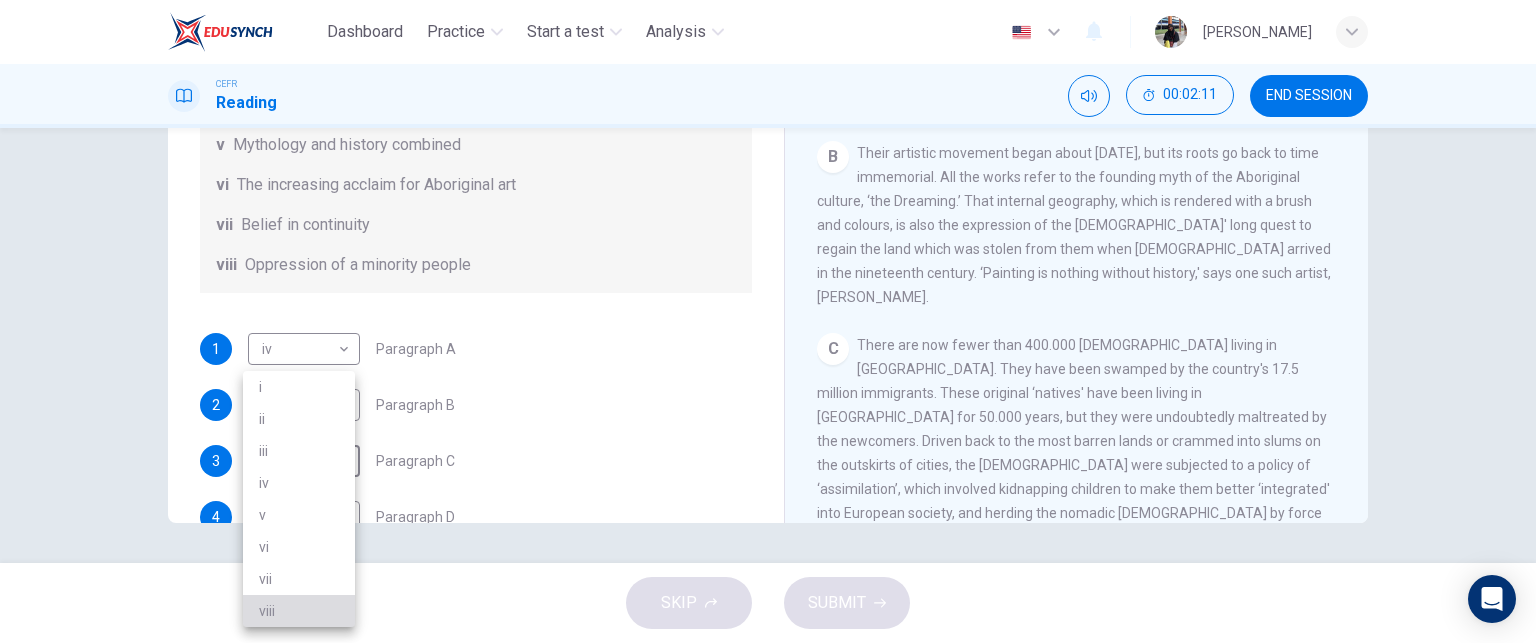 click on "viii" at bounding box center (299, 611) 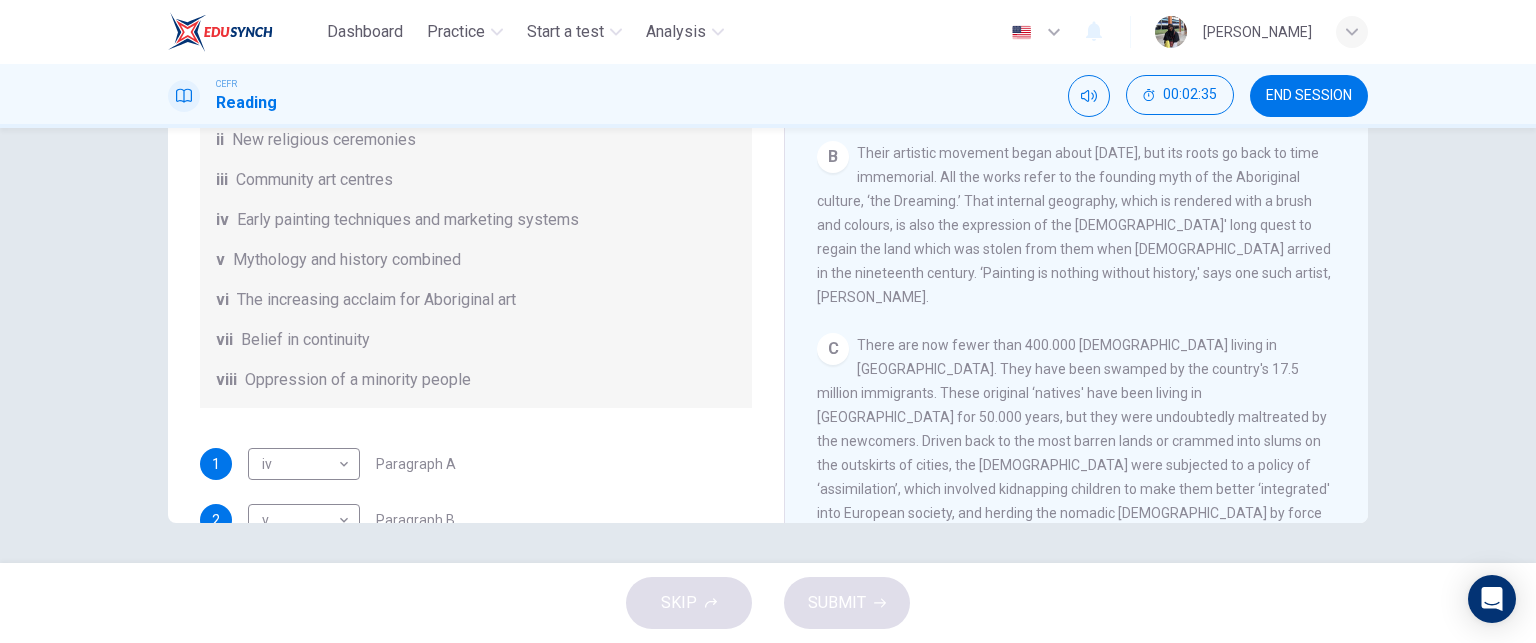 scroll, scrollTop: 76, scrollLeft: 0, axis: vertical 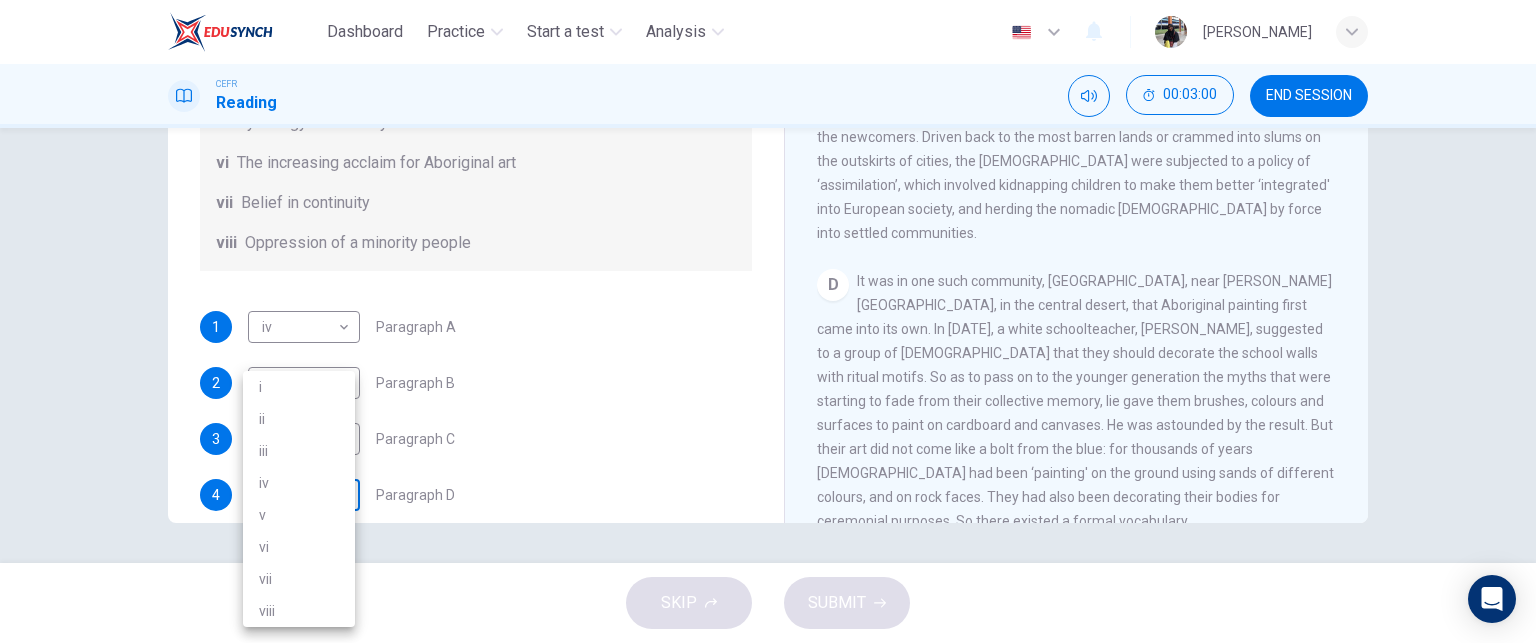 click on "Dashboard Practice Start a test Analysis English en ​ [PERSON_NAME] BINTI THAULATH CEFR Reading 00:03:00 END SESSION Questions 1 - 6 The Reading Passage has eight paragraphs  A-H .
Choose the most suitable heading for paragraphs  A-F  from the list of headings below.
Write the correct number (i-viii) in the boxes below. List of Headings i Amazing results from a project ii New religious ceremonies iii Community art centres iv Early painting techniques and marketing systems v Mythology and history combined vi The increasing acclaim for Aboriginal art vii Belief in continuity viii Oppression of a minority people 1 iv iv ​ Paragraph A 2 v v ​ Paragraph B 3 viii viii ​ Paragraph C 4 ​ ​ Paragraph D 5 ​ ​ Paragraph E 6 ​ ​ Paragraph F Painters of Time CLICK TO ZOOM Click to Zoom A B C D E F G H  [DATE], Aboriginal painting has become a great success. Some works sell for more than $25,000, and exceptional items may fetch as much as $180,000 in [GEOGRAPHIC_DATA]. SKIP SUBMIT
Dashboard 2025 i" at bounding box center [768, 321] 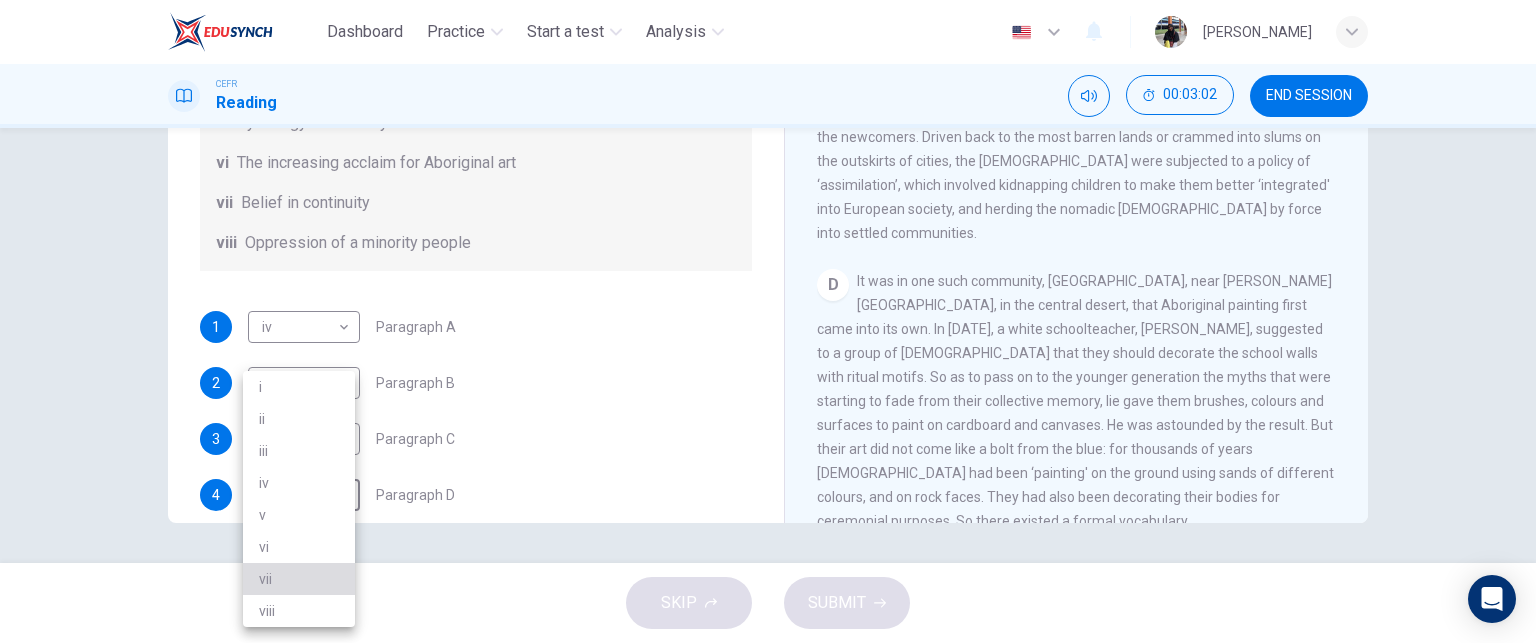 click on "vii" at bounding box center (299, 579) 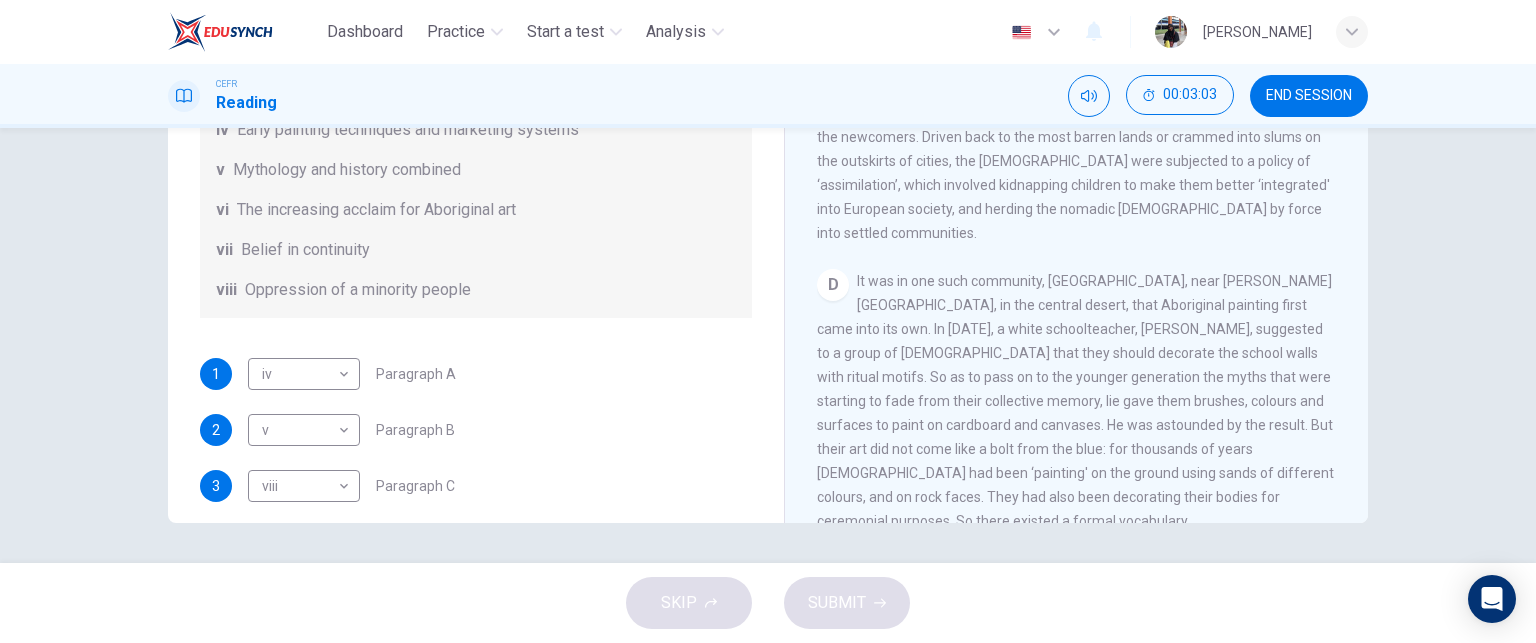 scroll, scrollTop: 158, scrollLeft: 0, axis: vertical 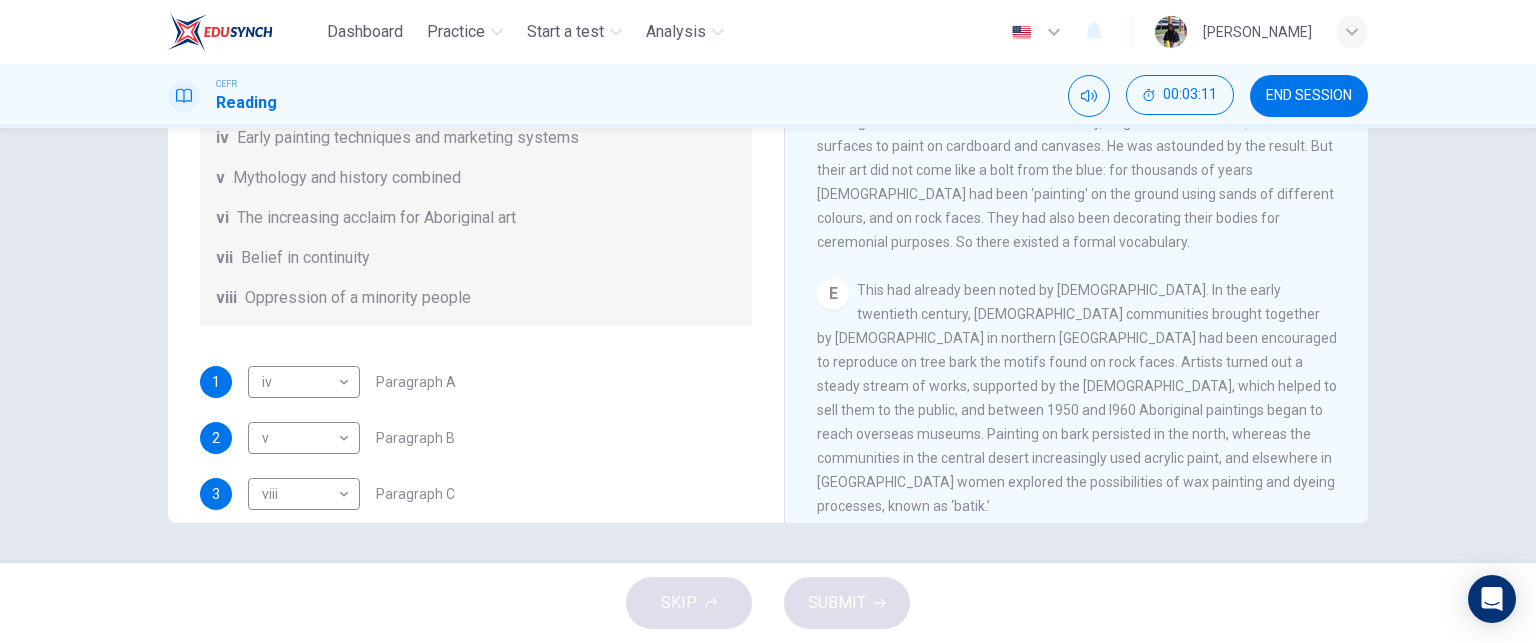 click on "This had already been noted by [DEMOGRAPHIC_DATA]. In the early twentieth century, [DEMOGRAPHIC_DATA] communities brought together by [DEMOGRAPHIC_DATA] in northern [GEOGRAPHIC_DATA] had been encouraged to reproduce on tree bark the motifs found on rock faces. Artists turned out a steady stream of works, supported by the [DEMOGRAPHIC_DATA], which helped to sell them to the public, and between 1950 and I960 Aboriginal paintings began to reach overseas museums. Painting on bark persisted in the north, whereas the communities in the central desert increasingly used acrylic paint, and elsewhere in [GEOGRAPHIC_DATA] women explored the possibilities of wax painting and dyeing processes, known as ‘batik.’" at bounding box center [1077, 398] 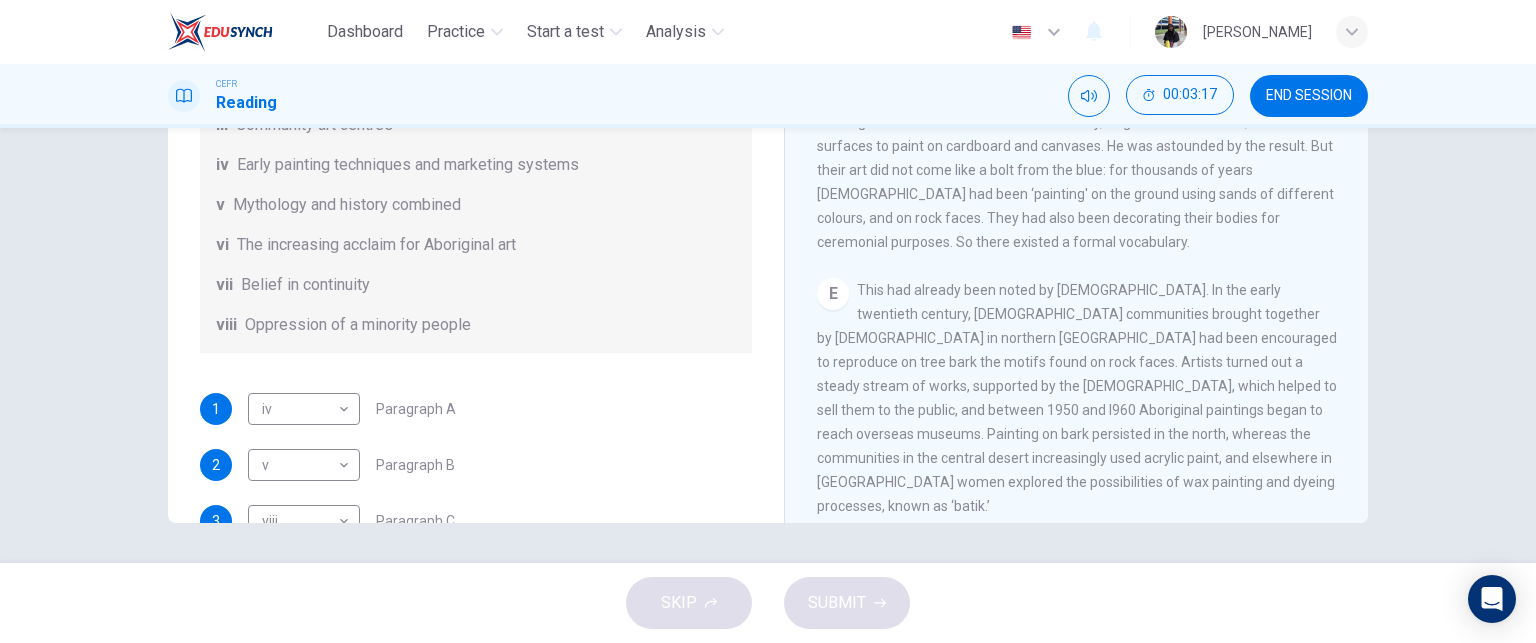 scroll, scrollTop: 130, scrollLeft: 0, axis: vertical 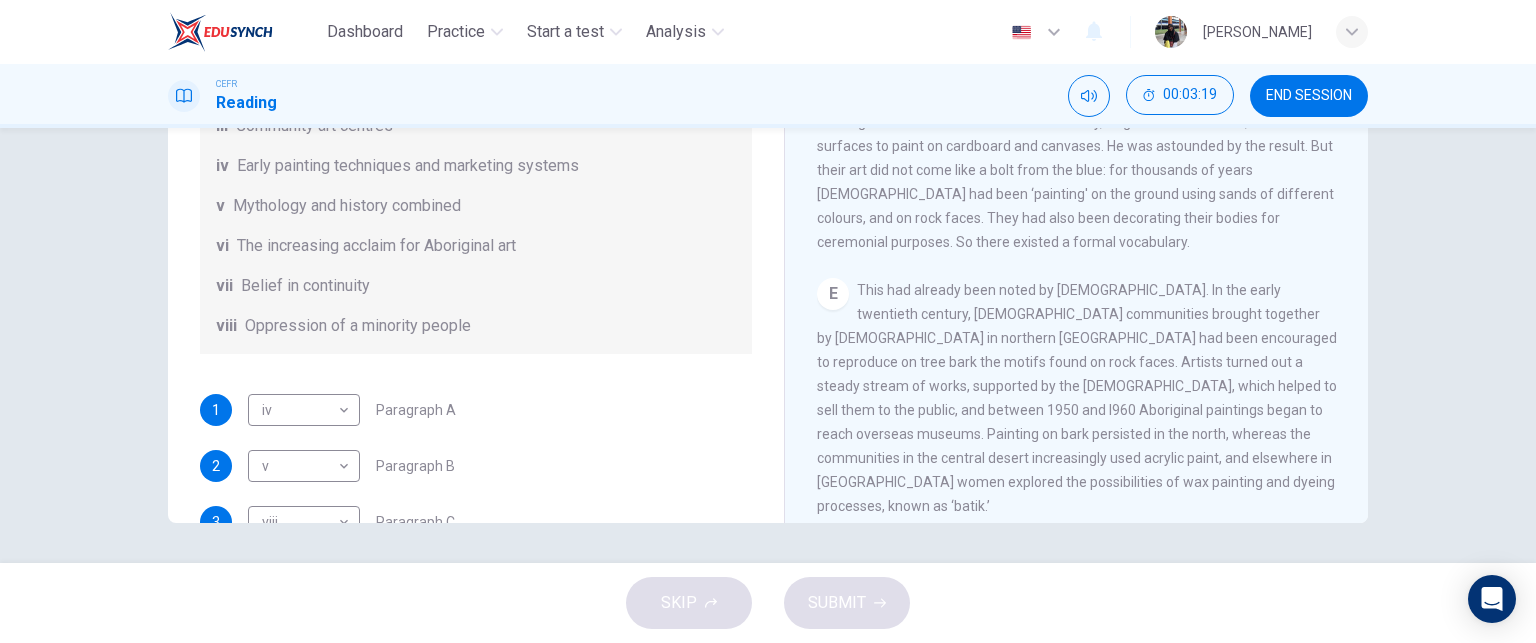 click on "This had already been noted by [DEMOGRAPHIC_DATA]. In the early twentieth century, [DEMOGRAPHIC_DATA] communities brought together by [DEMOGRAPHIC_DATA] in northern [GEOGRAPHIC_DATA] had been encouraged to reproduce on tree bark the motifs found on rock faces. Artists turned out a steady stream of works, supported by the [DEMOGRAPHIC_DATA], which helped to sell them to the public, and between 1950 and I960 Aboriginal paintings began to reach overseas museums. Painting on bark persisted in the north, whereas the communities in the central desert increasingly used acrylic paint, and elsewhere in [GEOGRAPHIC_DATA] women explored the possibilities of wax painting and dyeing processes, known as ‘batik.’" at bounding box center (1077, 398) 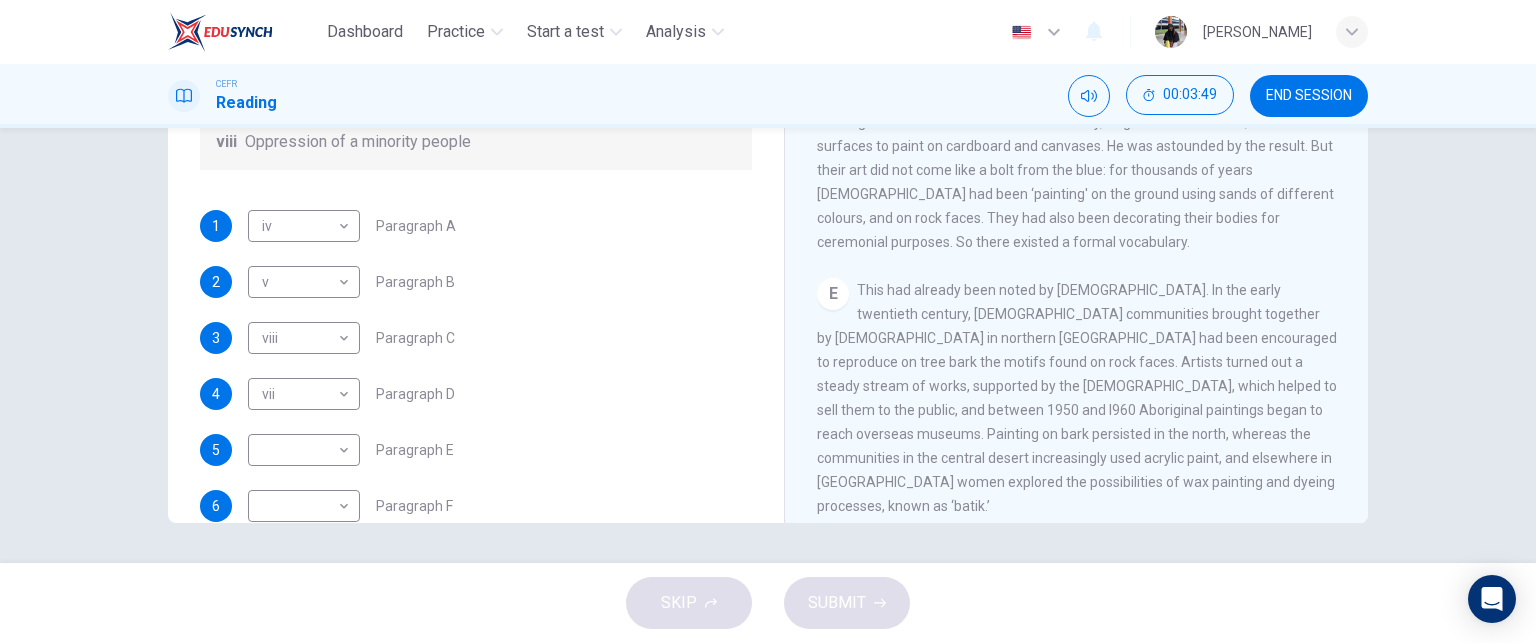 scroll, scrollTop: 352, scrollLeft: 0, axis: vertical 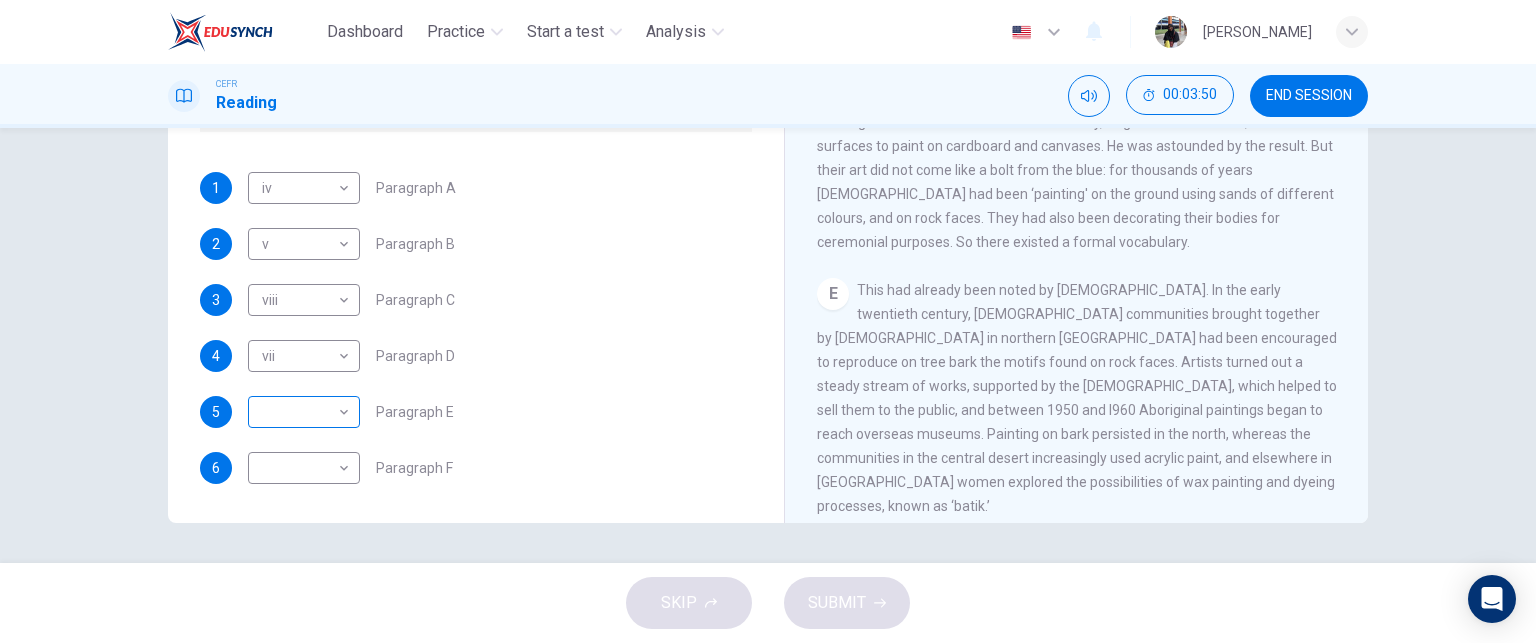 click on "Dashboard Practice Start a test Analysis English en ​ [PERSON_NAME] BINTI THAULATH CEFR Reading 00:03:50 END SESSION Questions 1 - 6 The Reading Passage has eight paragraphs  A-H .
Choose the most suitable heading for paragraphs  A-F  from the list of headings below.
Write the correct number (i-viii) in the boxes below. List of Headings i Amazing results from a project ii New religious ceremonies iii Community art centres iv Early painting techniques and marketing systems v Mythology and history combined vi The increasing acclaim for Aboriginal art vii Belief in continuity viii Oppression of a minority people 1 iv iv ​ Paragraph A 2 v v ​ Paragraph B 3 viii viii ​ Paragraph C 4 vii vii ​ Paragraph D 5 ​ ​ Paragraph E 6 ​ ​ Paragraph F Painters of Time CLICK TO ZOOM Click to Zoom A B C D E F G H  [DATE], Aboriginal painting has become a great success. Some works sell for more than $25,000, and exceptional items may fetch as much as $180,000 in [GEOGRAPHIC_DATA]. SKIP SUBMIT
Dashboard" at bounding box center [768, 321] 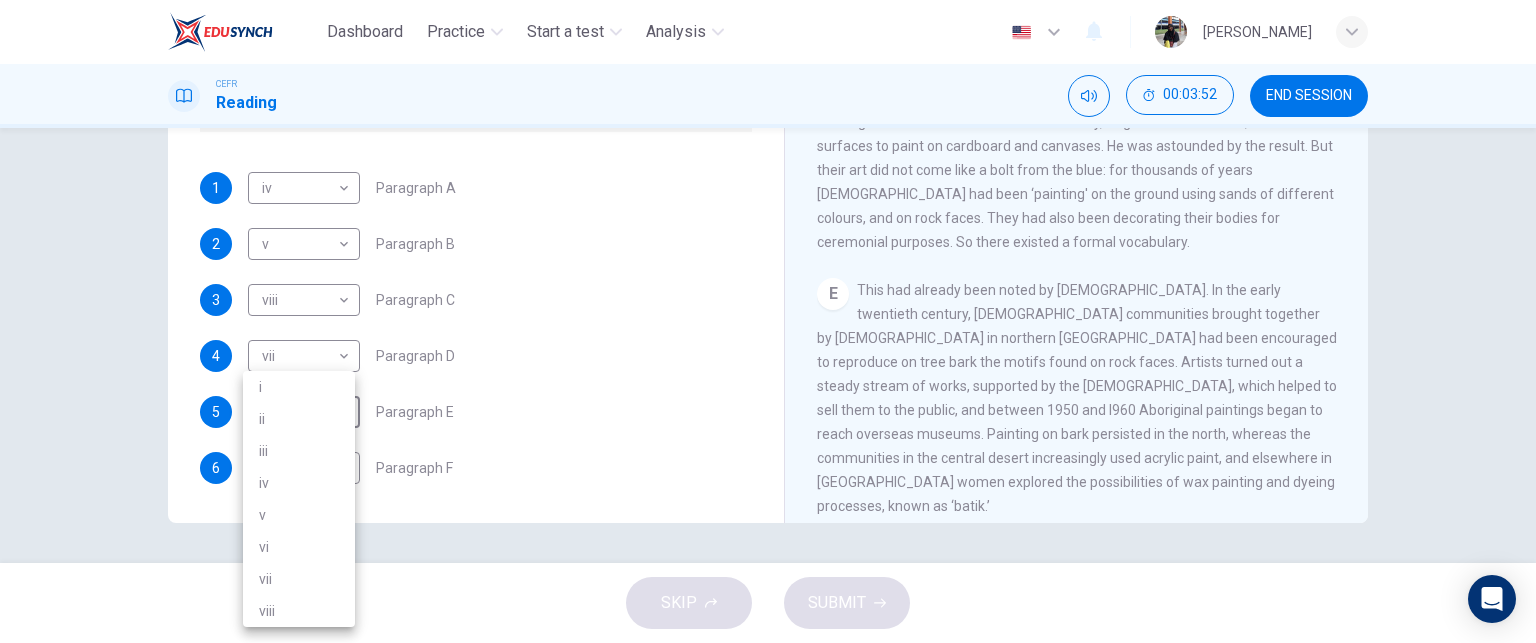 click on "iv" at bounding box center [299, 483] 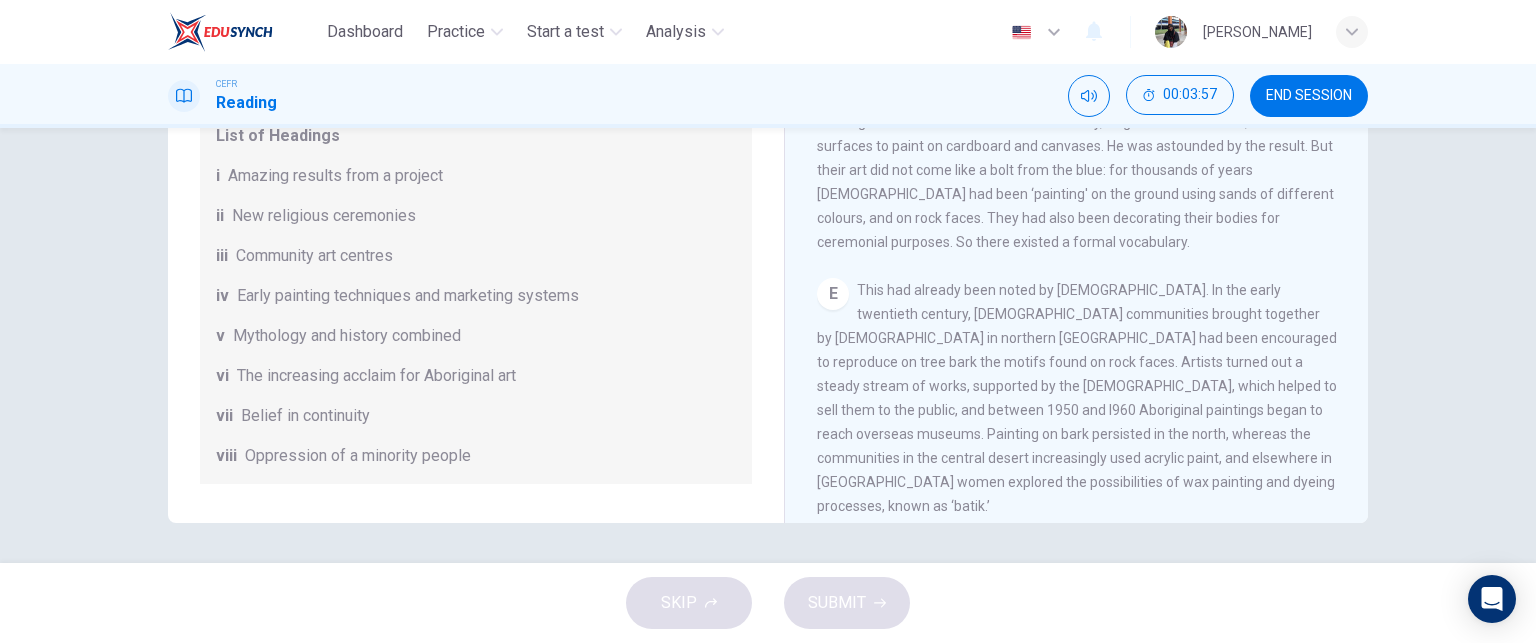 scroll, scrollTop: 352, scrollLeft: 0, axis: vertical 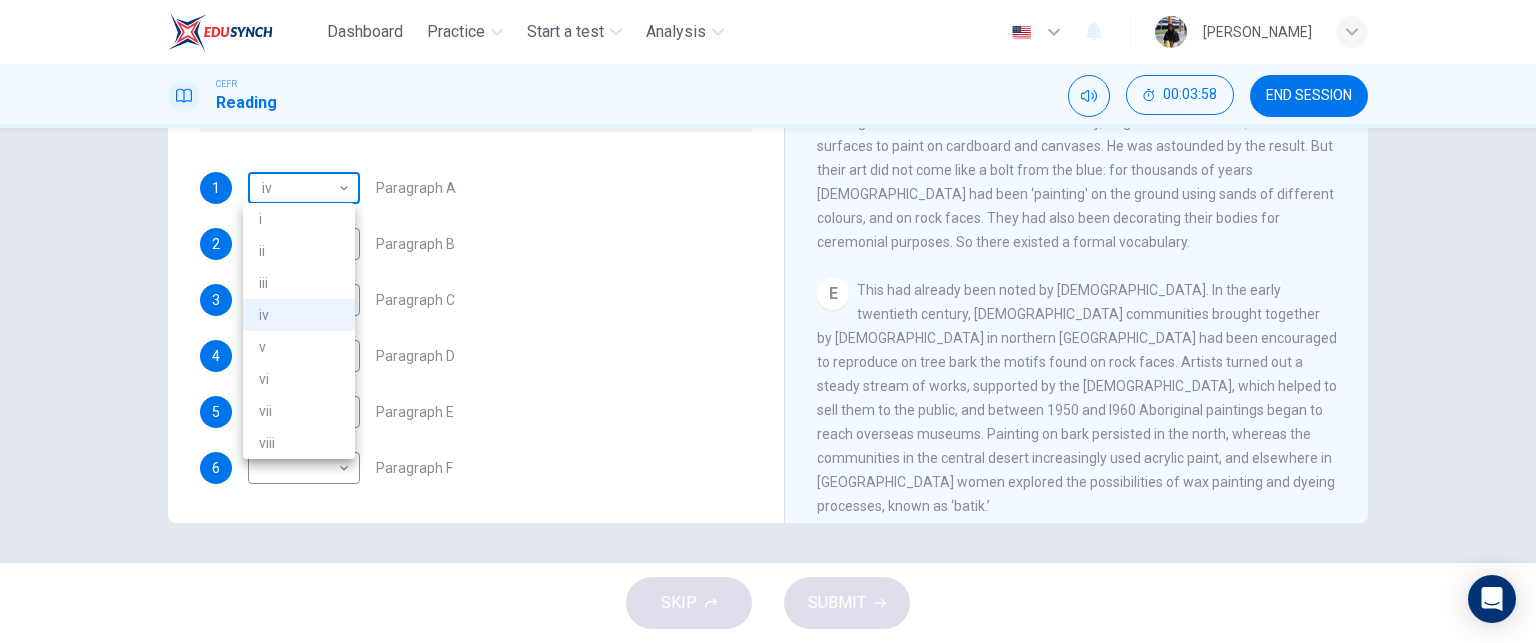 click on "Dashboard Practice Start a test Analysis English en ​ [PERSON_NAME] BINTI THAULATH CEFR Reading 00:03:58 END SESSION Questions 1 - 6 The Reading Passage has eight paragraphs  A-H .
Choose the most suitable heading for paragraphs  A-F  from the list of headings below.
Write the correct number (i-viii) in the boxes below. List of Headings i Amazing results from a project ii New religious ceremonies iii Community art centres iv Early painting techniques and marketing systems v Mythology and history combined vi The increasing acclaim for Aboriginal art vii Belief in continuity viii Oppression of a minority people 1 iv iv ​ Paragraph A 2 v v ​ Paragraph B 3 viii viii ​ Paragraph C 4 vii vii ​ Paragraph D 5 iv iv ​ Paragraph E 6 ​ ​ Paragraph F Painters of Time CLICK TO ZOOM Click to Zoom A B C D E F G H  [DATE], Aboriginal painting has become a great success. Some works sell for more than $25,000, and exceptional items may fetch as much as $180,000 in [GEOGRAPHIC_DATA]. SKIP SUBMIT
Dashboard i" at bounding box center [768, 321] 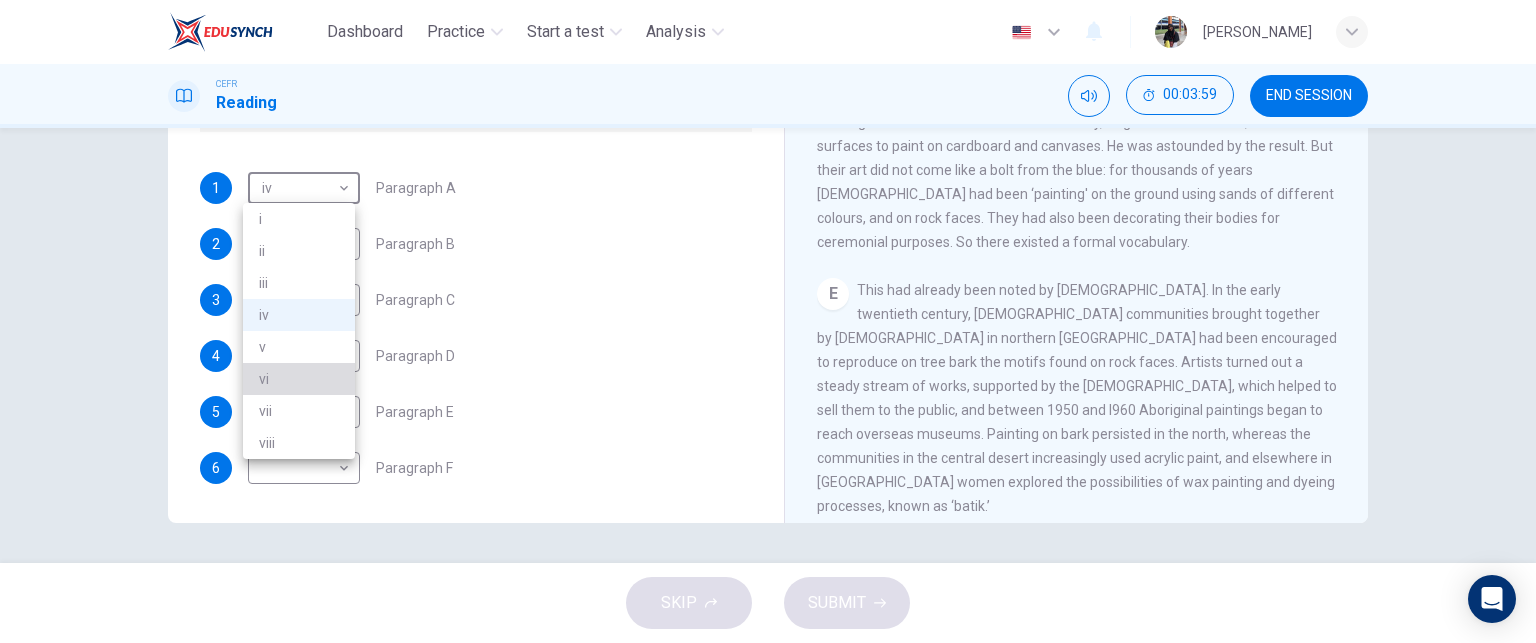 click on "vi" at bounding box center [299, 379] 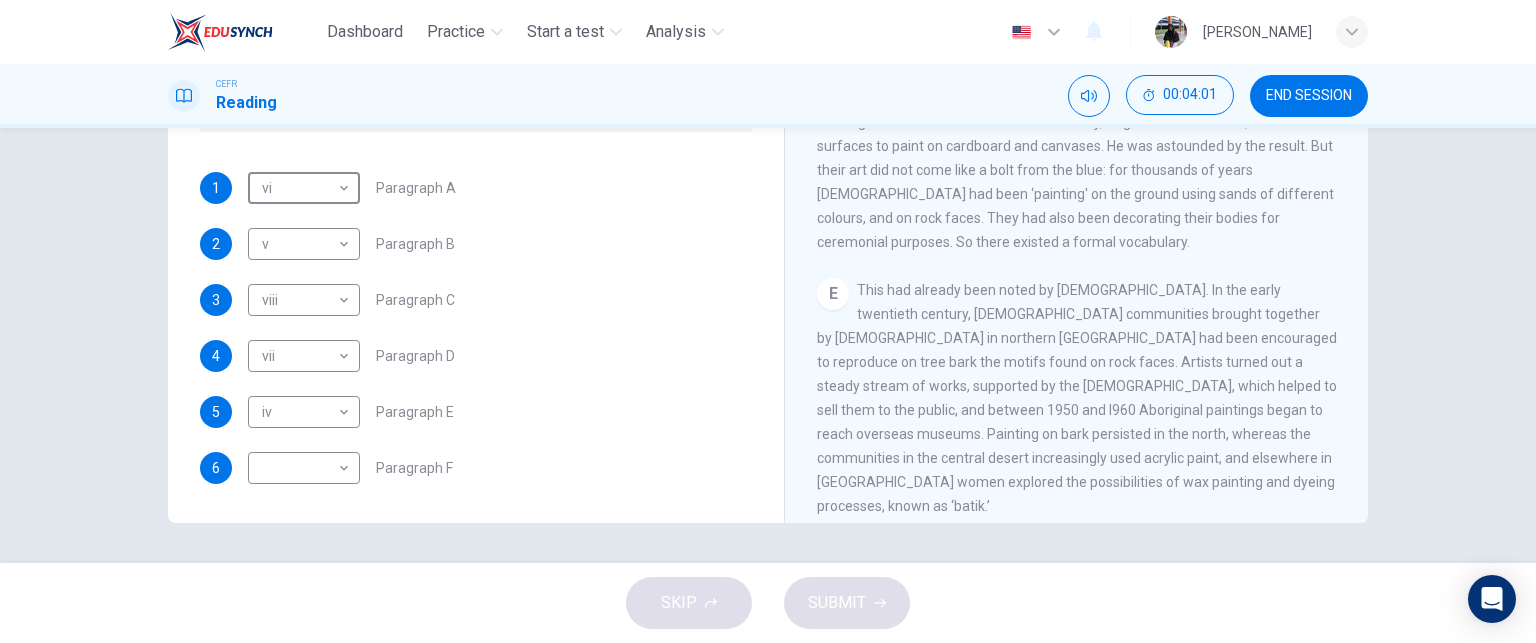 scroll, scrollTop: 1255, scrollLeft: 0, axis: vertical 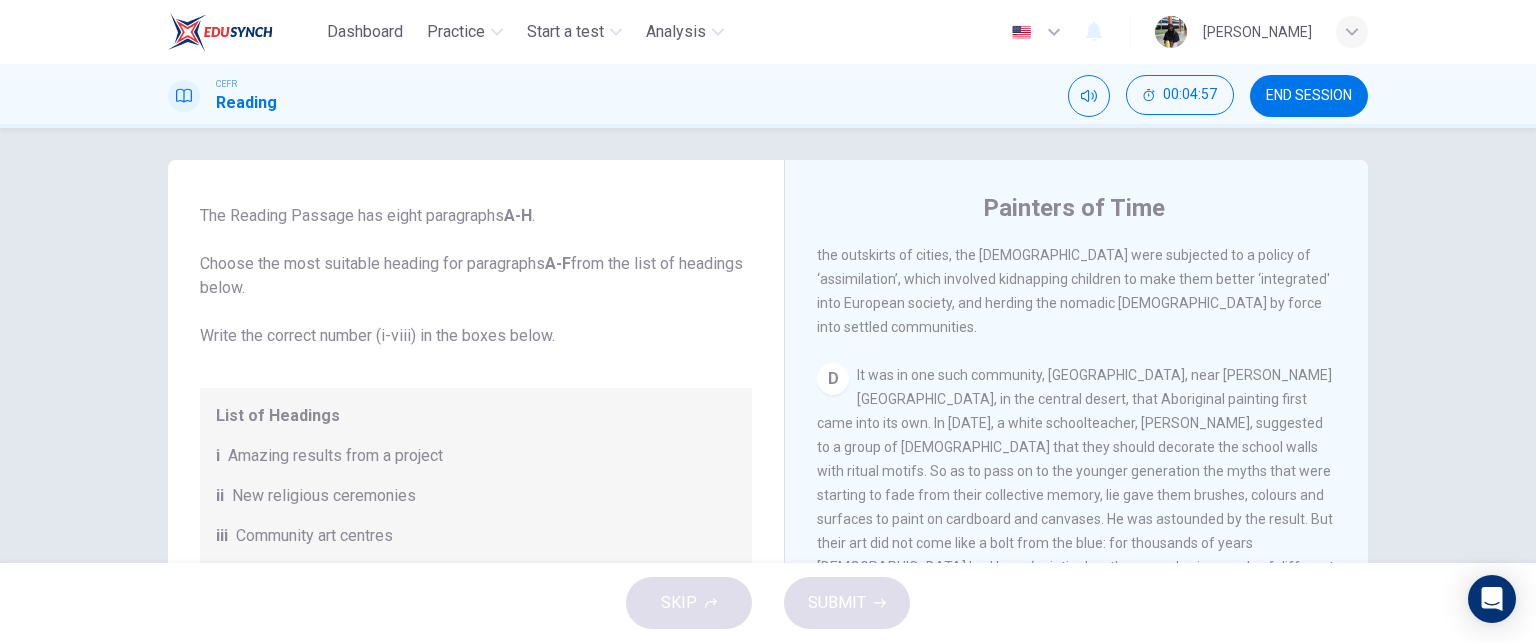 drag, startPoint x: 1140, startPoint y: 447, endPoint x: 1103, endPoint y: 493, distance: 59.03389 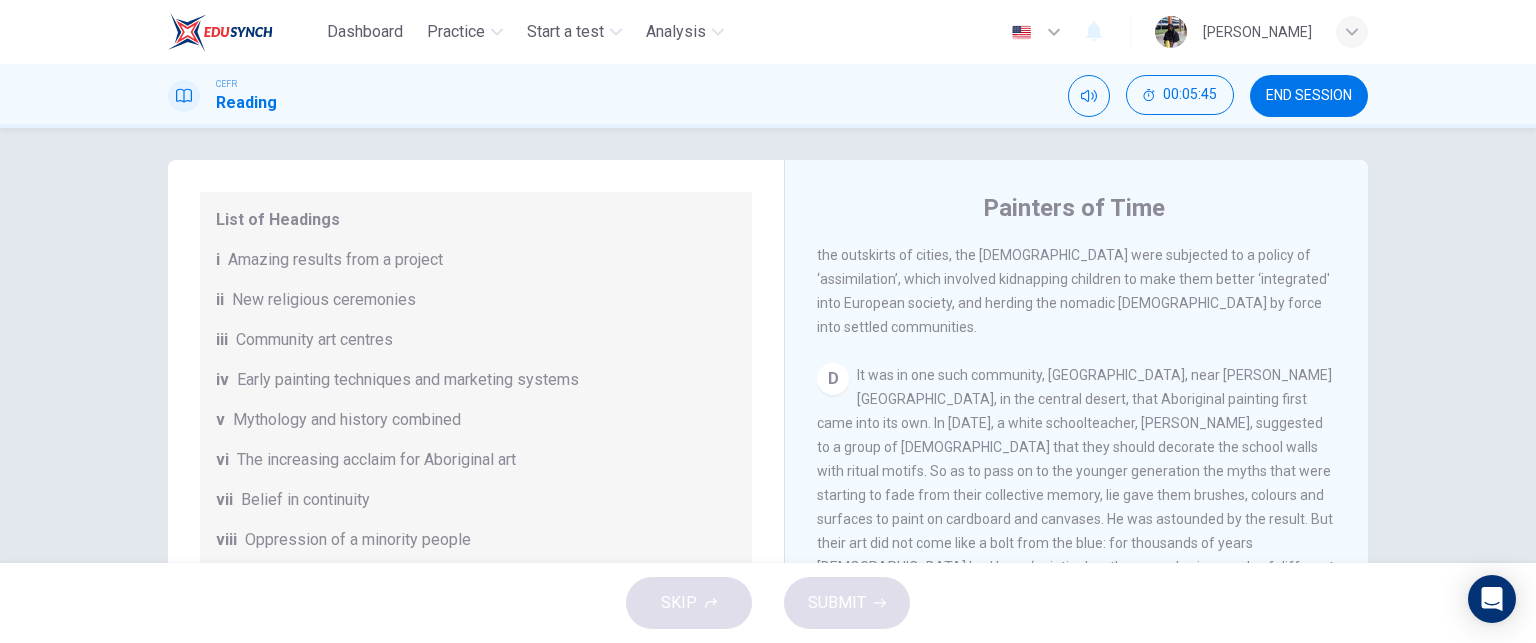scroll, scrollTop: 352, scrollLeft: 0, axis: vertical 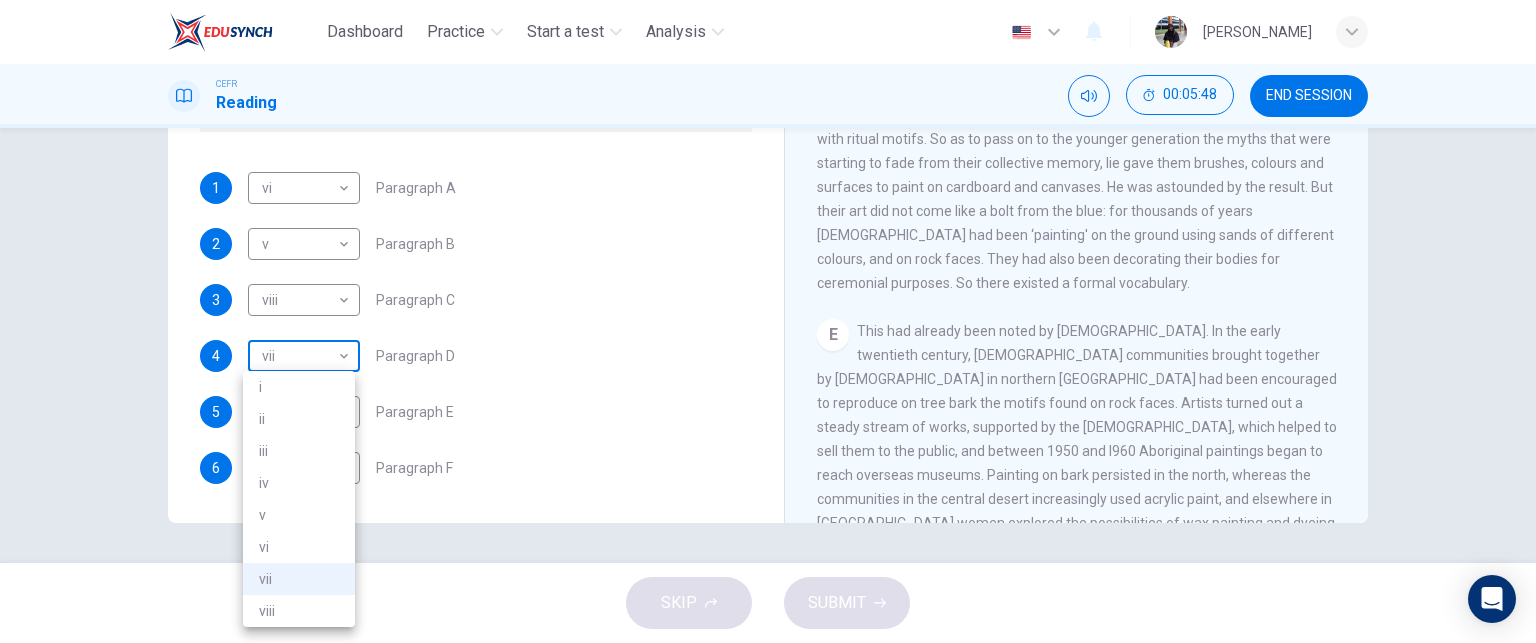 click on "Dashboard Practice Start a test Analysis English en ​ [PERSON_NAME] BINTI THAULATH CEFR Reading 00:05:48 END SESSION Questions 1 - 6 The Reading Passage has eight paragraphs  A-H .
Choose the most suitable heading for paragraphs  A-F  from the list of headings below.
Write the correct number (i-viii) in the boxes below. List of Headings i Amazing results from a project ii New religious ceremonies iii Community art centres iv Early painting techniques and marketing systems v Mythology and history combined vi The increasing acclaim for Aboriginal art vii Belief in continuity viii Oppression of a minority people 1 vi vi ​ Paragraph A 2 v v ​ Paragraph B 3 viii viii ​ Paragraph C 4 vii vii ​ Paragraph D 5 iv iv ​ Paragraph E 6 ​ ​ Paragraph F Painters of Time CLICK TO ZOOM Click to Zoom A B C D E F G H  [DATE], Aboriginal painting has become a great success. Some works sell for more than $25,000, and exceptional items may fetch as much as $180,000 in [GEOGRAPHIC_DATA]. SKIP SUBMIT
Dashboard i" at bounding box center (768, 321) 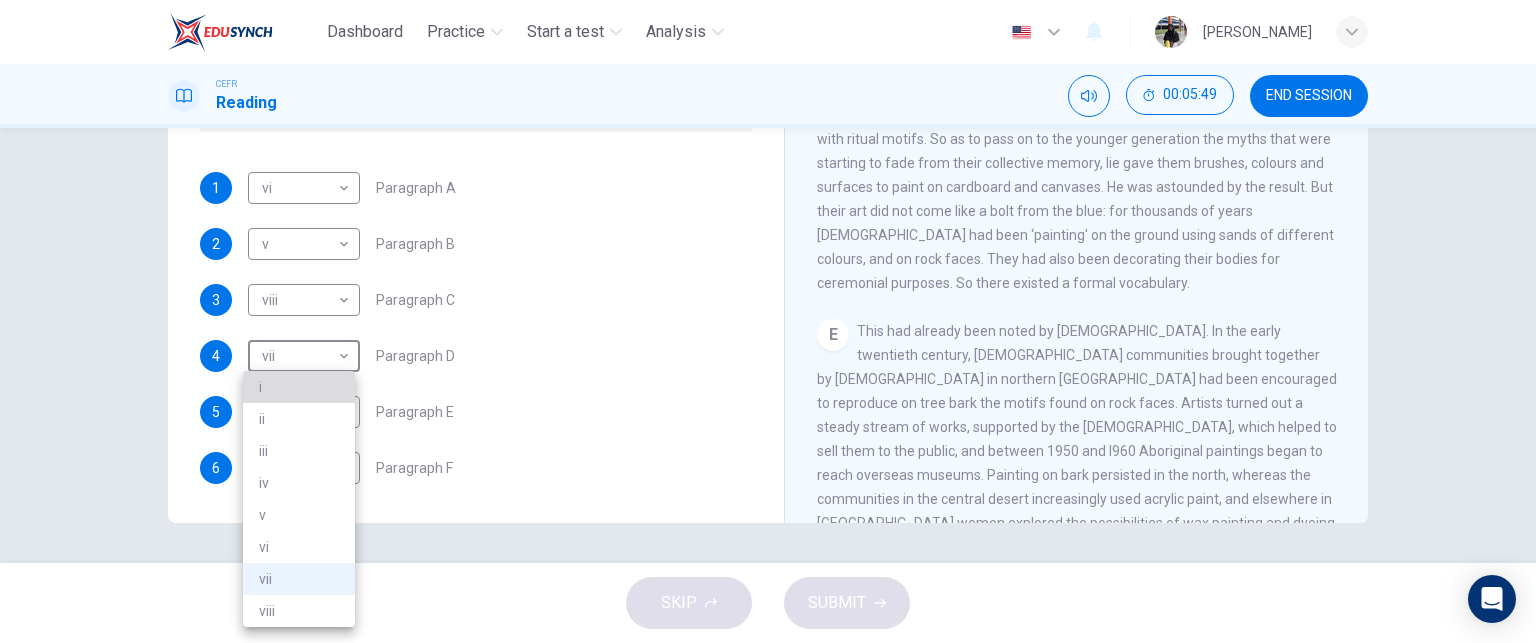 click on "i" at bounding box center (299, 387) 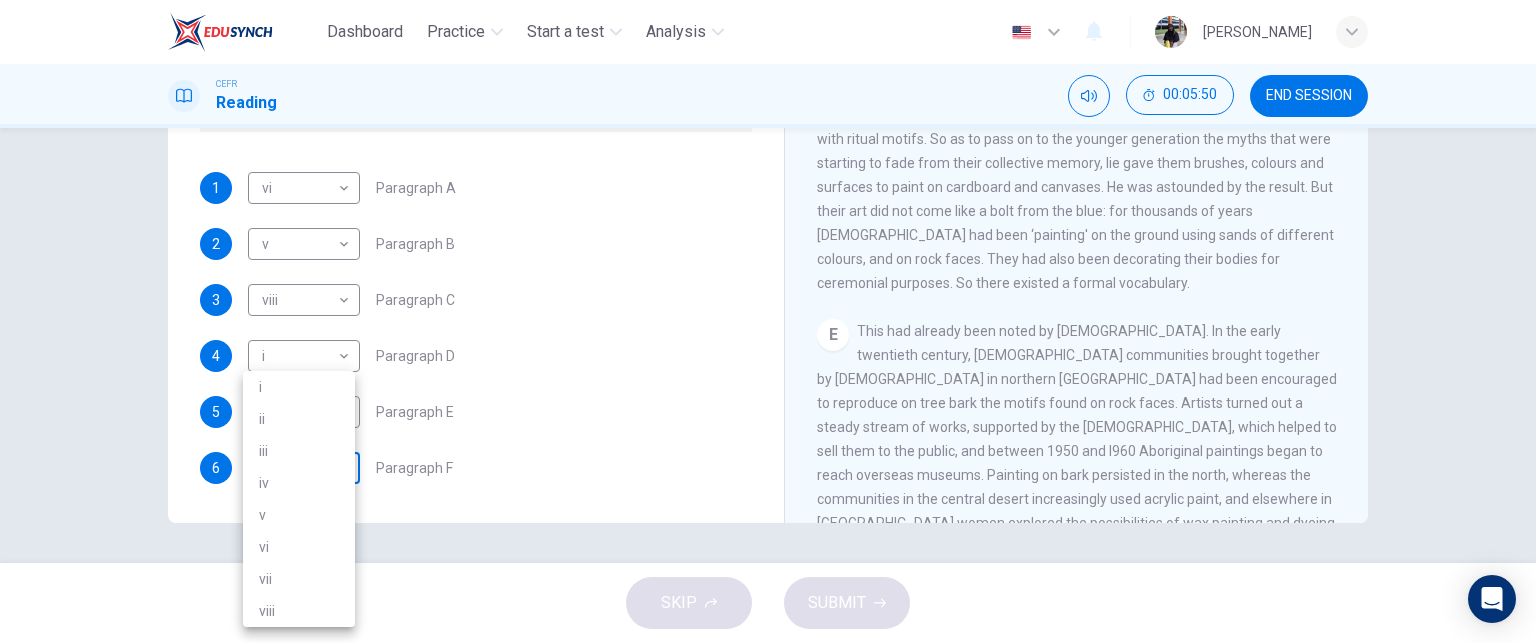 click on "Dashboard Practice Start a test Analysis English en ​ [PERSON_NAME] BINTI THAULATH CEFR Reading 00:05:50 END SESSION Questions 1 - 6 The Reading Passage has eight paragraphs  A-H .
Choose the most suitable heading for paragraphs  A-F  from the list of headings below.
Write the correct number (i-viii) in the boxes below. List of Headings i Amazing results from a project ii New religious ceremonies iii Community art centres iv Early painting techniques and marketing systems v Mythology and history combined vi The increasing acclaim for Aboriginal art vii Belief in continuity viii Oppression of a minority people 1 vi vi ​ Paragraph A 2 v v ​ Paragraph B 3 viii viii ​ Paragraph C 4 i i ​ Paragraph D 5 iv iv ​ Paragraph E 6 ​ ​ Paragraph F Painters of Time CLICK TO ZOOM Click to Zoom A B C D E F G H  [DATE], Aboriginal painting has become a great success. Some works sell for more than $25,000, and exceptional items may fetch as much as $180,000 in [GEOGRAPHIC_DATA]. SKIP SUBMIT
Dashboard 2025" at bounding box center (768, 321) 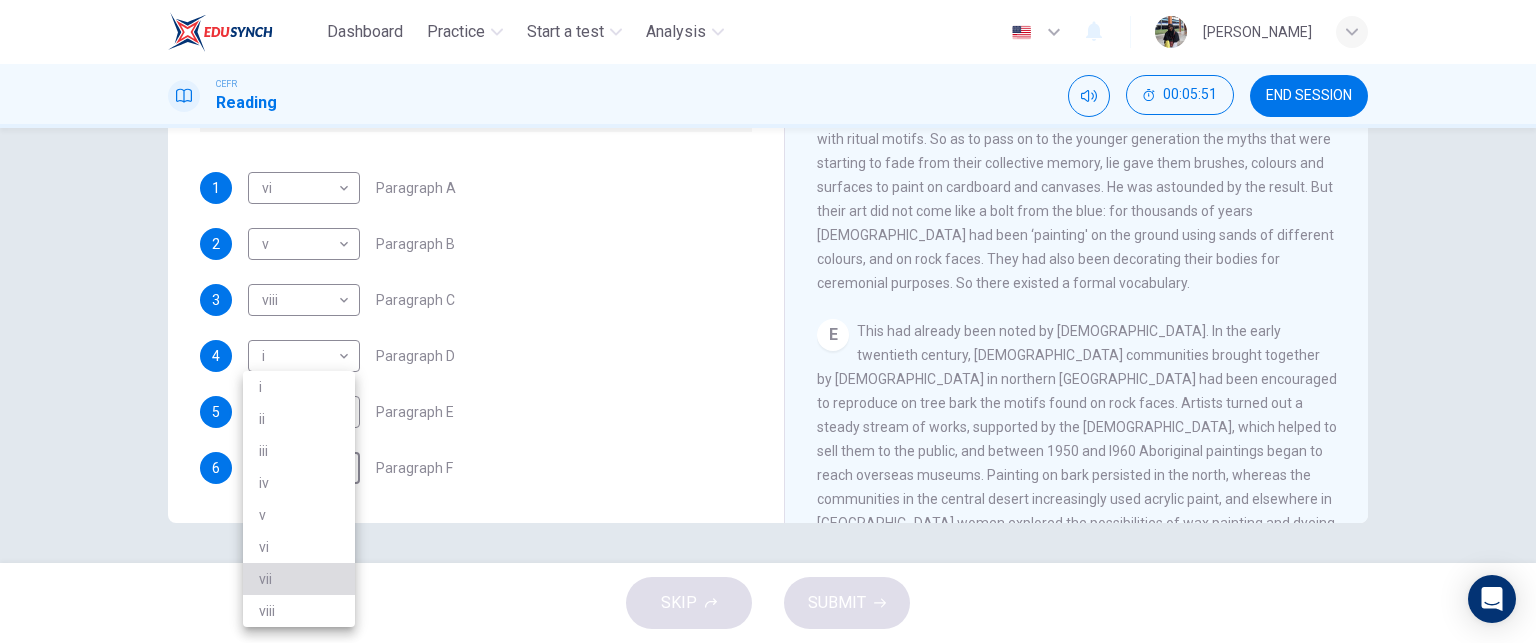 click on "vii" at bounding box center [299, 579] 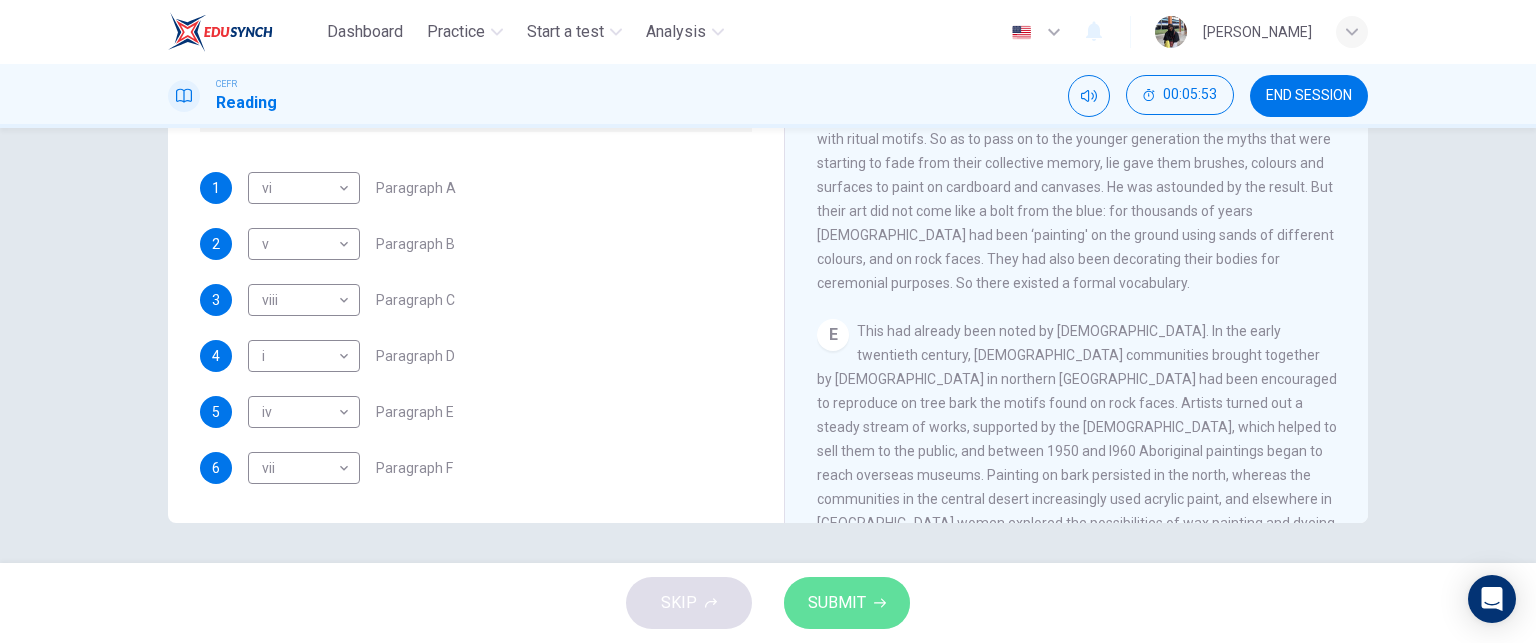 click on "SUBMIT" at bounding box center (847, 603) 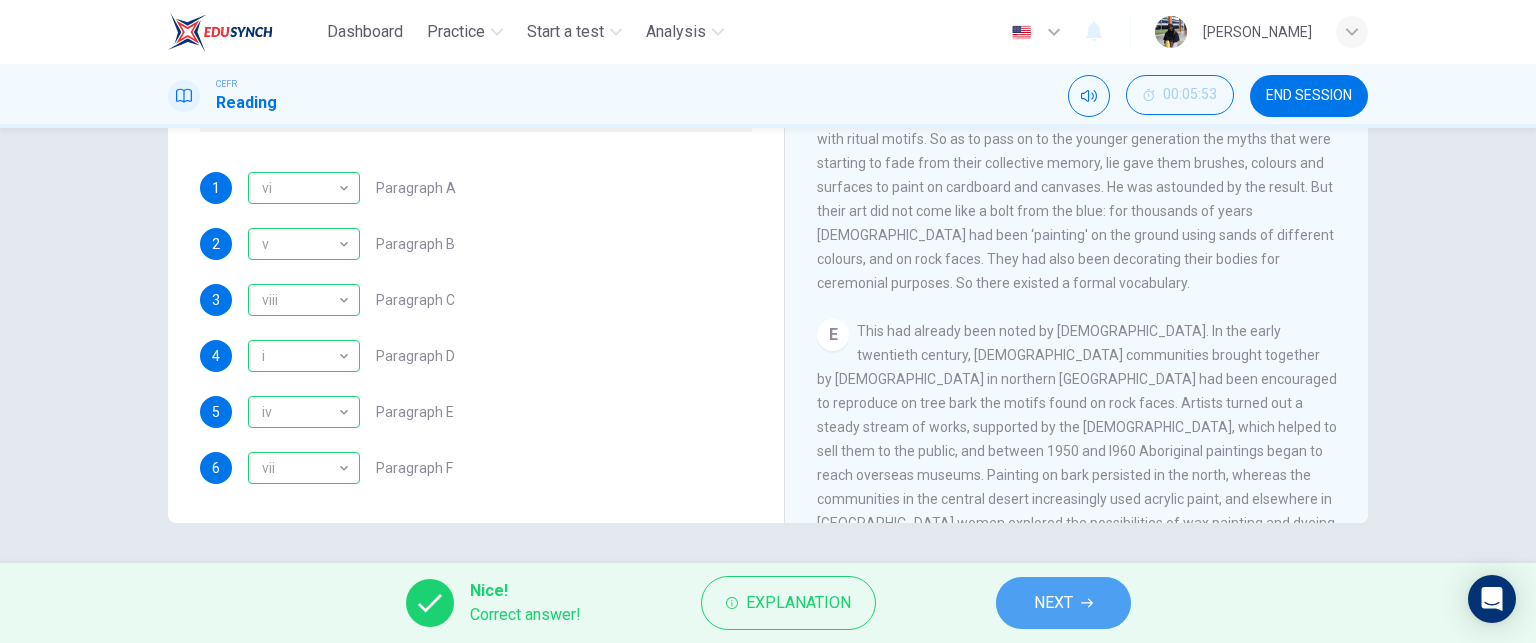 click on "NEXT" at bounding box center (1063, 603) 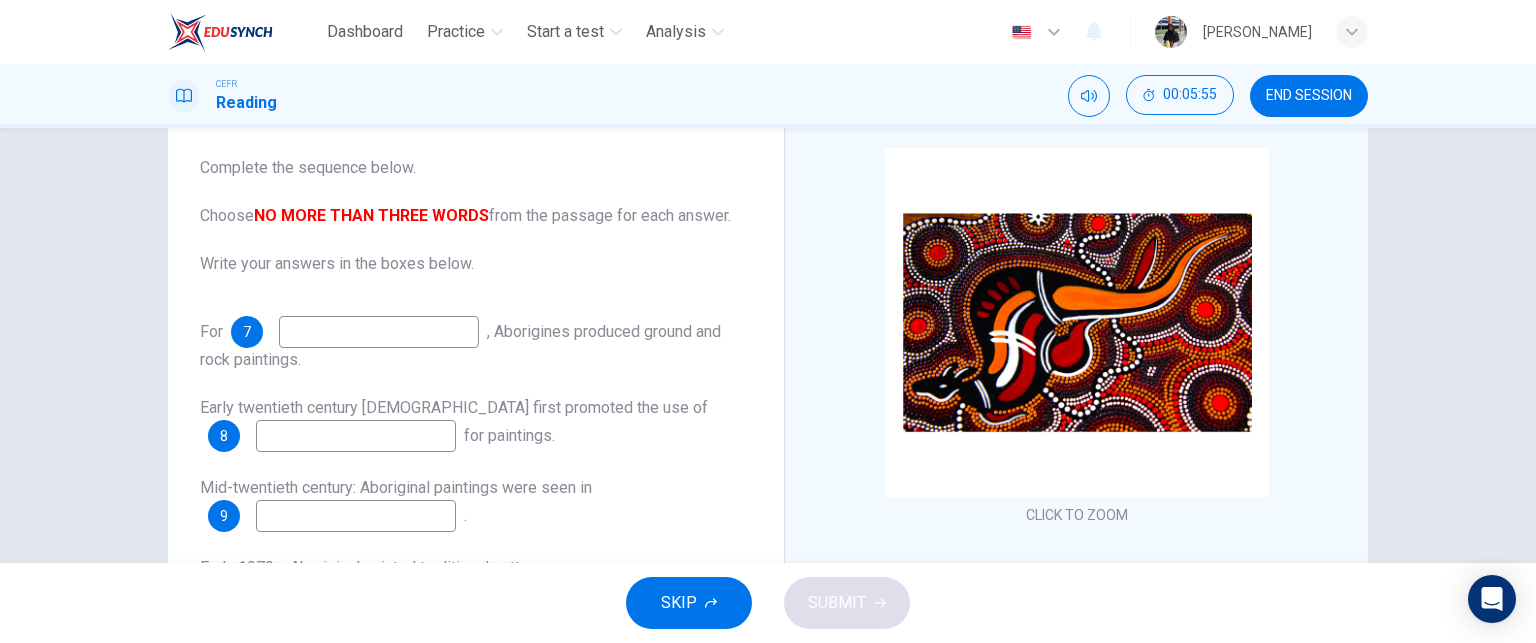 scroll, scrollTop: 60, scrollLeft: 0, axis: vertical 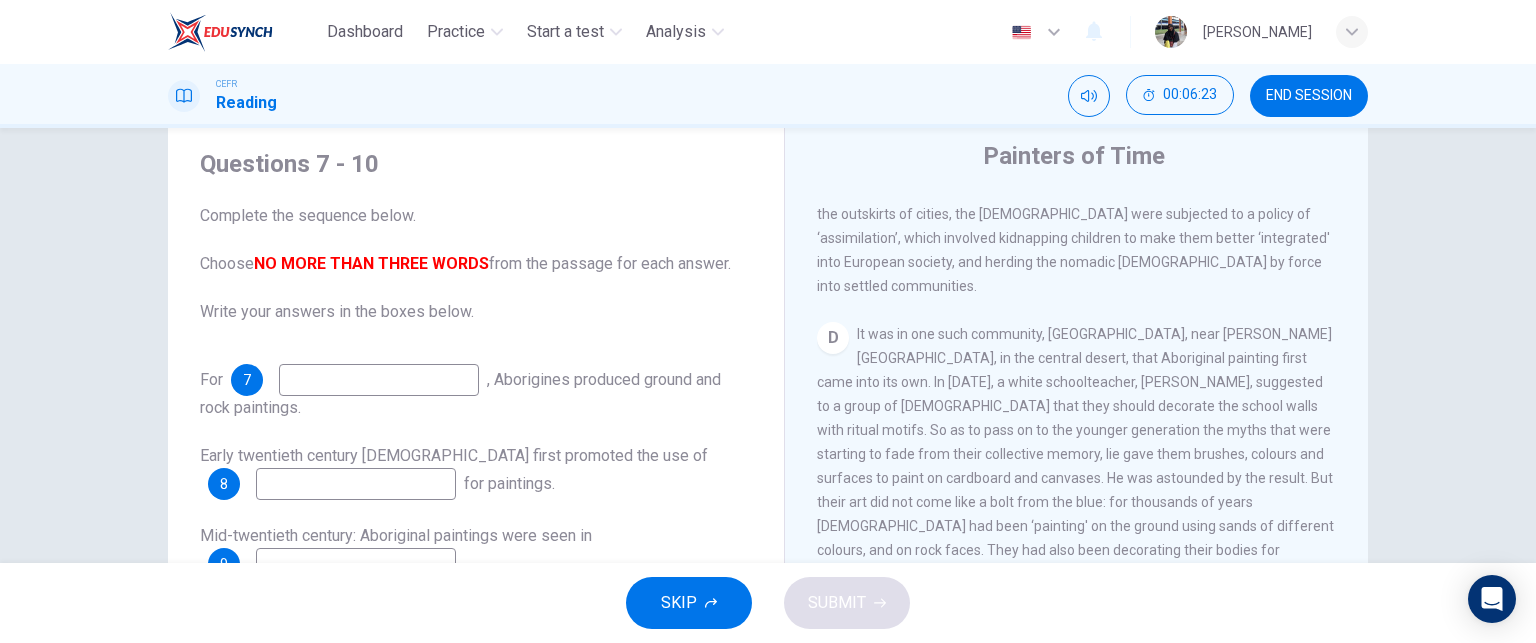 click at bounding box center (379, 380) 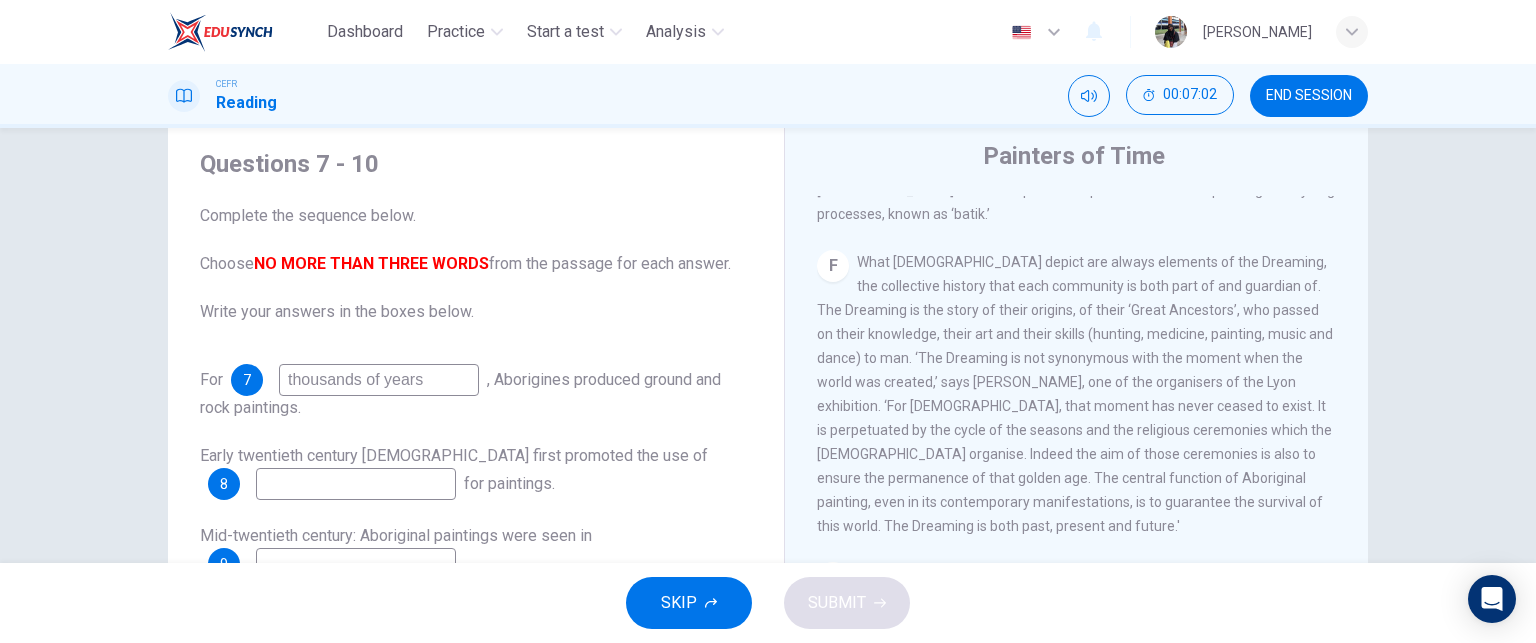 scroll, scrollTop: 1840, scrollLeft: 0, axis: vertical 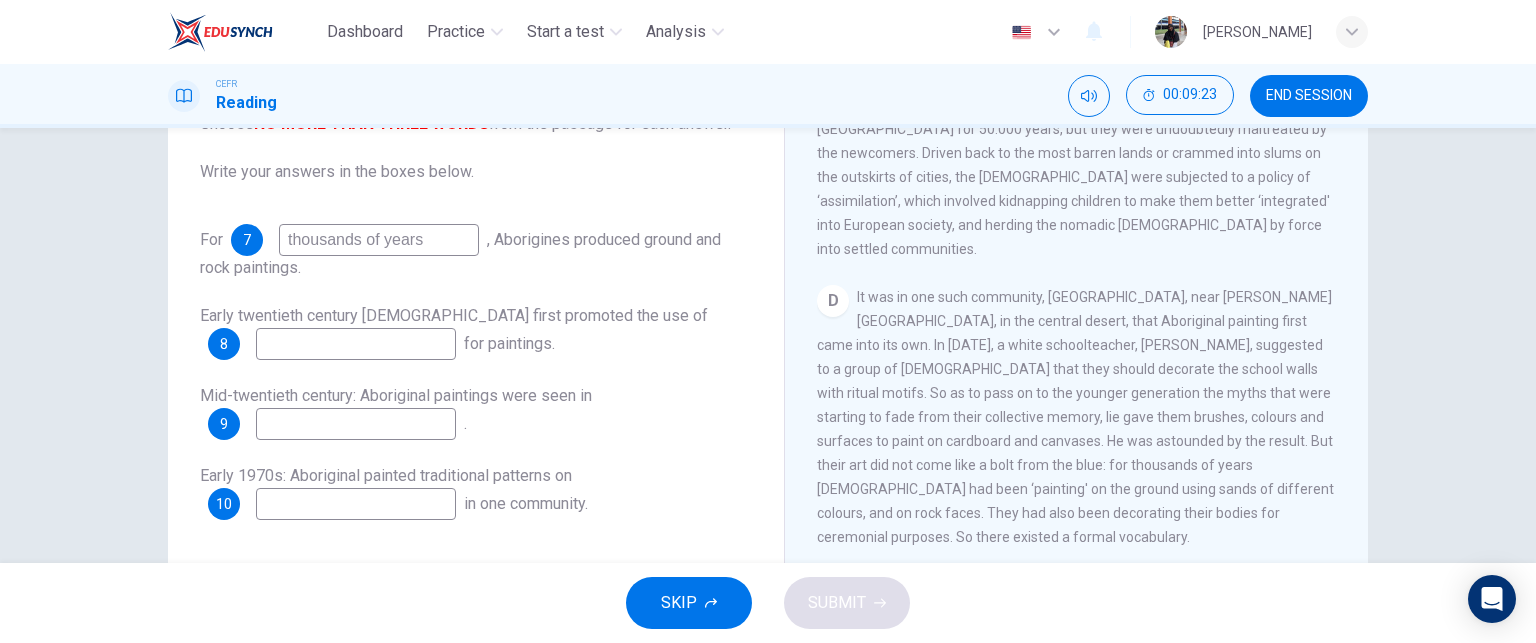 type on "thousands of years" 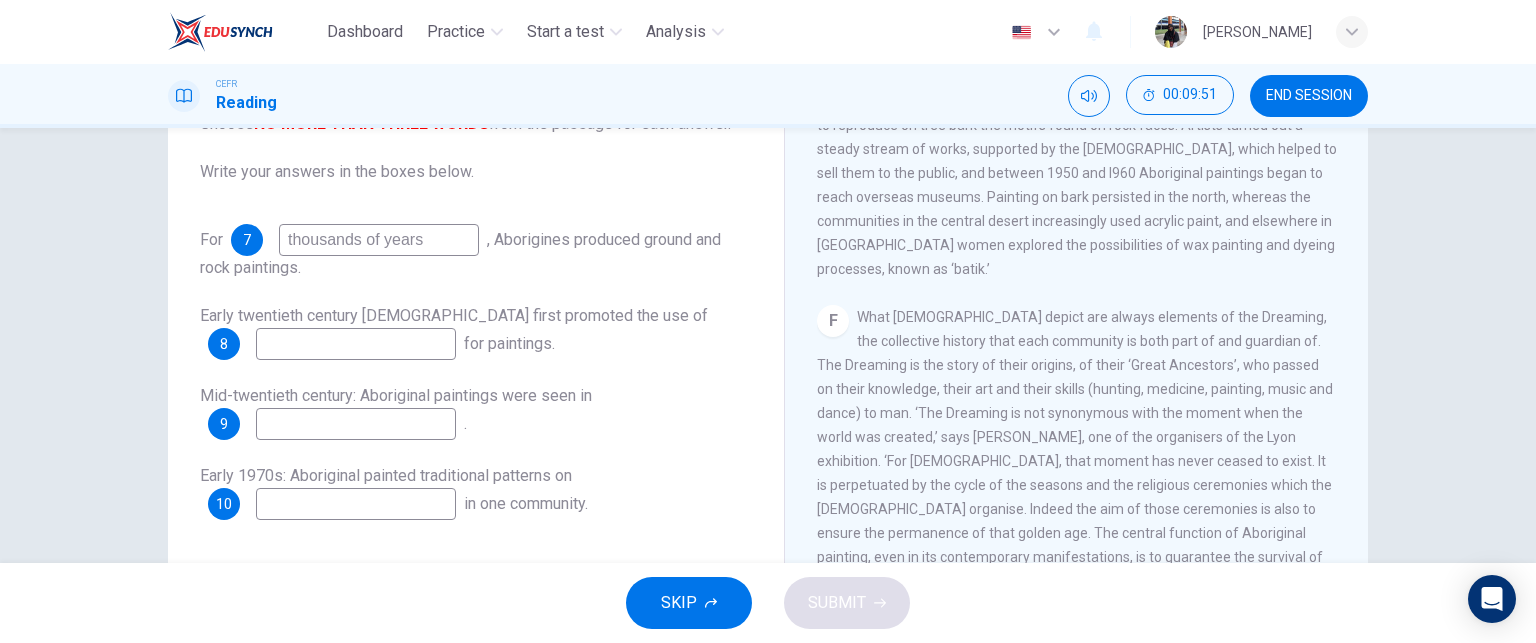 scroll, scrollTop: 1840, scrollLeft: 0, axis: vertical 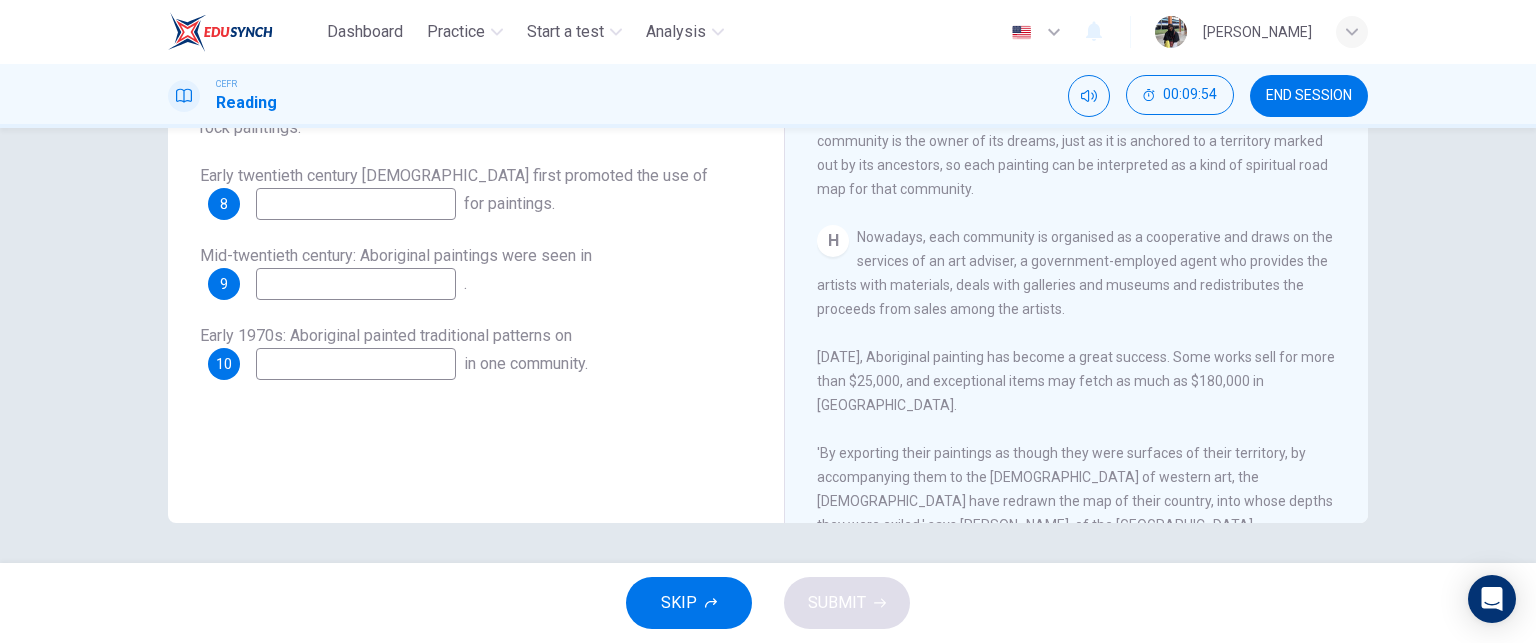 click on "H Nowadays, each community is organised as a cooperative and draws on the services of an art adviser, a government-employed agent who provides the artists with materials, deals with galleries and museums and redistributes the proceeds from sales among the artists.  [DATE], Aboriginal painting has become a great success. Some works sell for more than $25,000, and exceptional items may fetch as much as $180,000 in [GEOGRAPHIC_DATA].
'By exporting their paintings as though they were surfaces of their territory, by accompanying them to the [DEMOGRAPHIC_DATA] of western art, the [DEMOGRAPHIC_DATA] have redrawn the map of their country, into whose depths they were exiled,' says [PERSON_NAME], of the [GEOGRAPHIC_DATA]. ‘Masterpieces have been created. Their undeniable power prompts a dialogue that has proved all too rare in the history of contacts between the two cultures.’" at bounding box center [1077, 405] 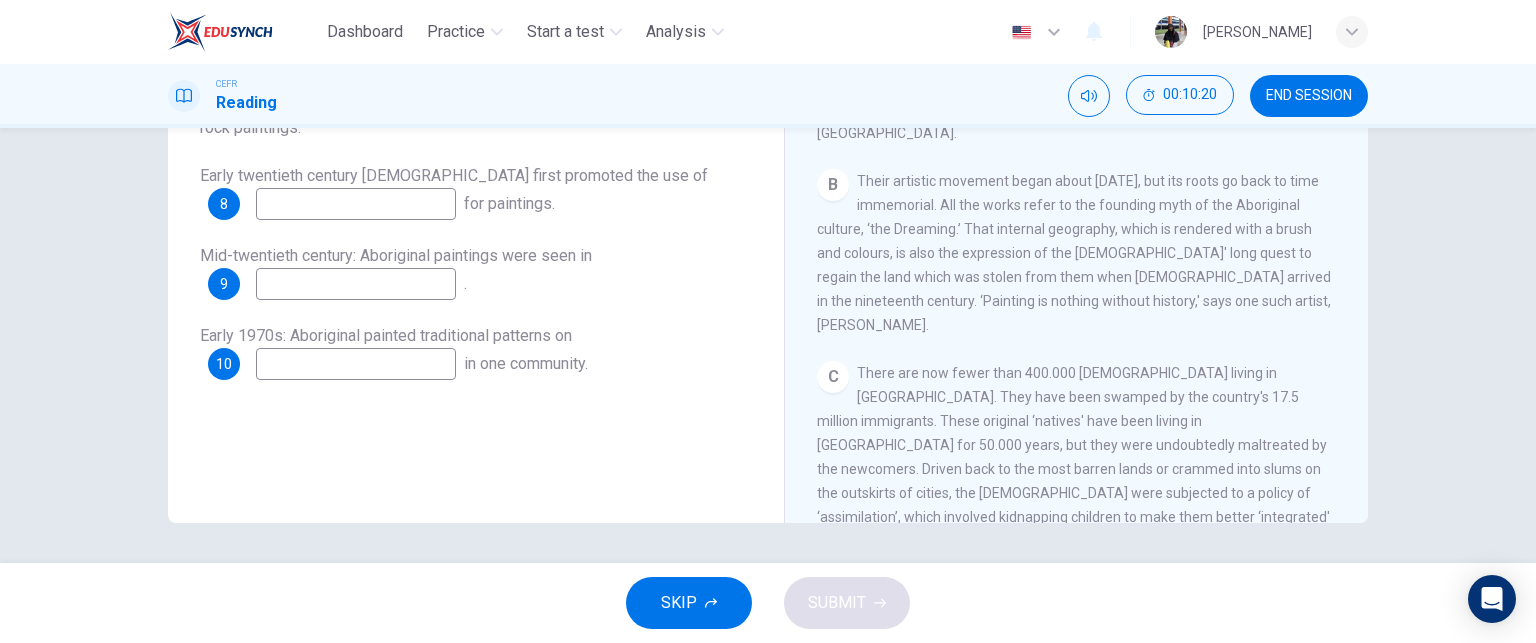 scroll, scrollTop: 440, scrollLeft: 0, axis: vertical 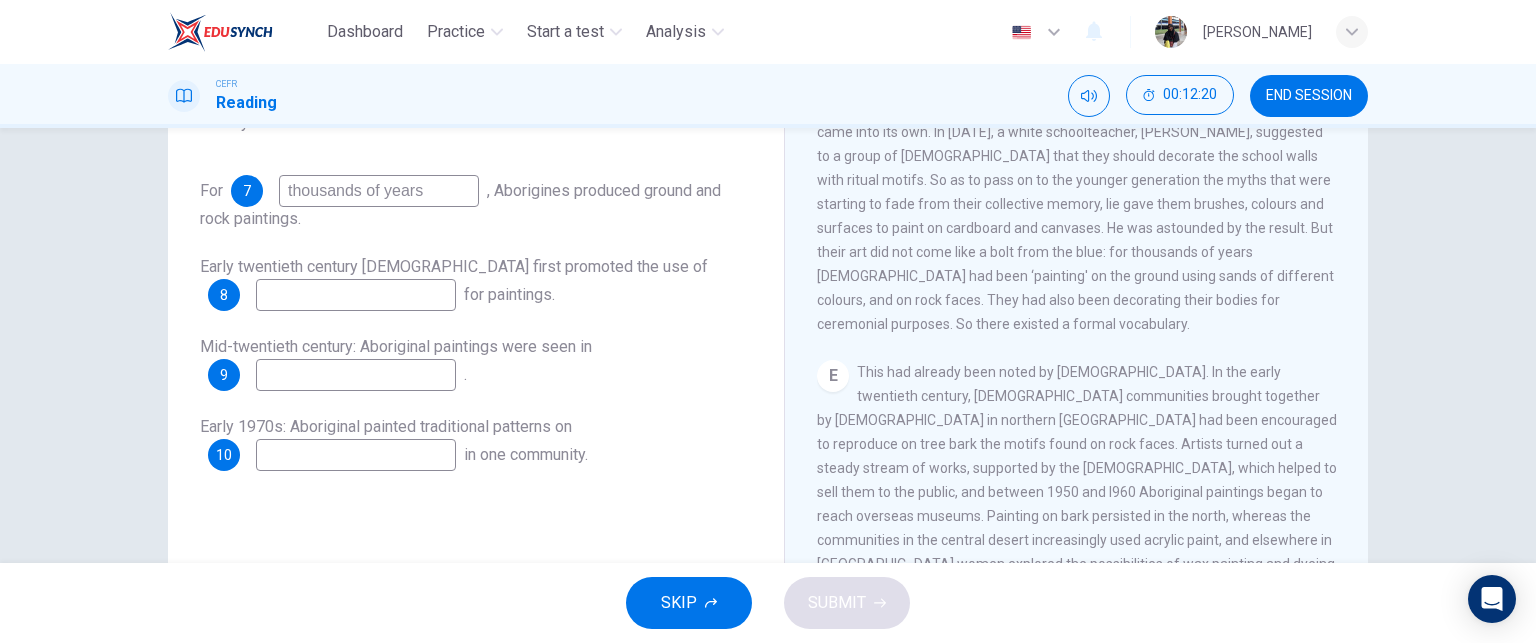 click at bounding box center (356, 375) 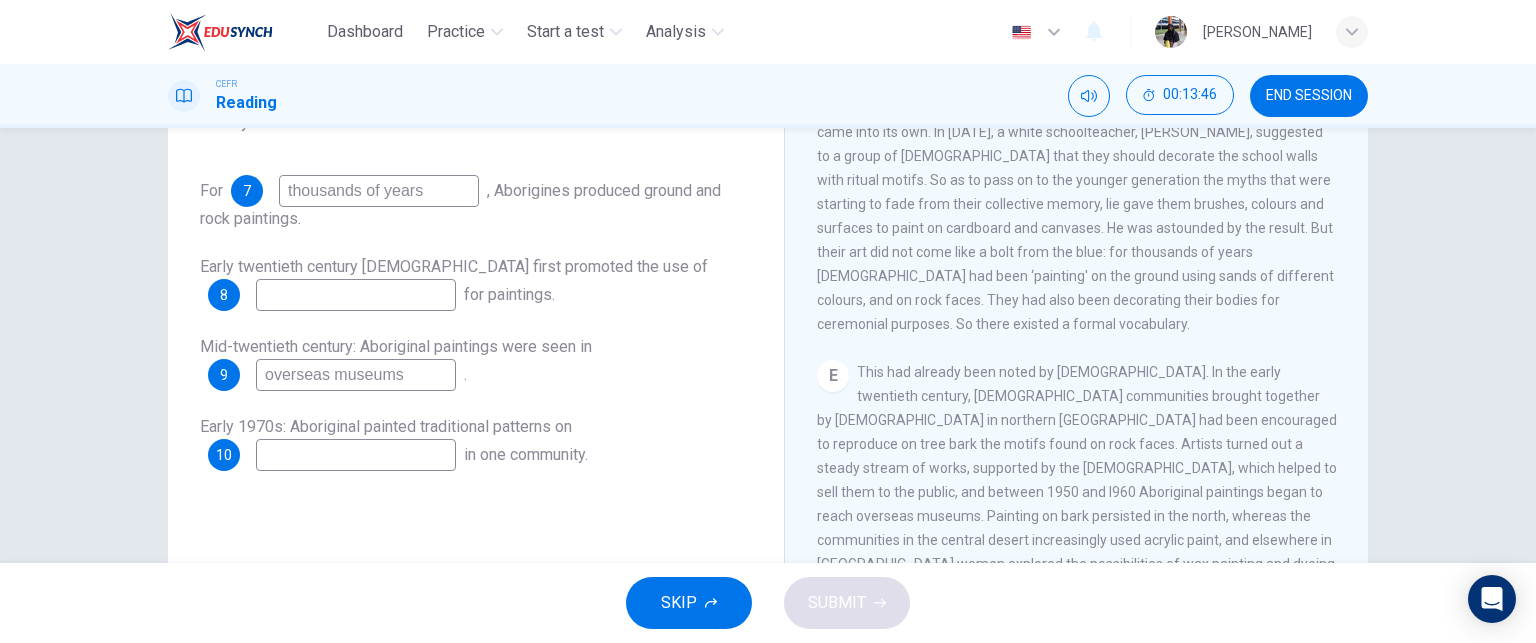 type on "overseas museums" 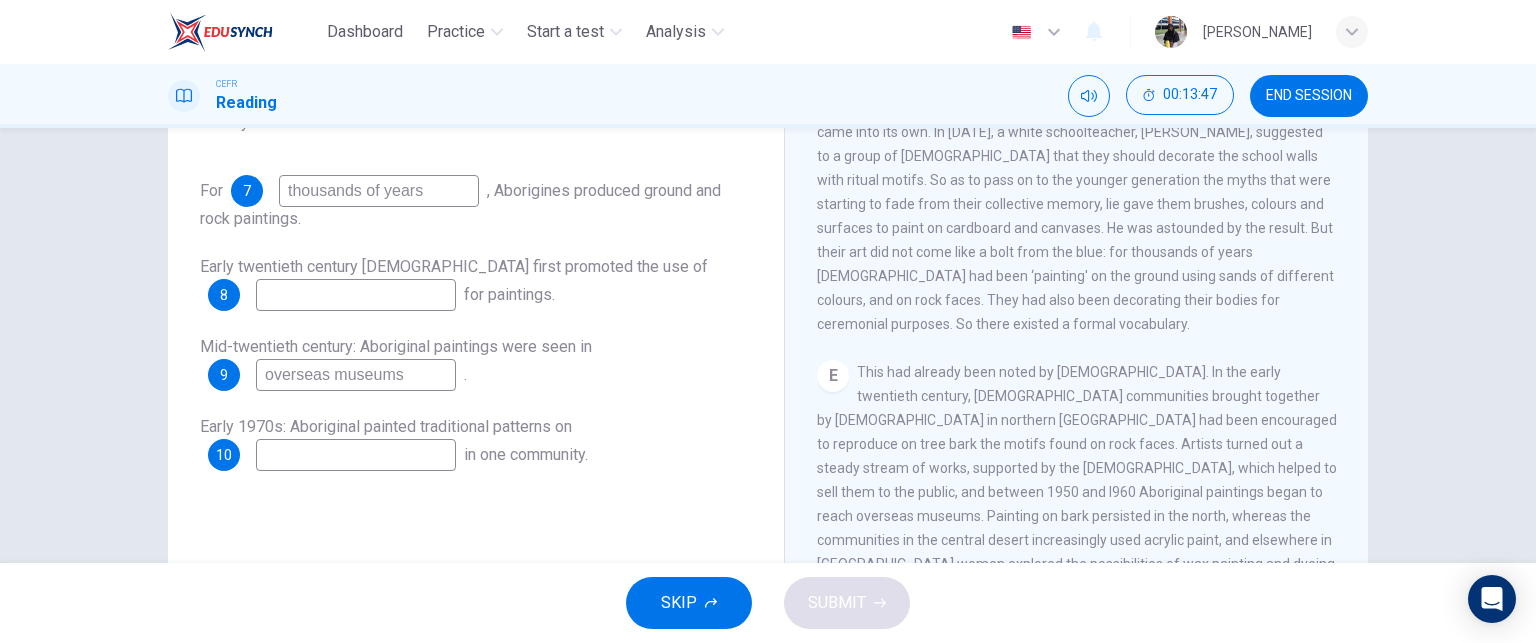 click on "This had already been noted by [DEMOGRAPHIC_DATA]. In the early twentieth century, [DEMOGRAPHIC_DATA] communities brought together by [DEMOGRAPHIC_DATA] in northern [GEOGRAPHIC_DATA] had been encouraged to reproduce on tree bark the motifs found on rock faces. Artists turned out a steady stream of works, supported by the [DEMOGRAPHIC_DATA], which helped to sell them to the public, and between 1950 and I960 Aboriginal paintings began to reach overseas museums. Painting on bark persisted in the north, whereas the communities in the central desert increasingly used acrylic paint, and elsewhere in [GEOGRAPHIC_DATA] women explored the possibilities of wax painting and dyeing processes, known as ‘batik.’" at bounding box center [1077, 480] 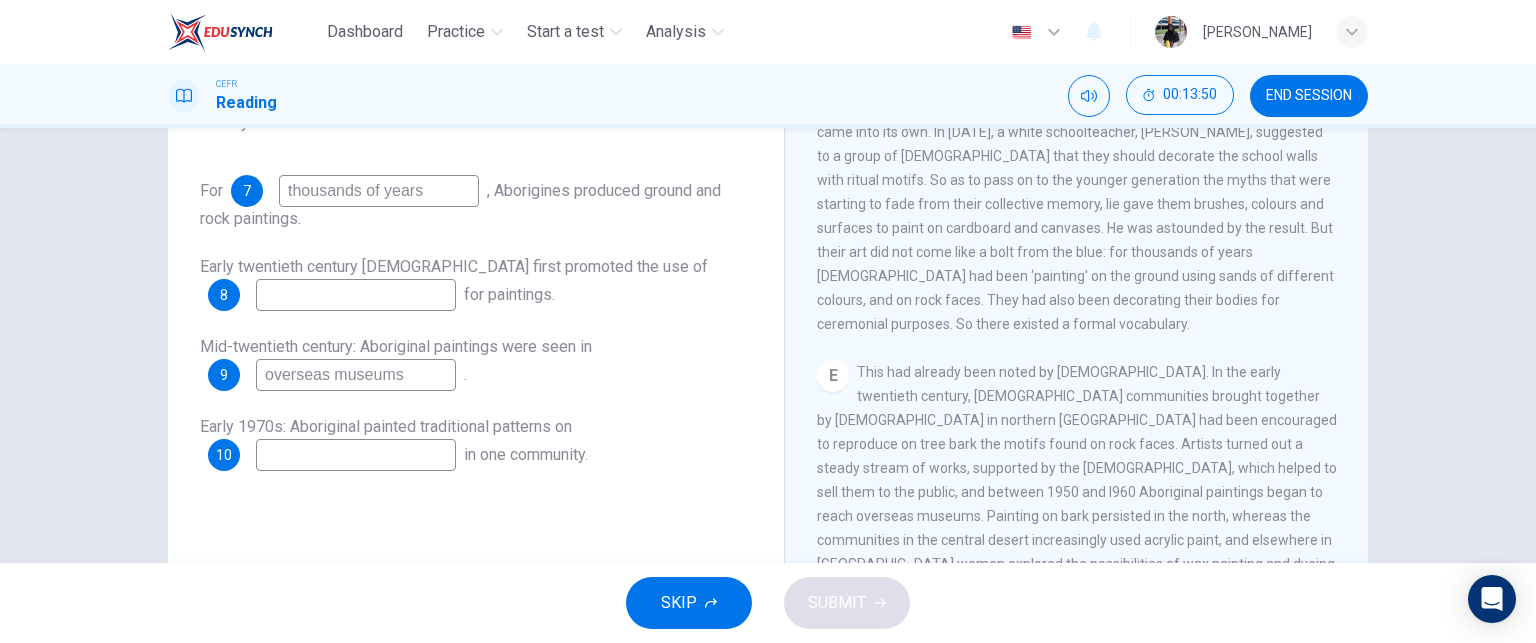 click on "This had already been noted by [DEMOGRAPHIC_DATA]. In the early twentieth century, [DEMOGRAPHIC_DATA] communities brought together by [DEMOGRAPHIC_DATA] in northern [GEOGRAPHIC_DATA] had been encouraged to reproduce on tree bark the motifs found on rock faces. Artists turned out a steady stream of works, supported by the [DEMOGRAPHIC_DATA], which helped to sell them to the public, and between 1950 and I960 Aboriginal paintings began to reach overseas museums. Painting on bark persisted in the north, whereas the communities in the central desert increasingly used acrylic paint, and elsewhere in [GEOGRAPHIC_DATA] women explored the possibilities of wax painting and dyeing processes, known as ‘batik.’" at bounding box center [1077, 480] 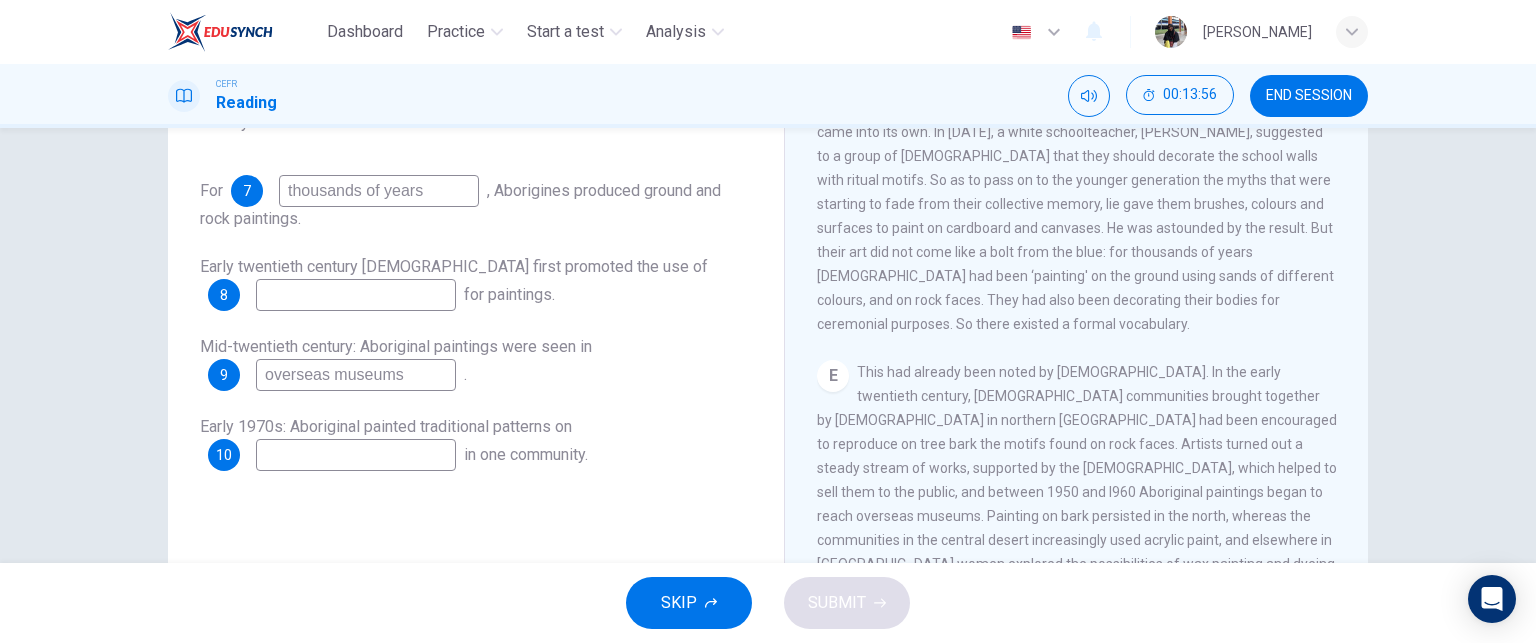 click at bounding box center [356, 295] 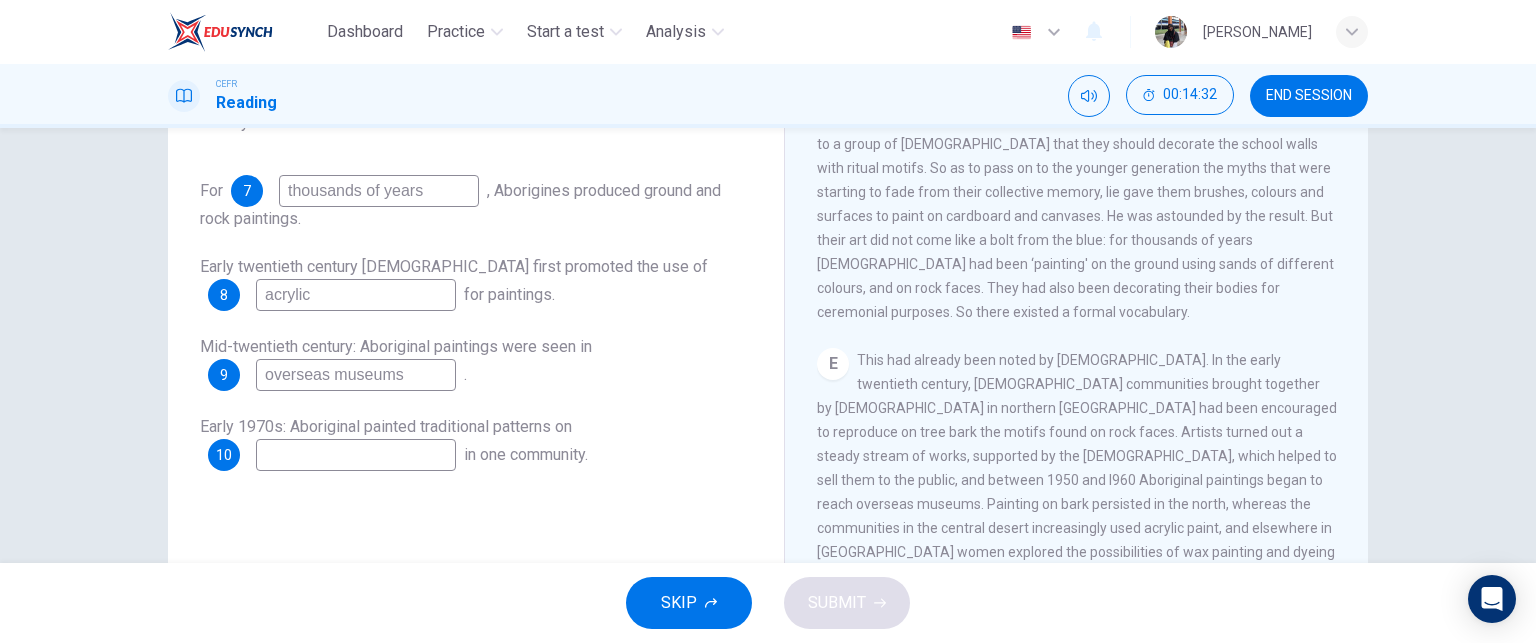 scroll, scrollTop: 851, scrollLeft: 0, axis: vertical 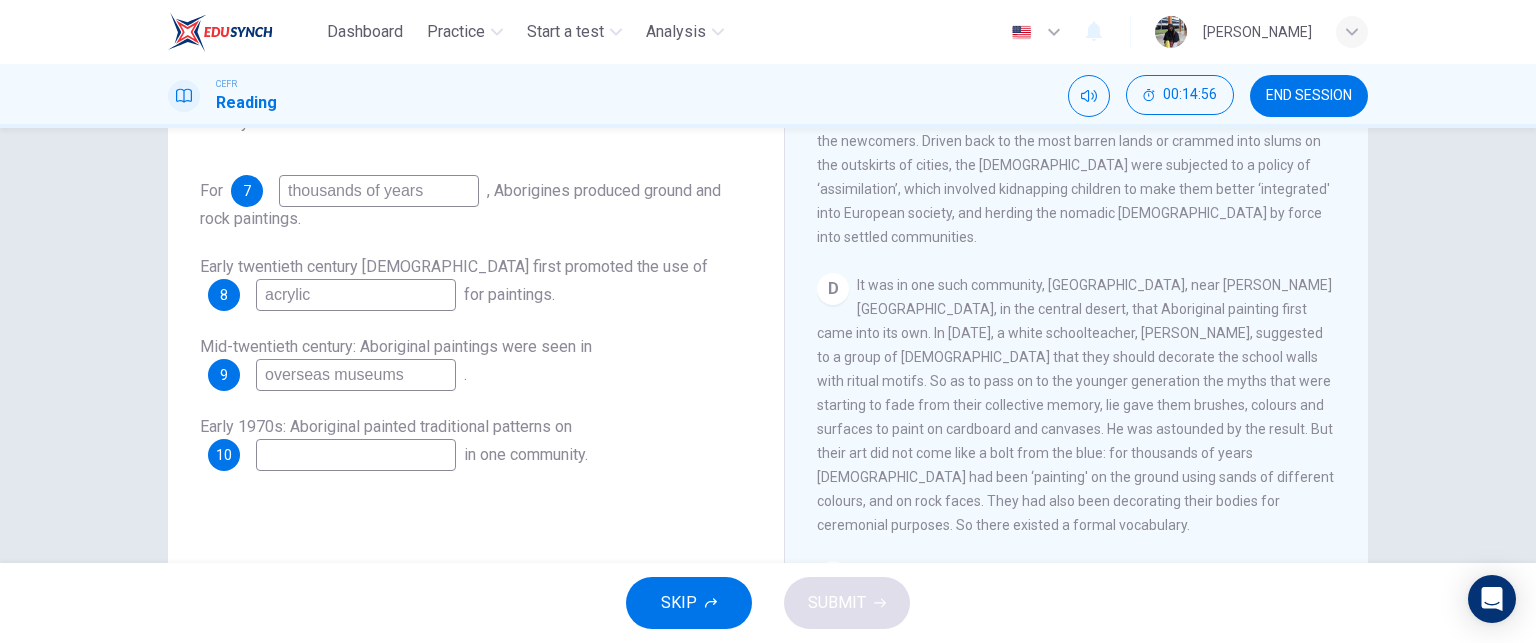 type on "acrylic" 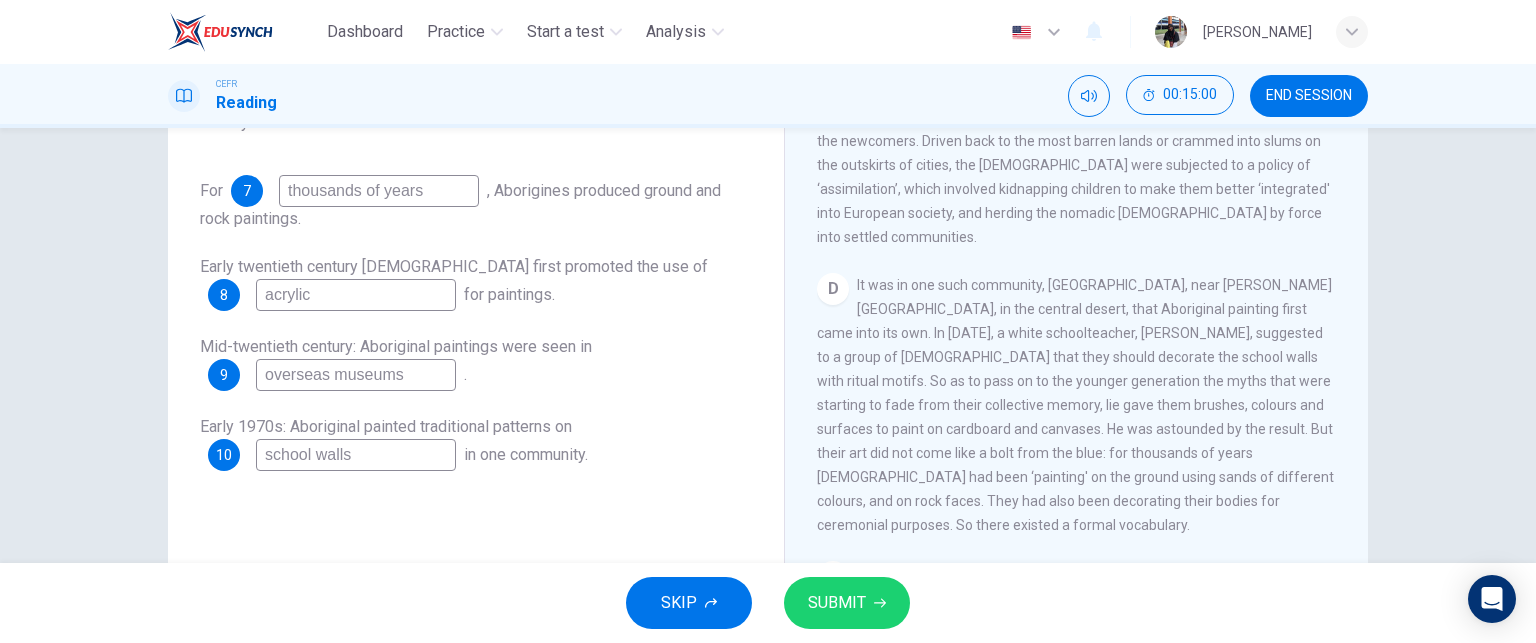 type on "school walls" 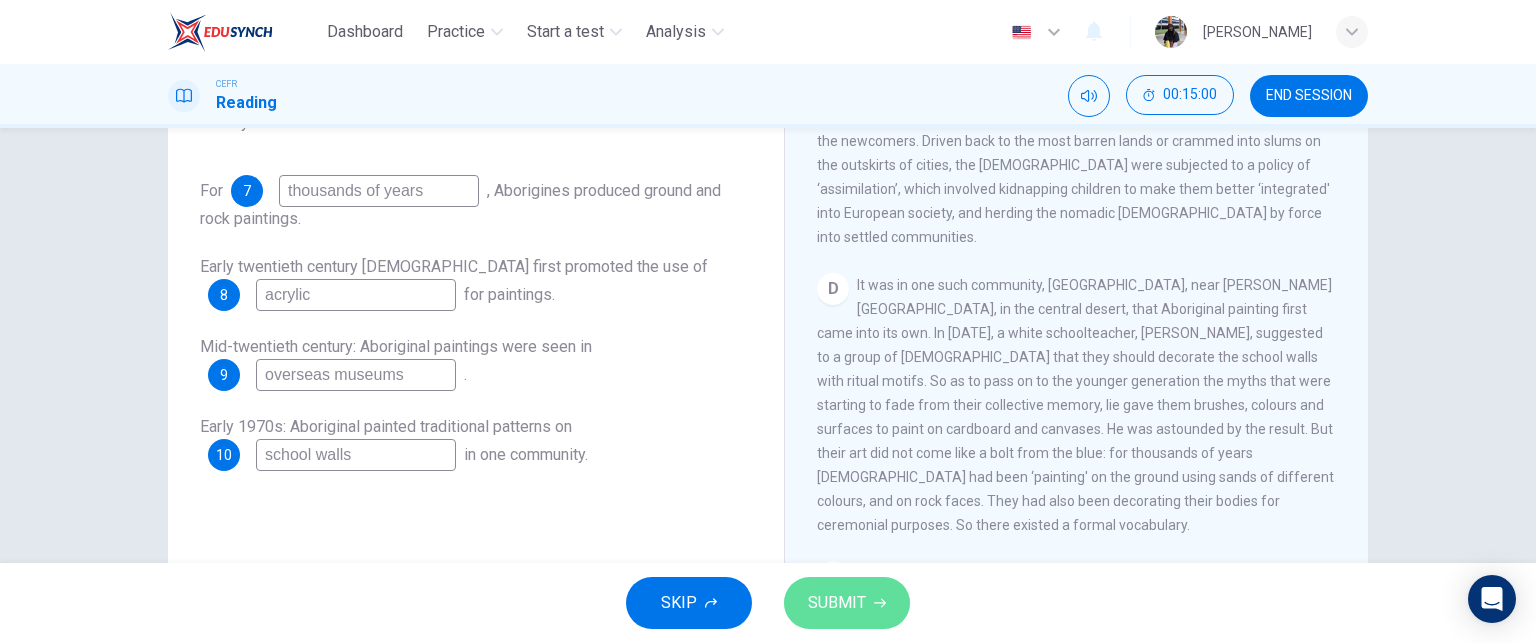 click on "SUBMIT" at bounding box center (847, 603) 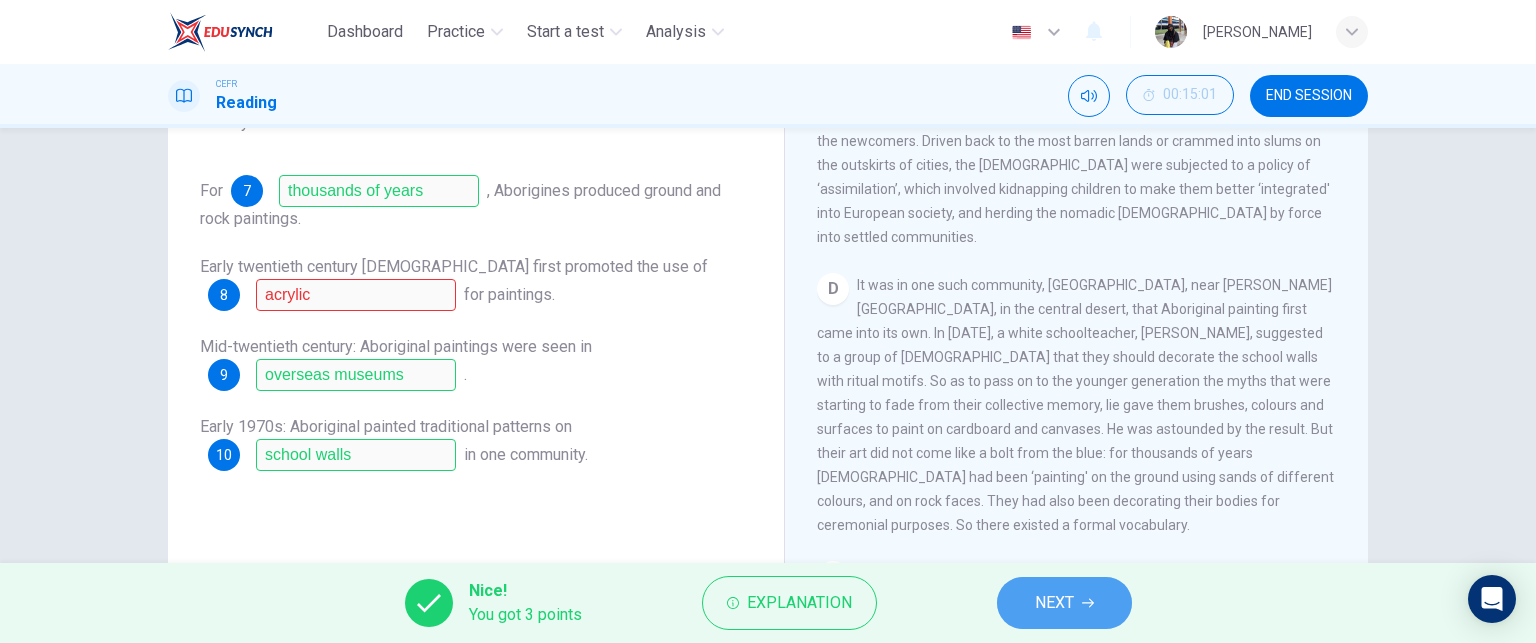 click 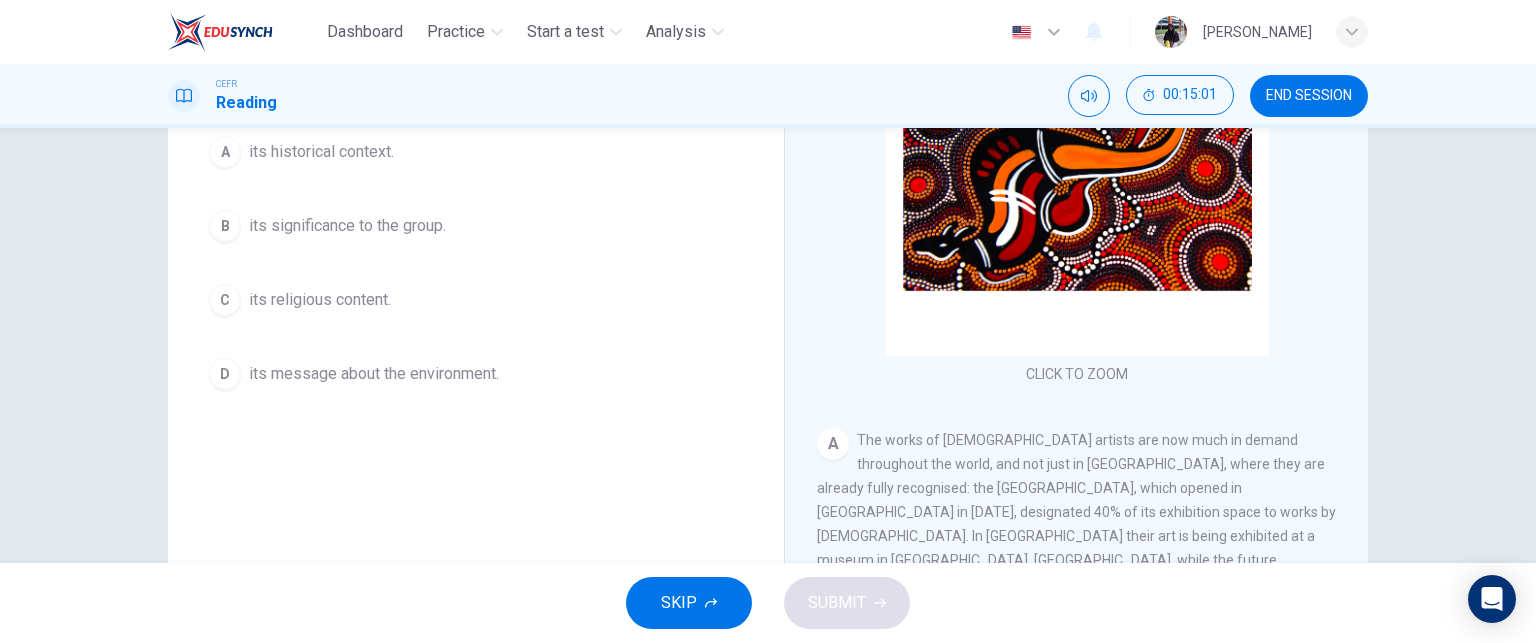 scroll, scrollTop: 92, scrollLeft: 0, axis: vertical 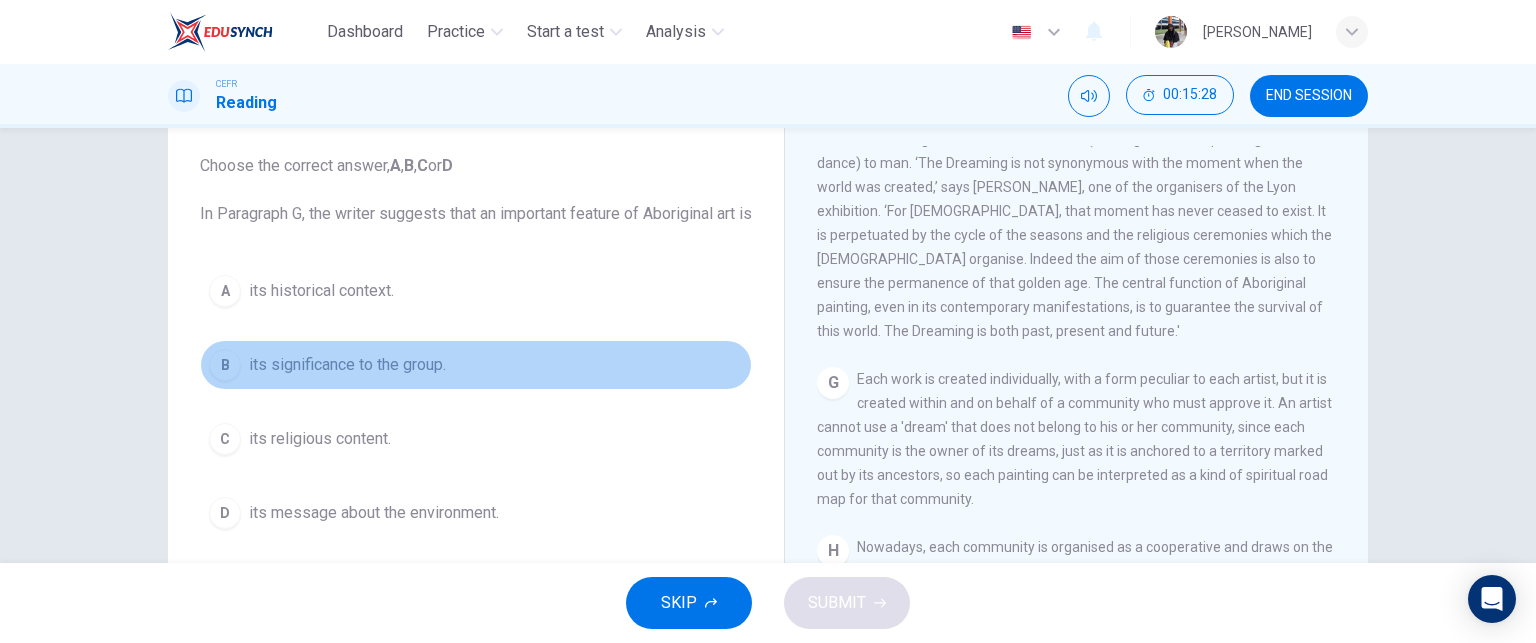 click on "B its significance to the group." at bounding box center (476, 365) 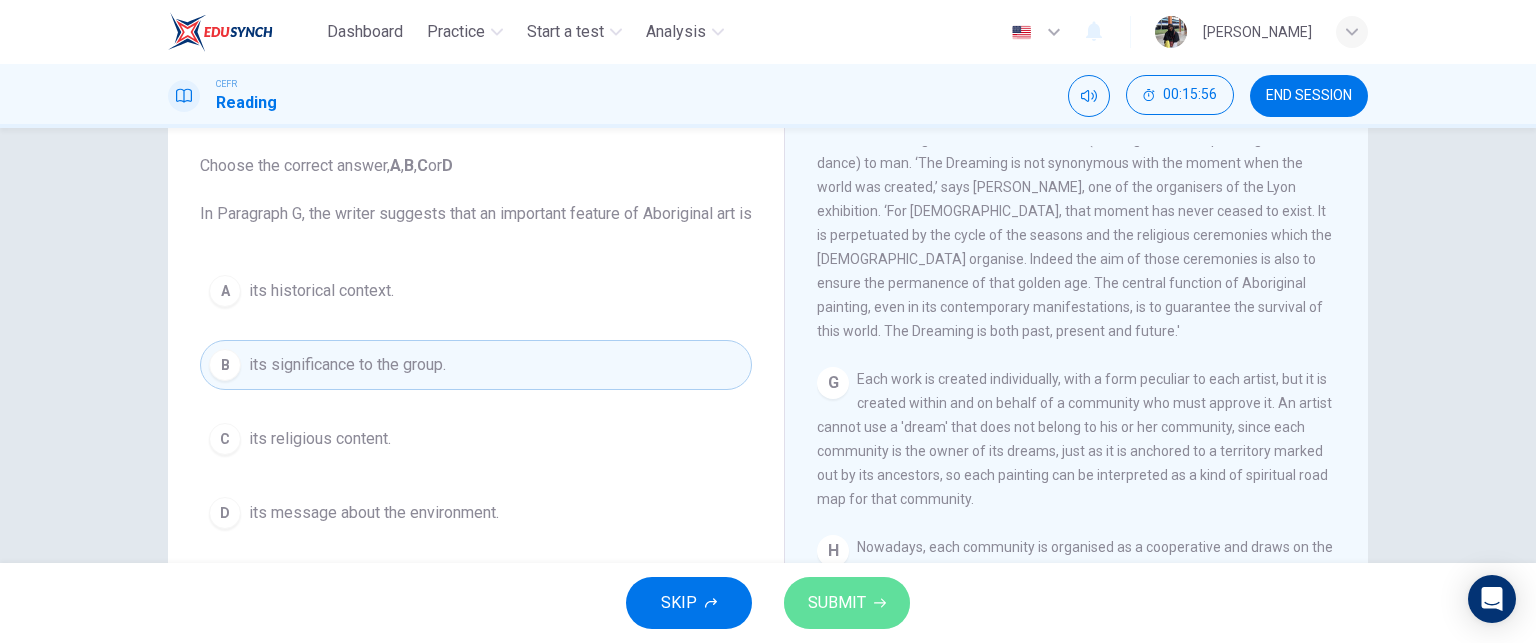 click on "SUBMIT" at bounding box center (847, 603) 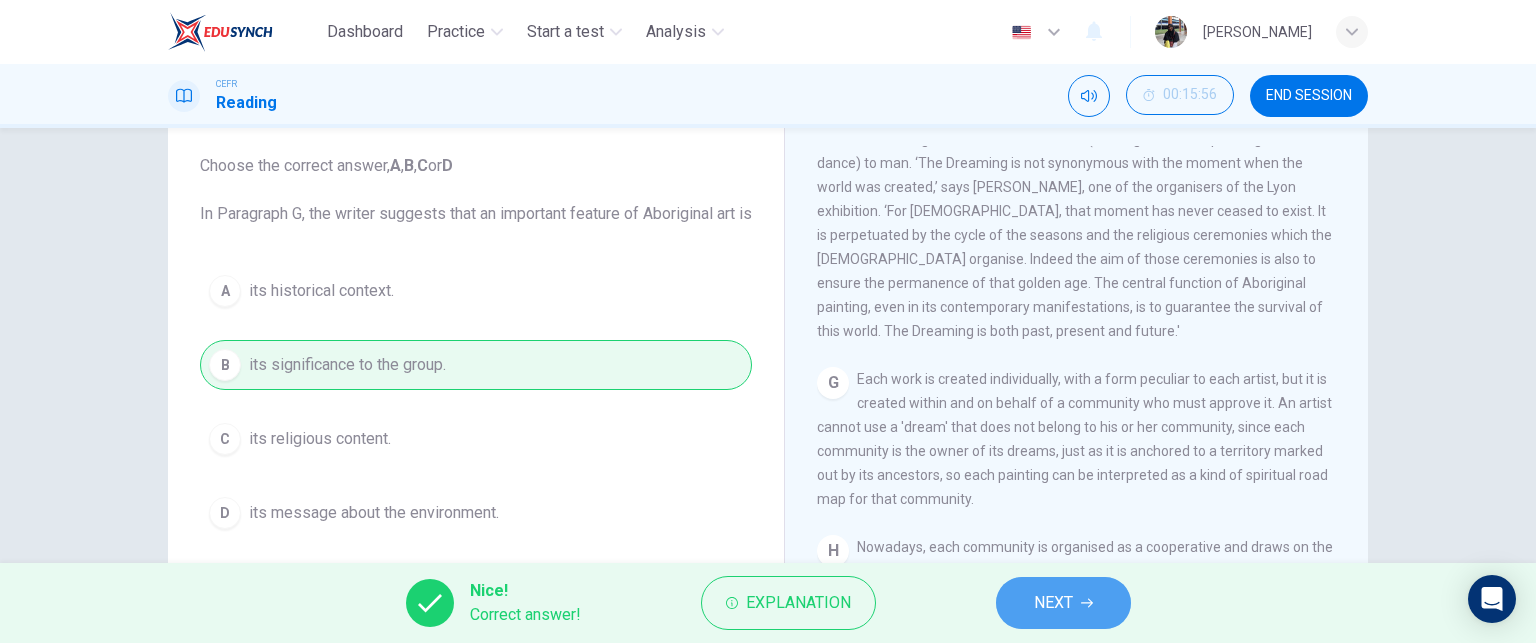 click on "NEXT" at bounding box center [1063, 603] 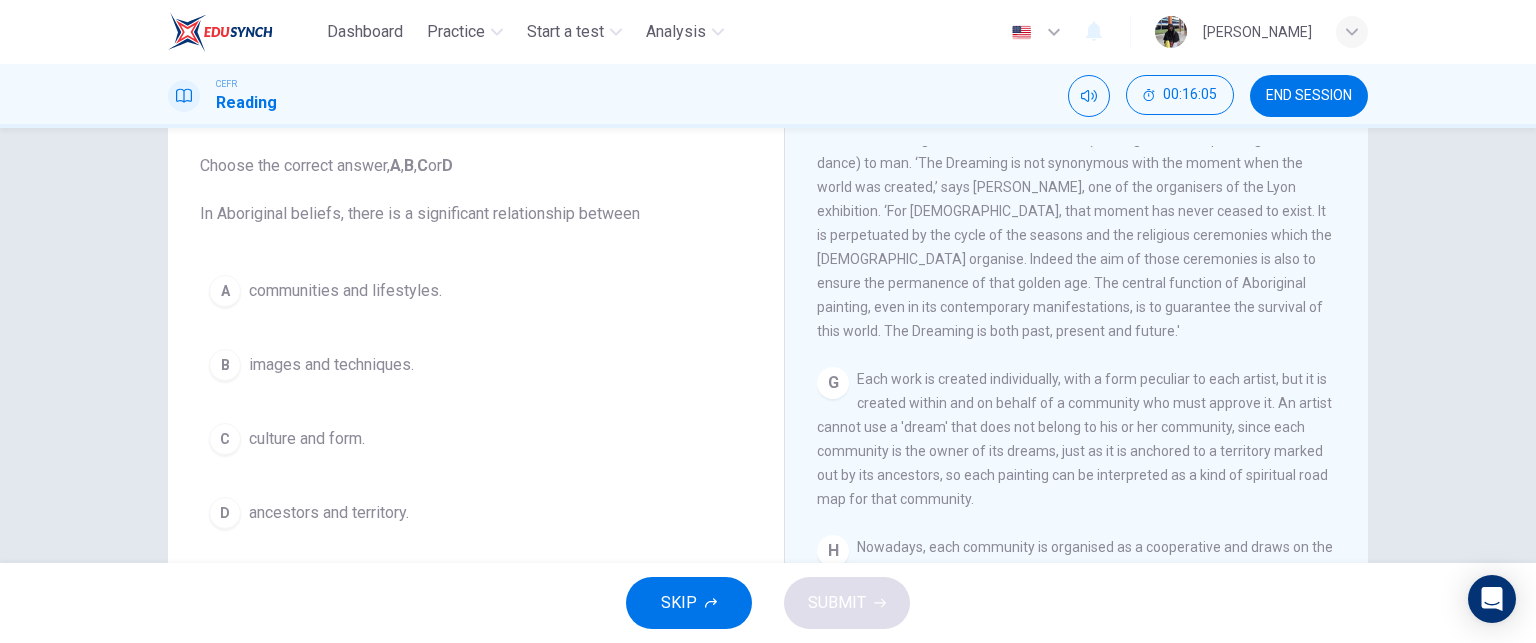 scroll, scrollTop: 1840, scrollLeft: 0, axis: vertical 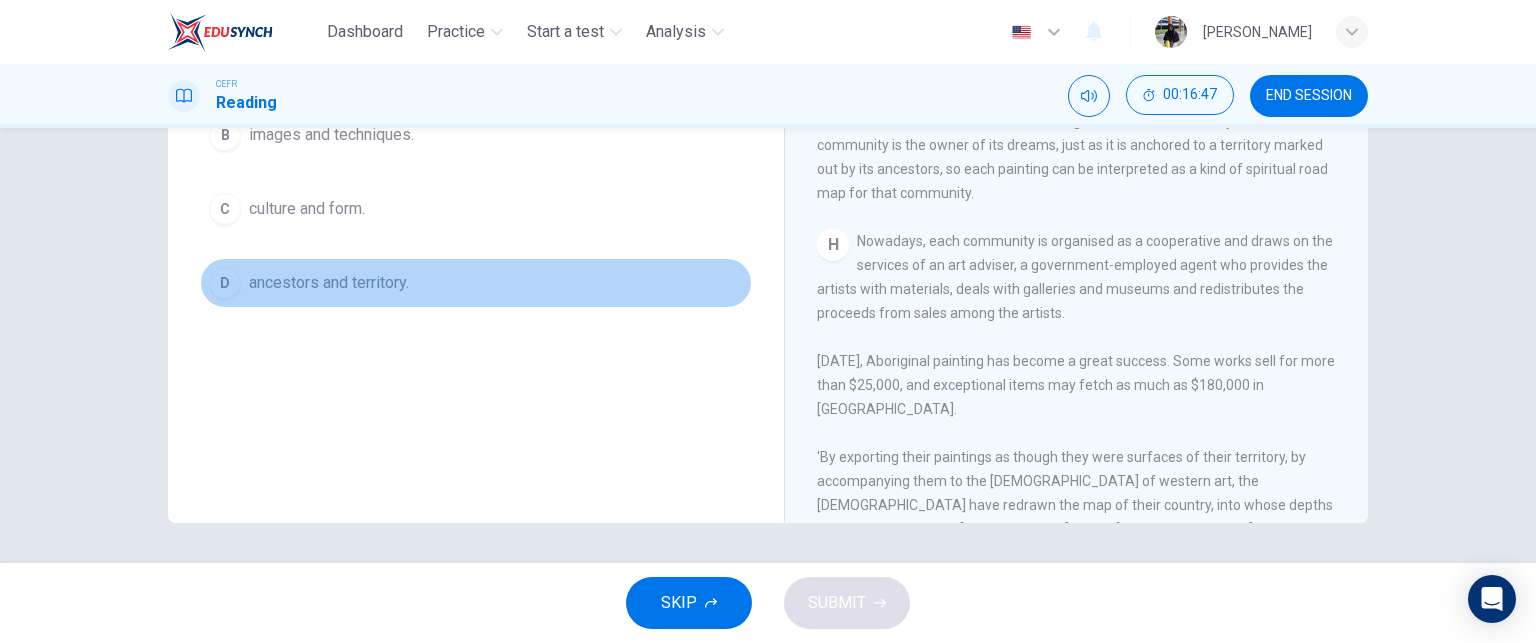 click on "ancestors and territory." at bounding box center [329, 283] 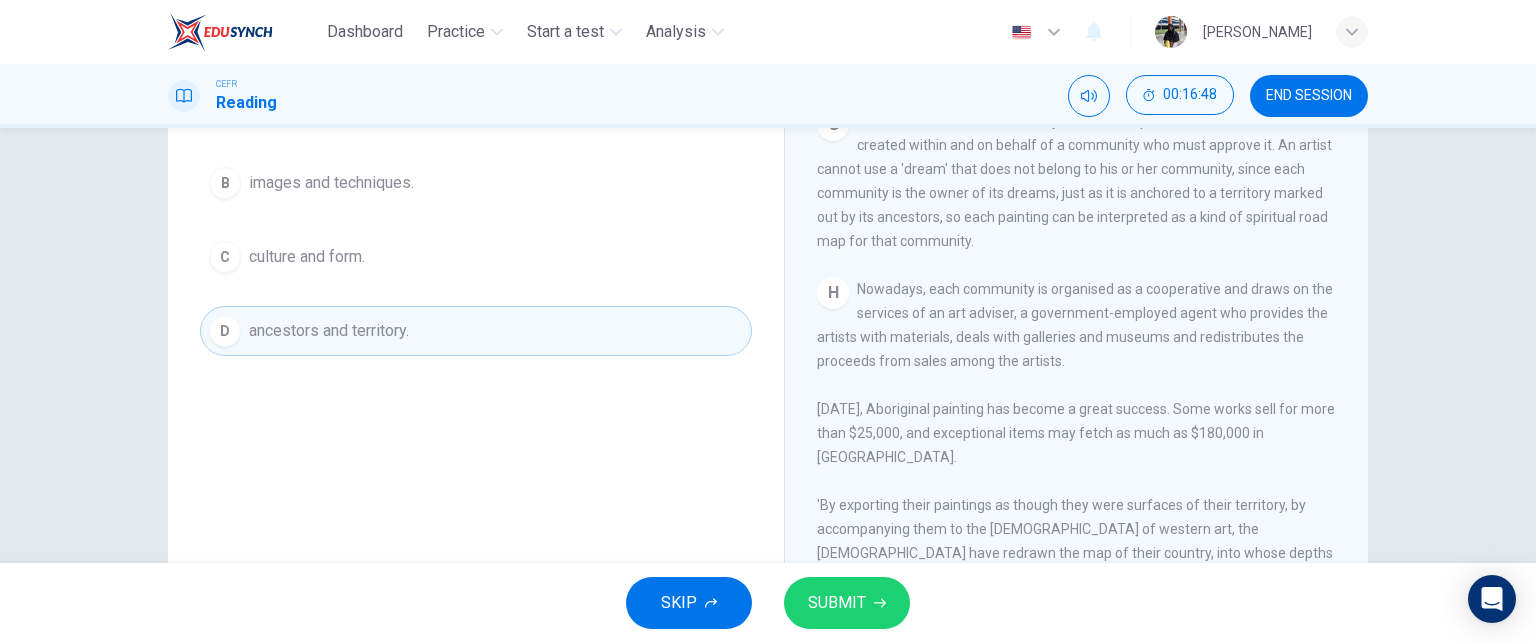 scroll, scrollTop: 288, scrollLeft: 0, axis: vertical 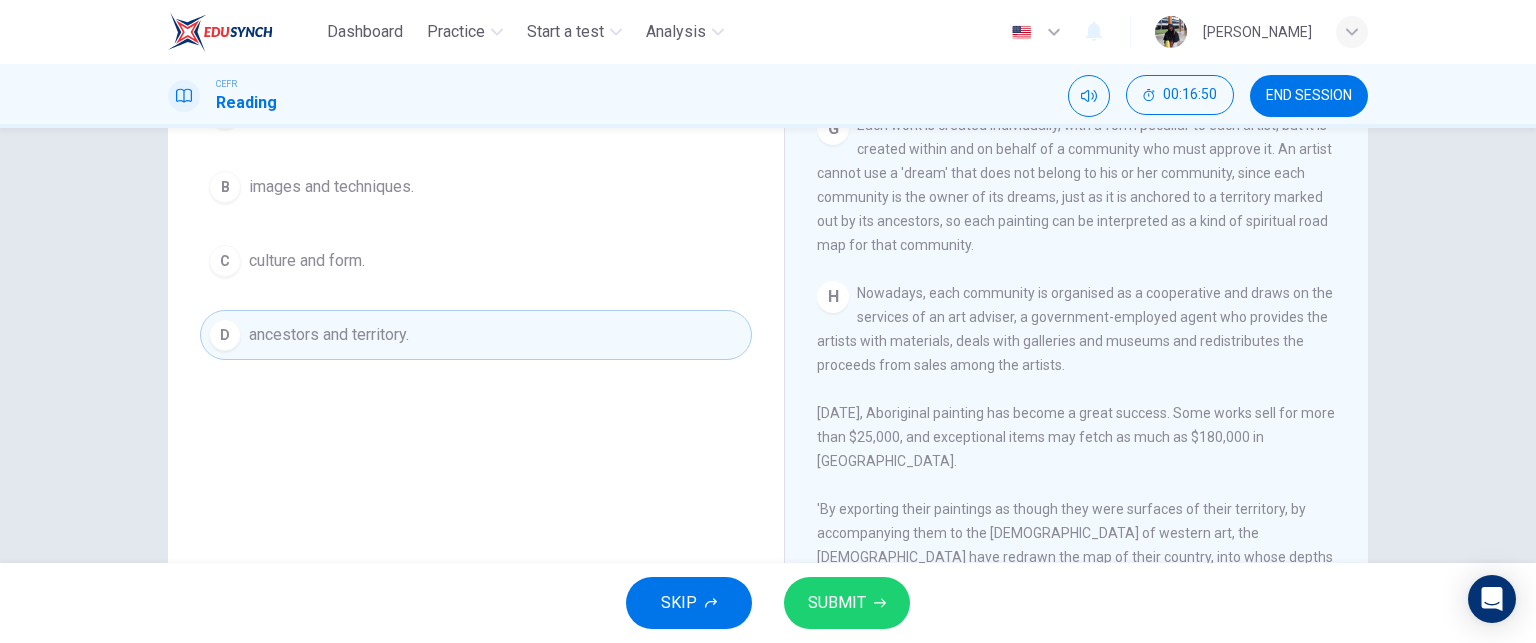 click on "SUBMIT" at bounding box center (847, 603) 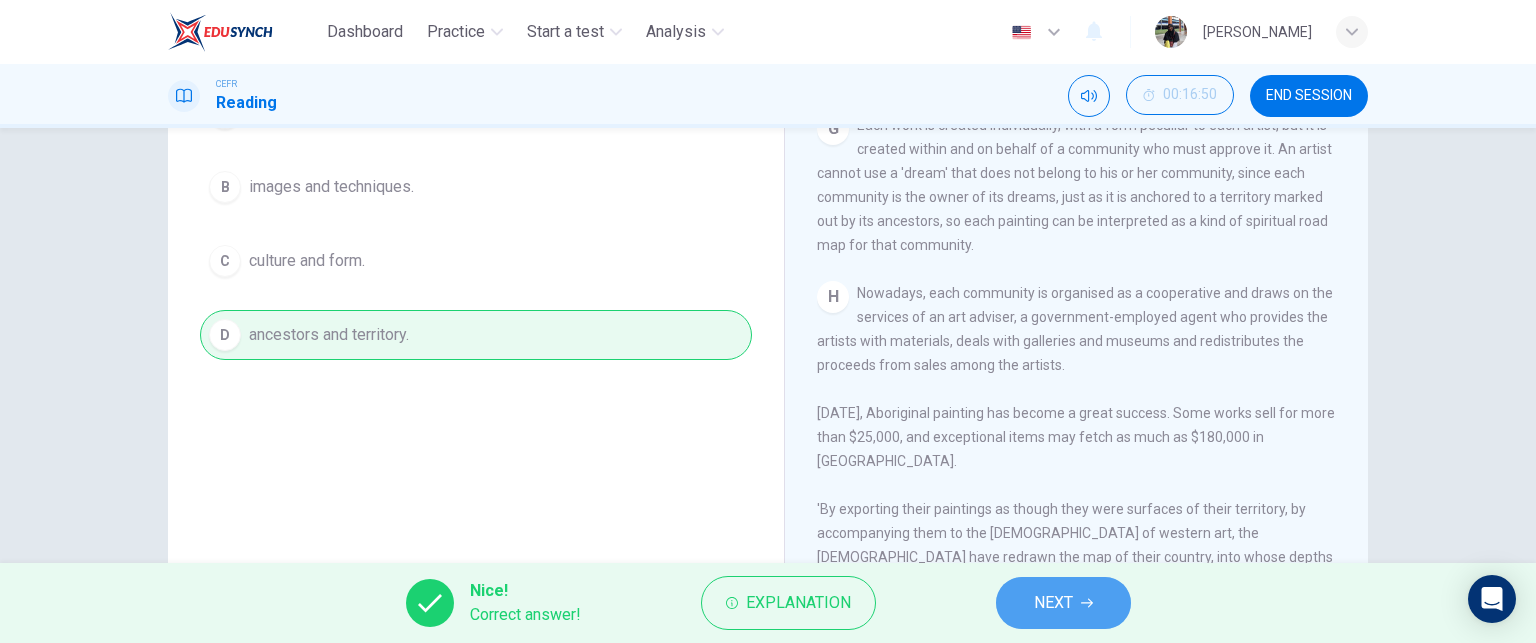 click on "NEXT" at bounding box center (1063, 603) 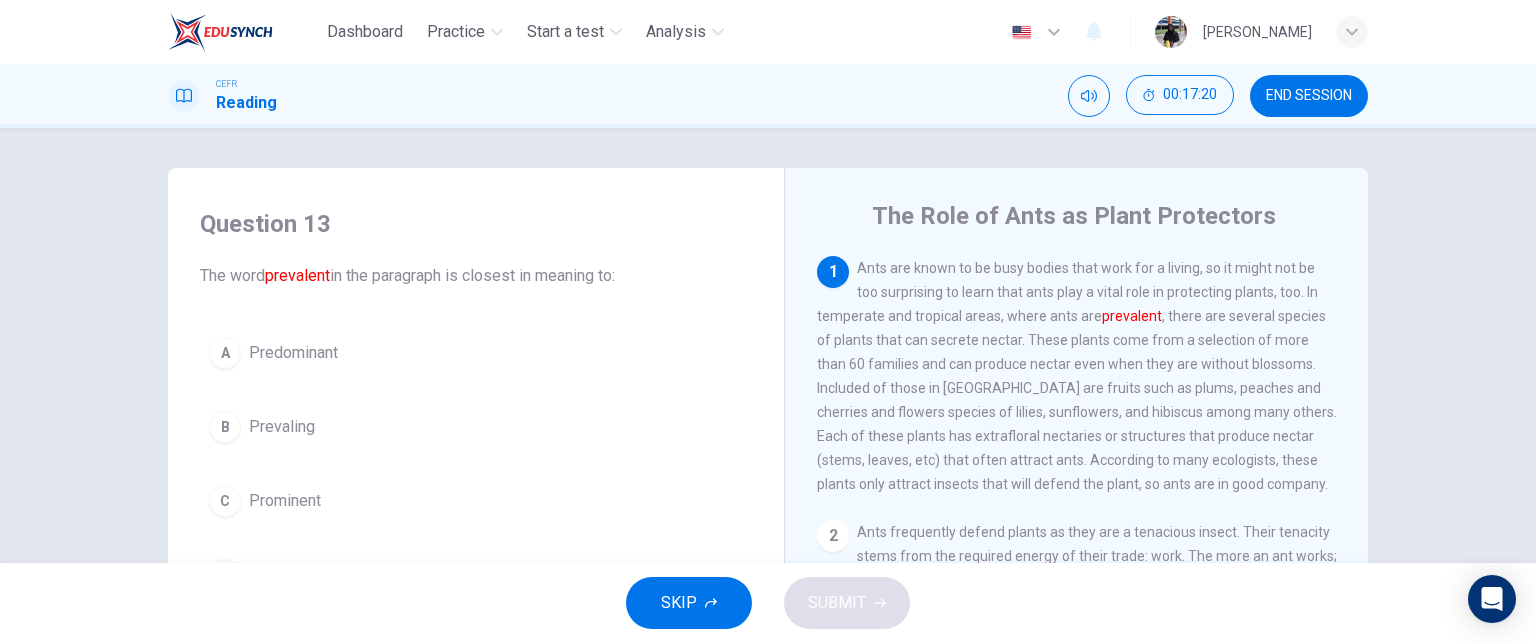 scroll, scrollTop: 110, scrollLeft: 0, axis: vertical 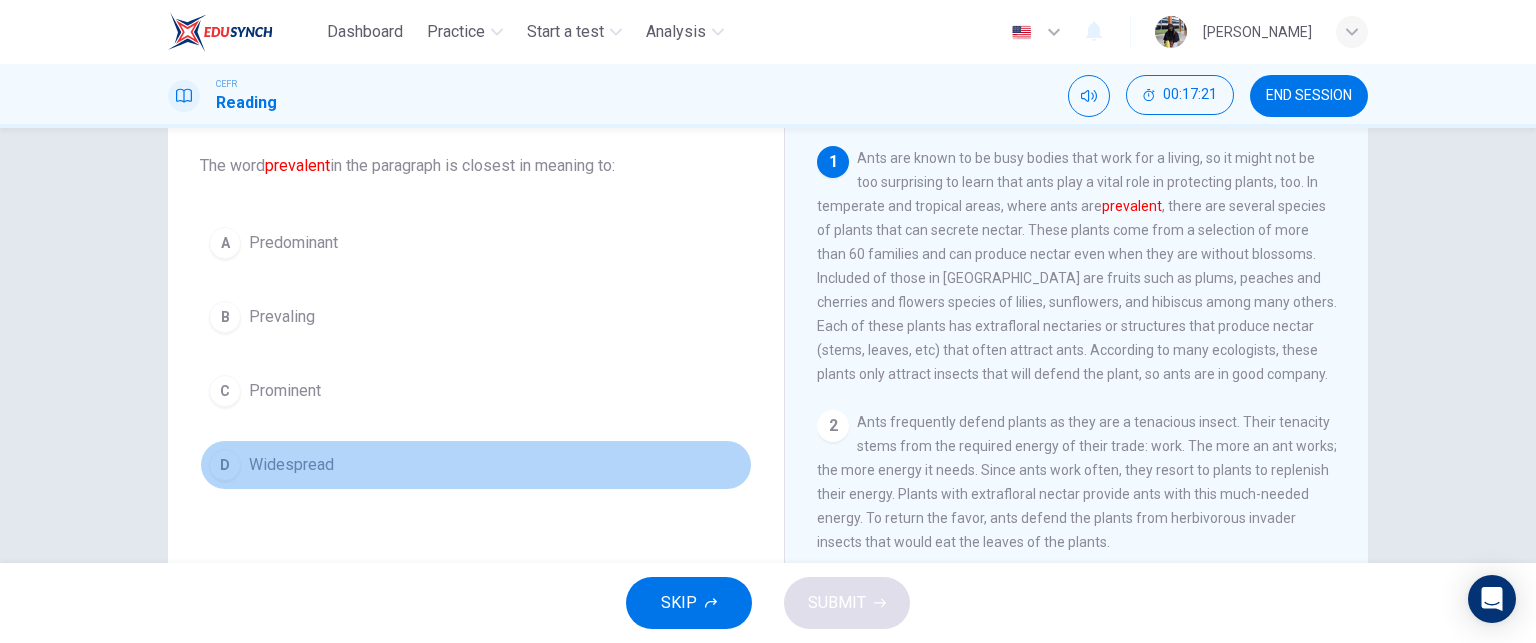 click on "D  Widespread" at bounding box center (476, 465) 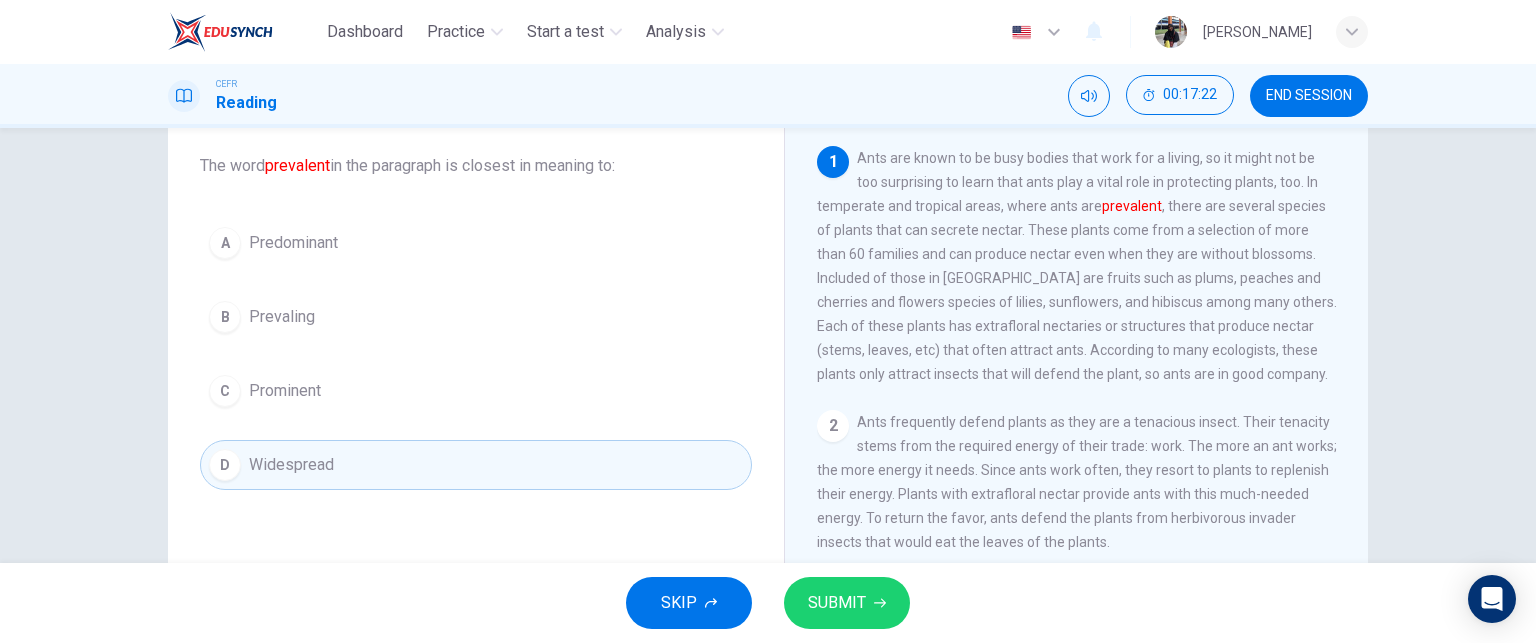 click on "SUBMIT" at bounding box center [837, 603] 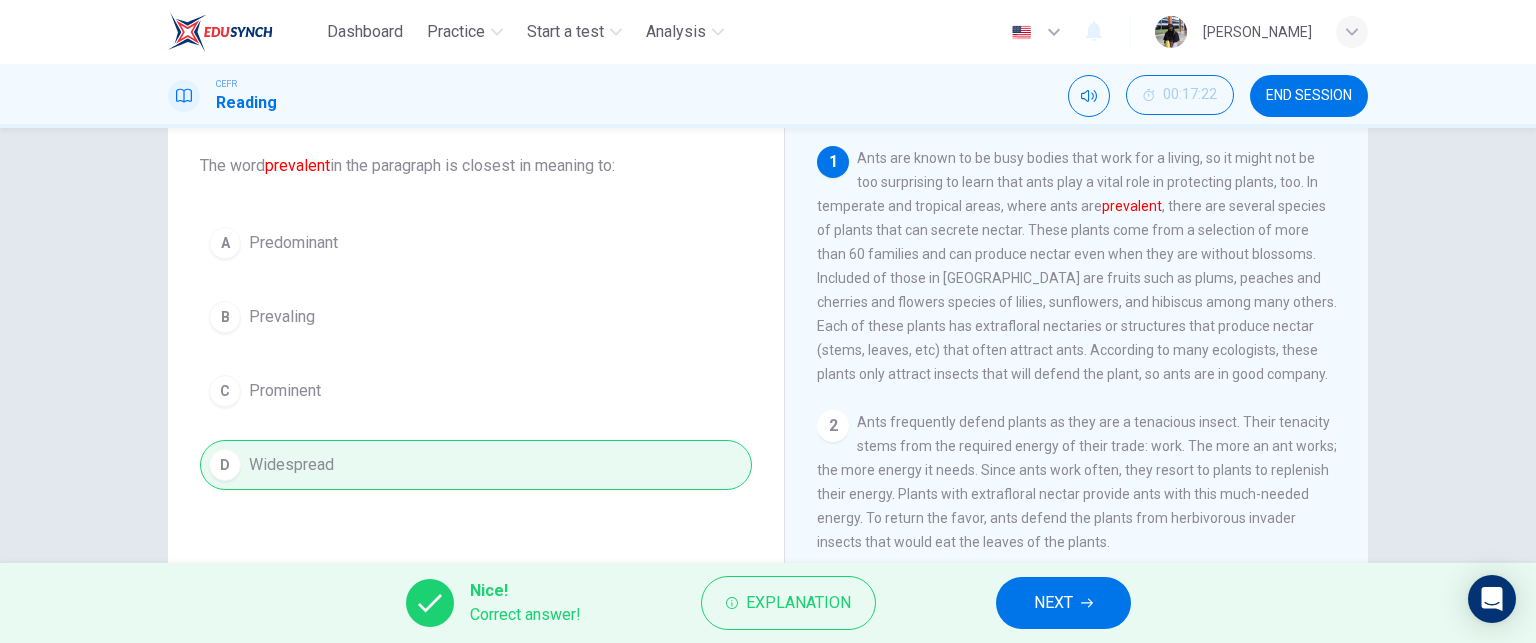 click on "NEXT" at bounding box center (1053, 603) 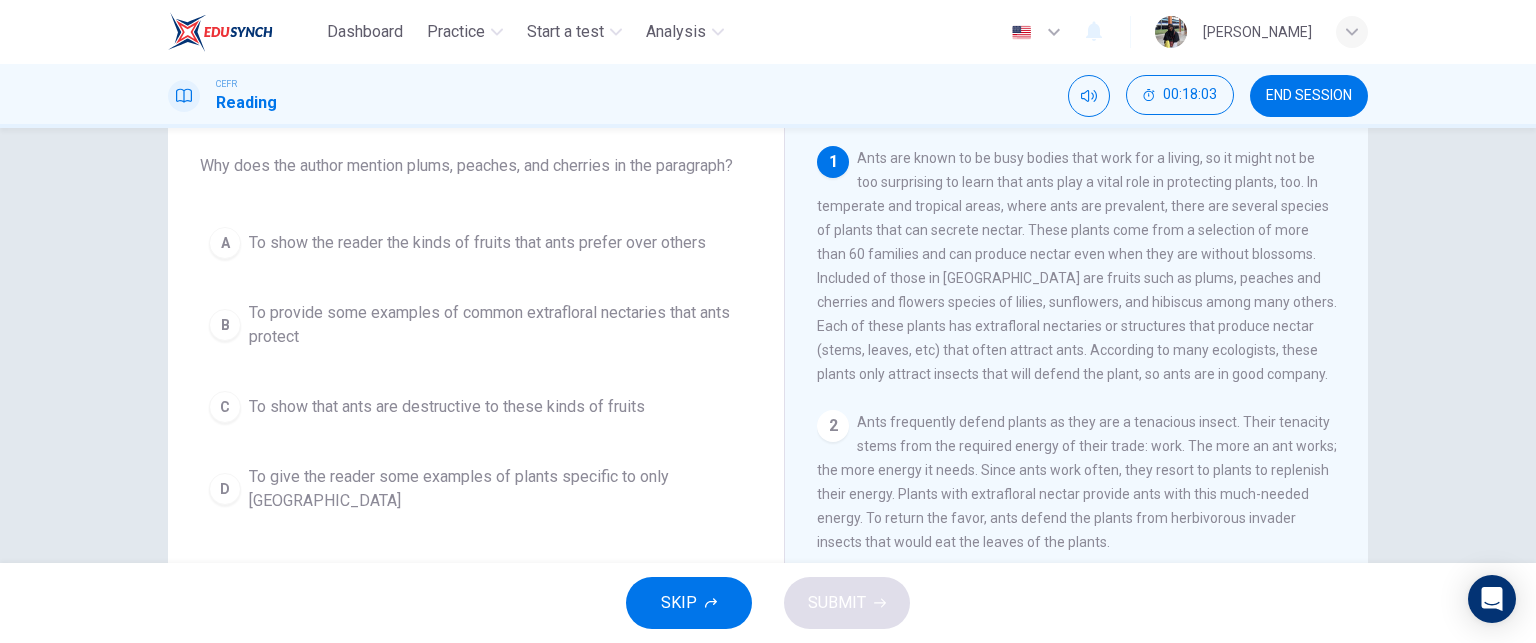 click on "To provide some examples of common extrafloral nectaries that ants protect" at bounding box center (496, 325) 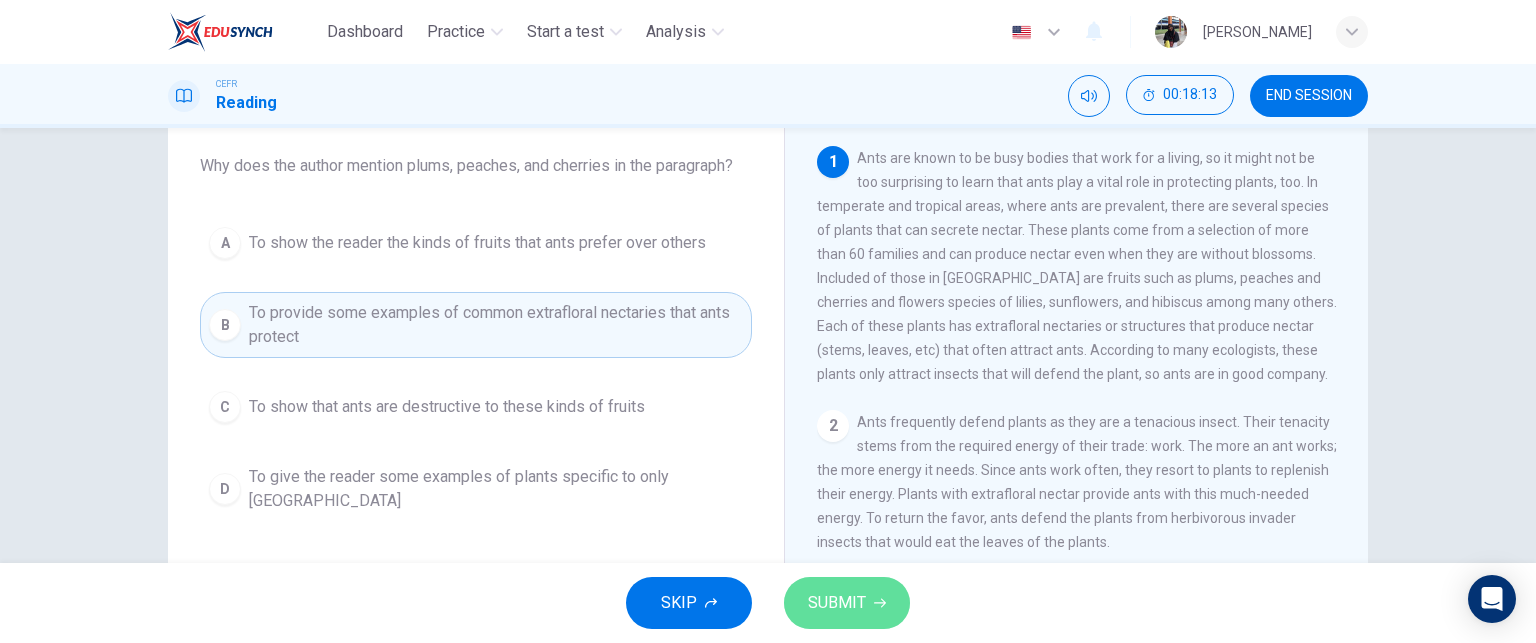 click on "SUBMIT" at bounding box center [847, 603] 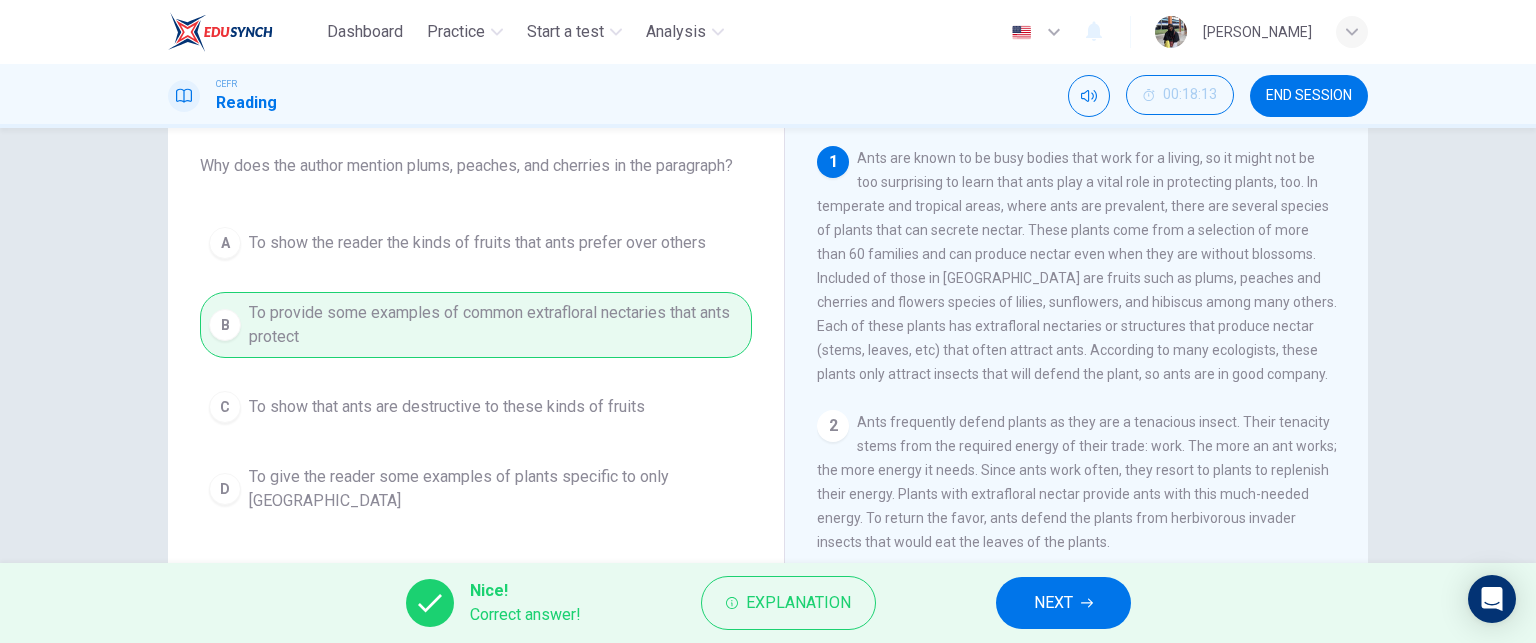 click on "NEXT" at bounding box center (1063, 603) 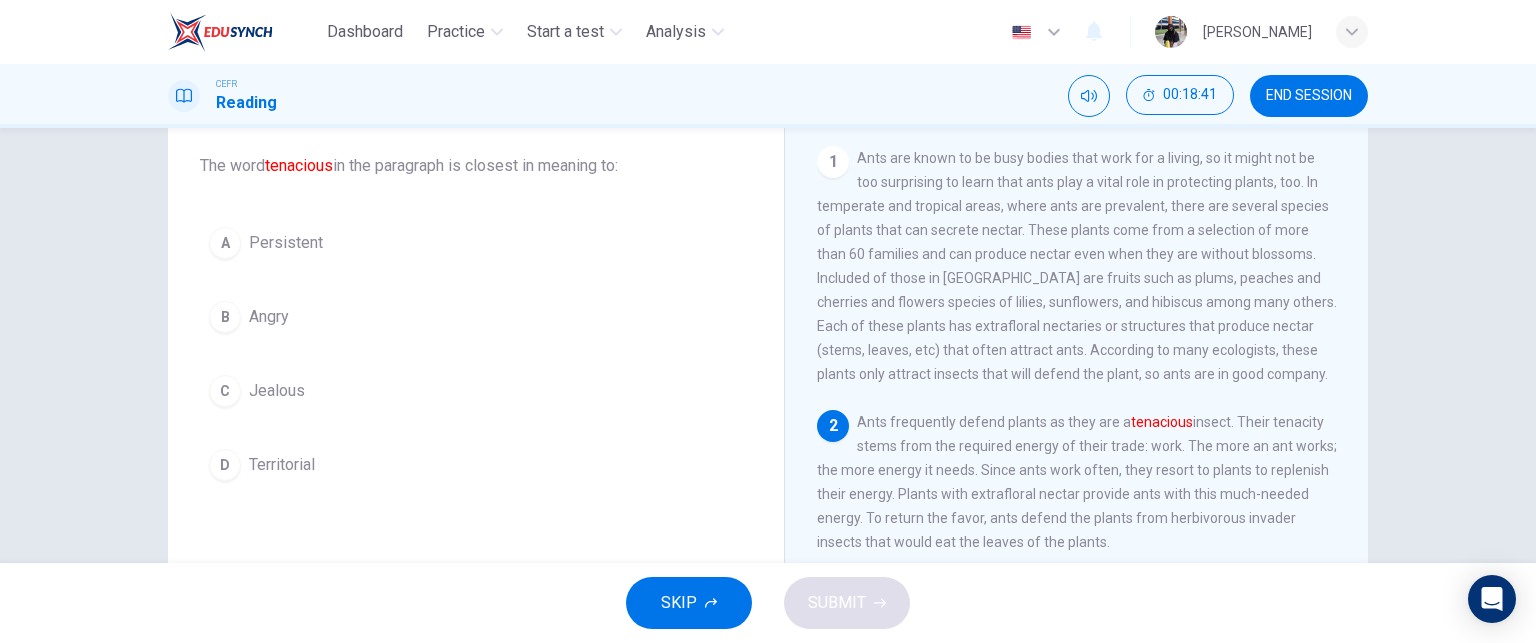 click on "A  Persistent" at bounding box center (476, 243) 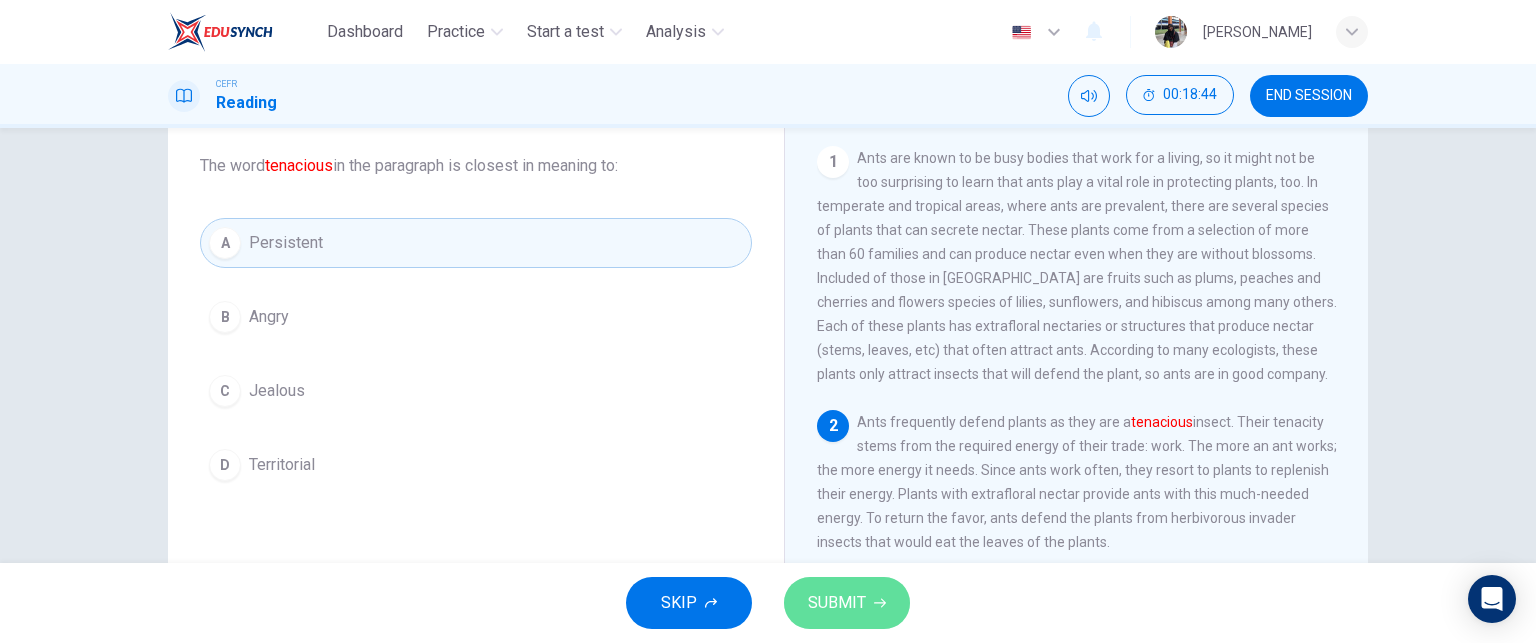 click on "SUBMIT" at bounding box center [837, 603] 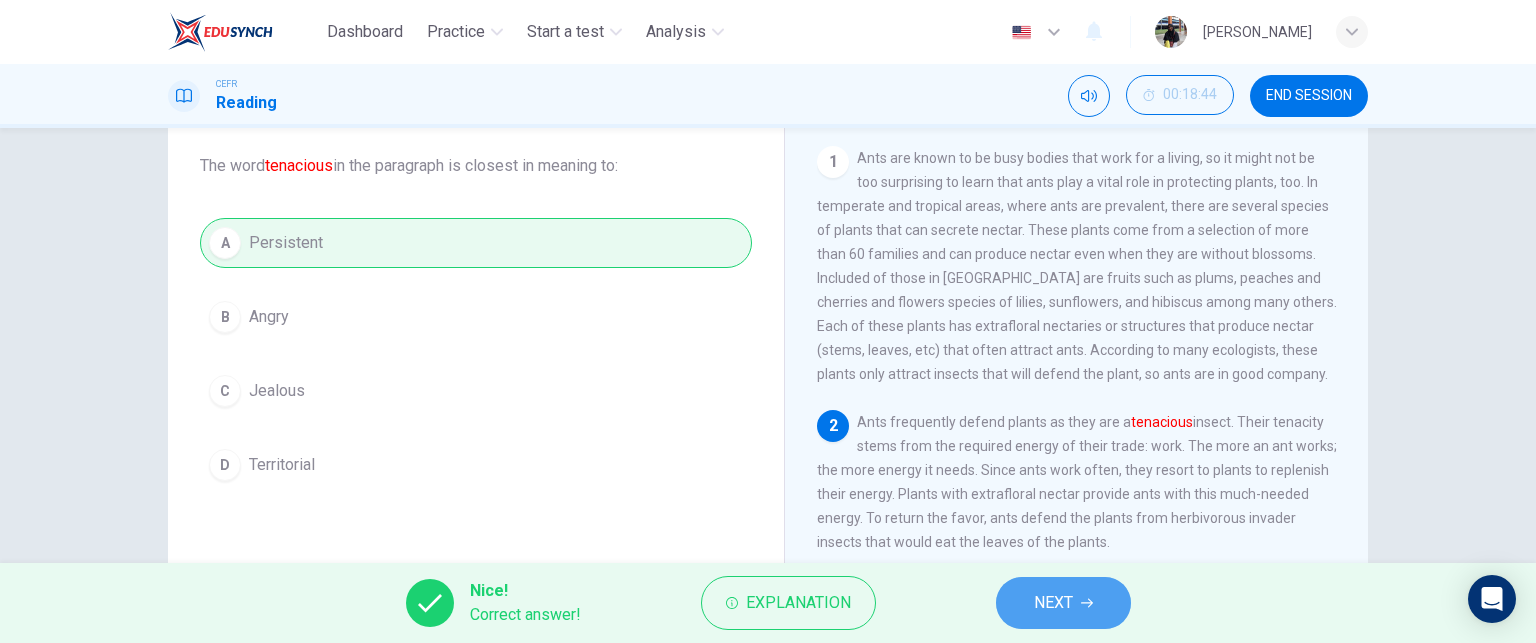 click on "NEXT" at bounding box center (1063, 603) 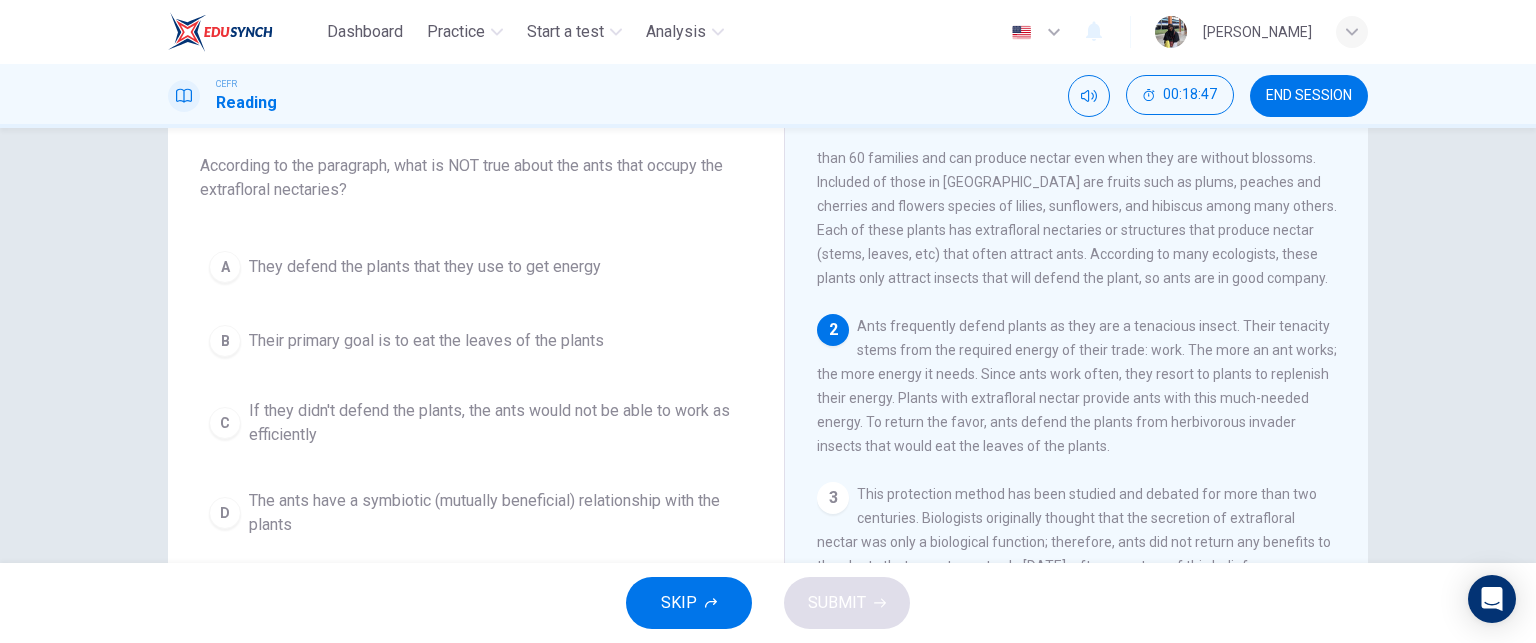 scroll, scrollTop: 99, scrollLeft: 0, axis: vertical 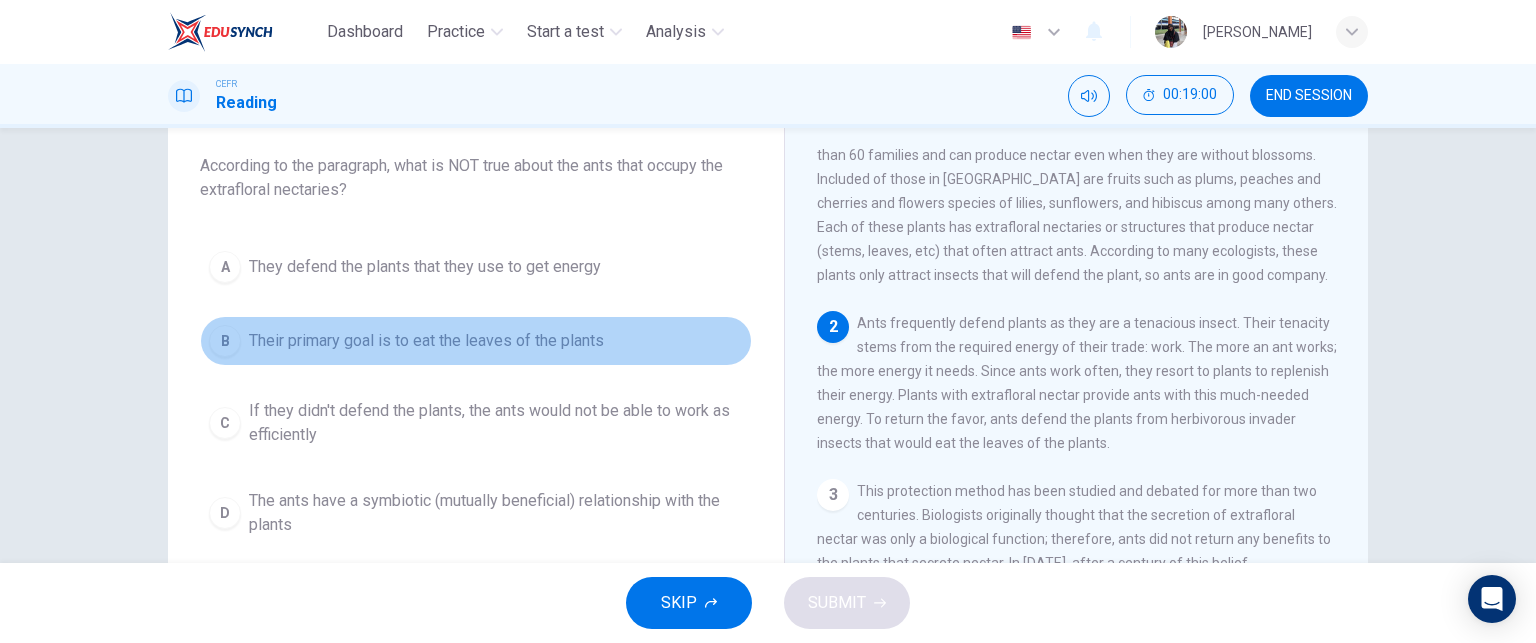 click on "Their primary goal is to eat the leaves of the plants" at bounding box center (426, 341) 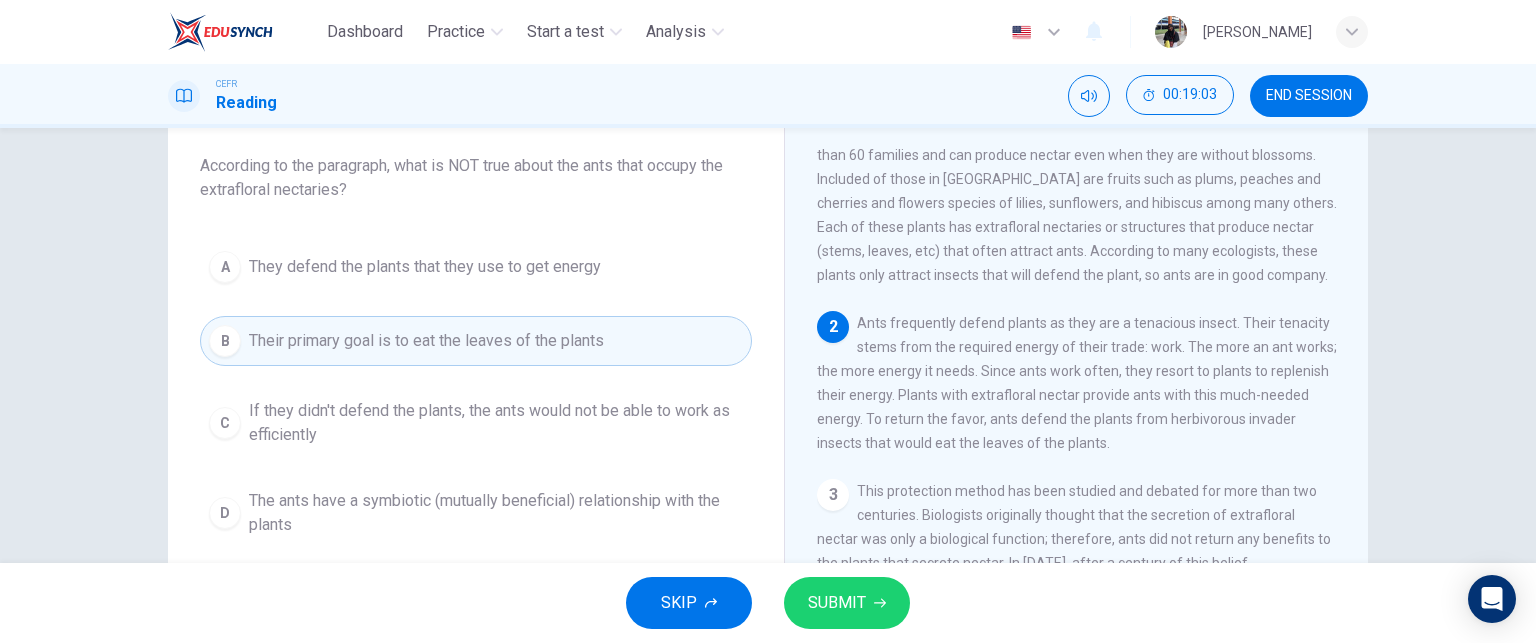 click on "SUBMIT" at bounding box center (837, 603) 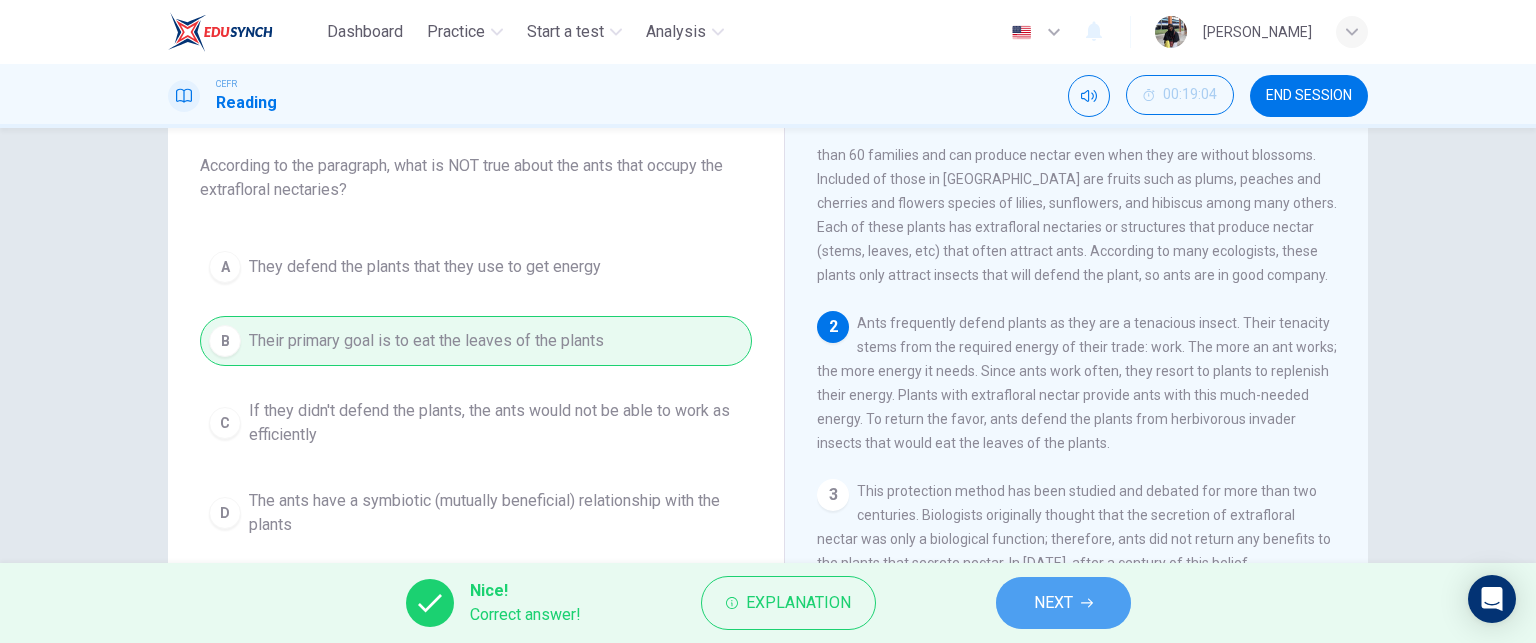 click on "NEXT" at bounding box center (1063, 603) 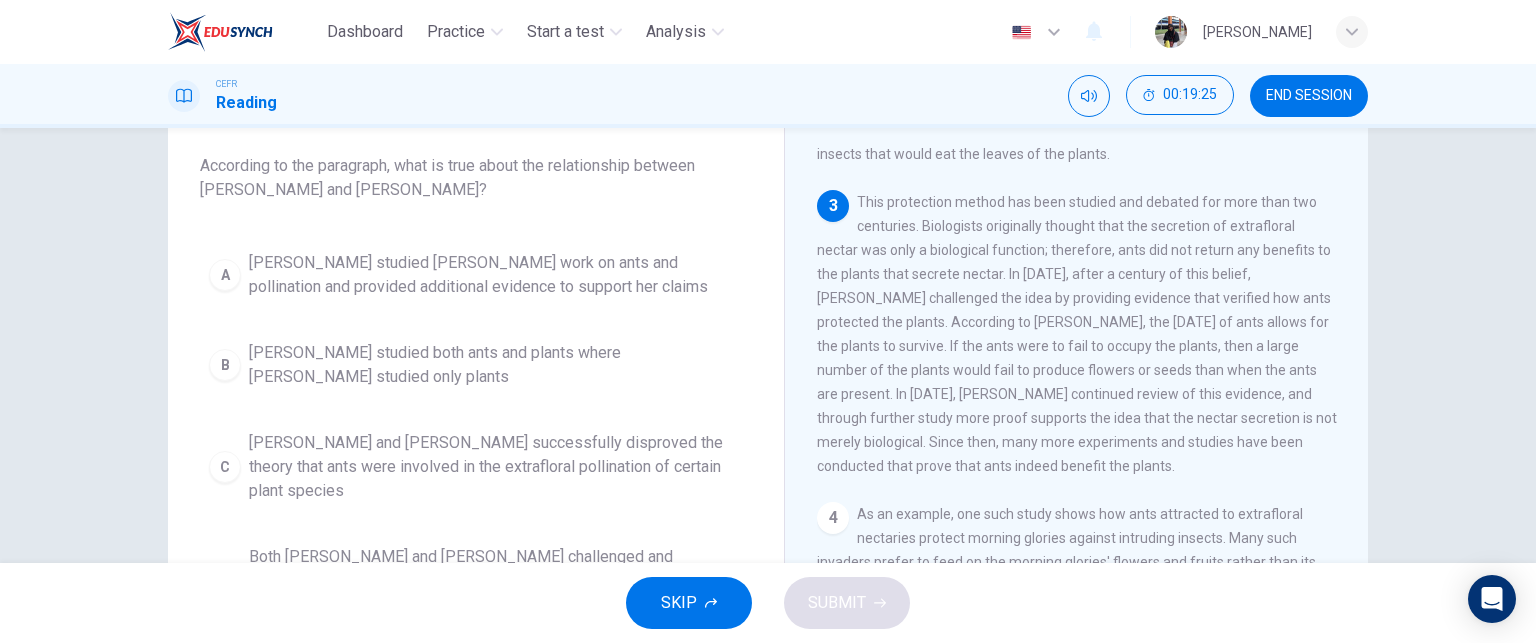 scroll, scrollTop: 388, scrollLeft: 0, axis: vertical 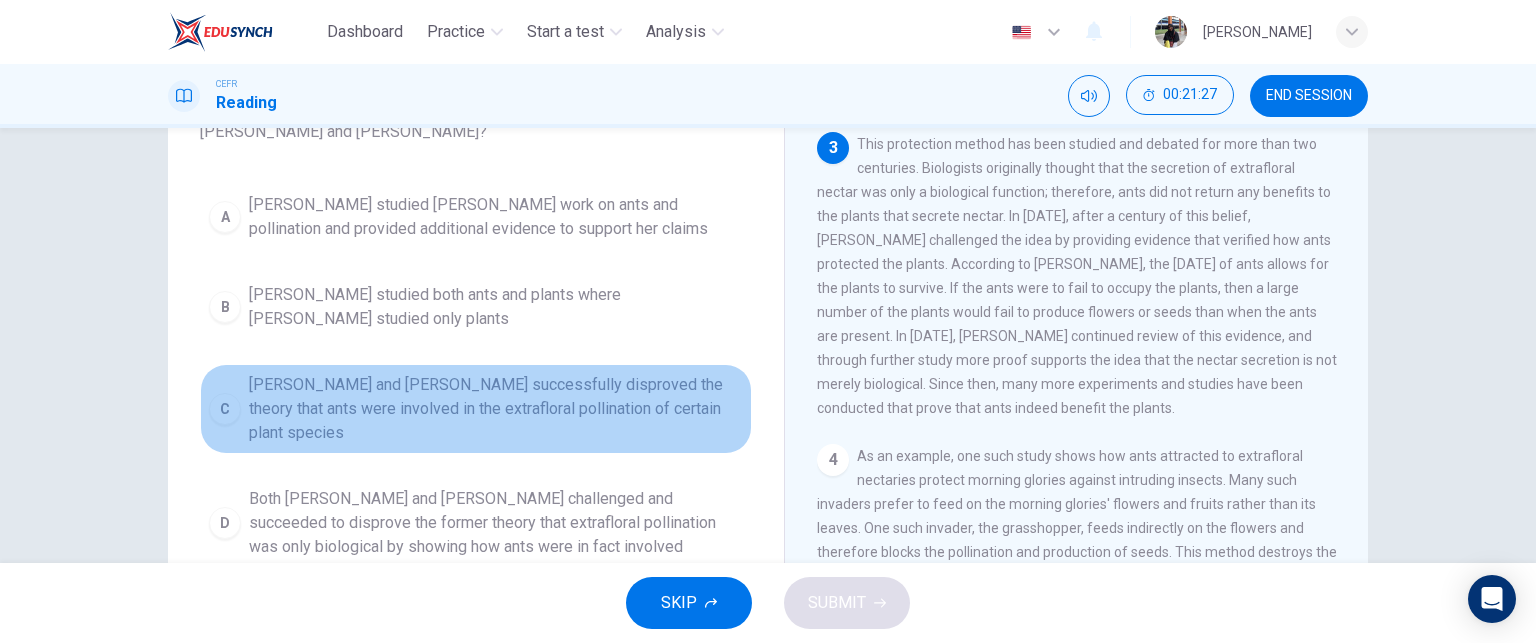 click on "[PERSON_NAME] and [PERSON_NAME] successfully disproved the theory that ants were involved in the extrafloral pollination of certain plant species" at bounding box center (476, 409) 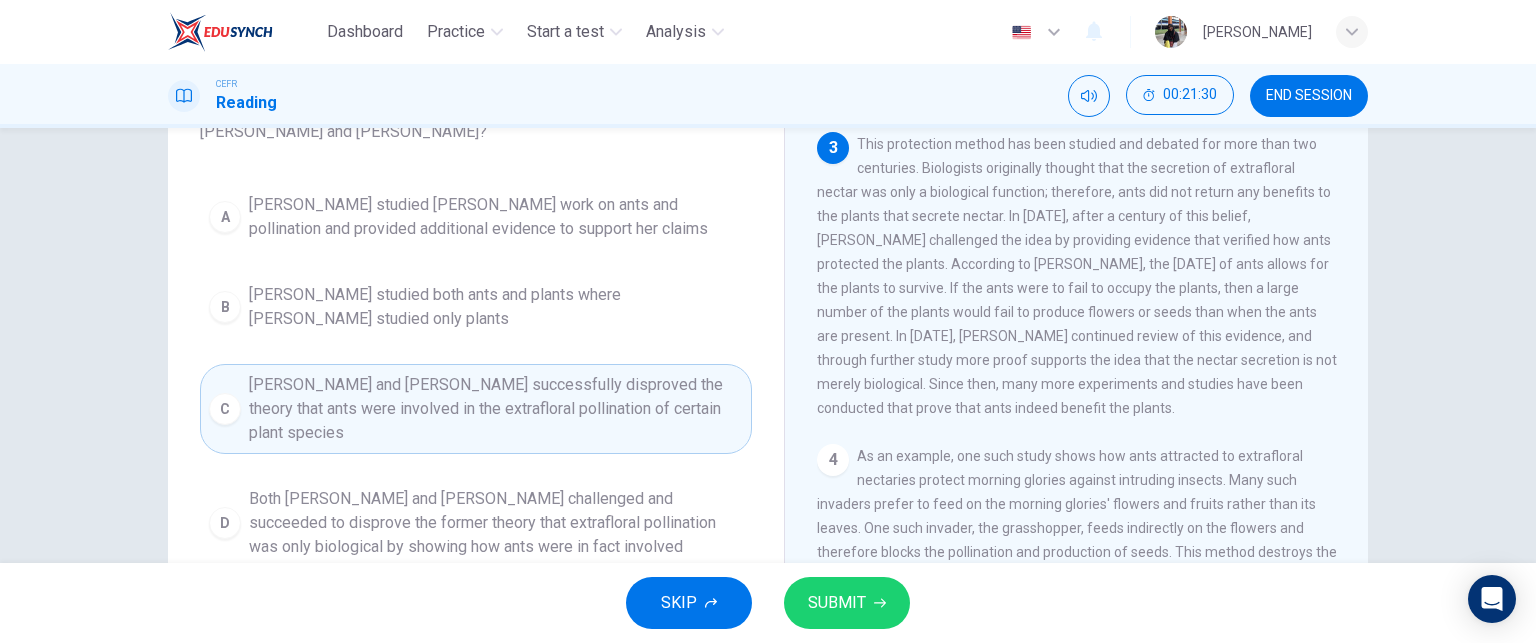 scroll, scrollTop: 222, scrollLeft: 0, axis: vertical 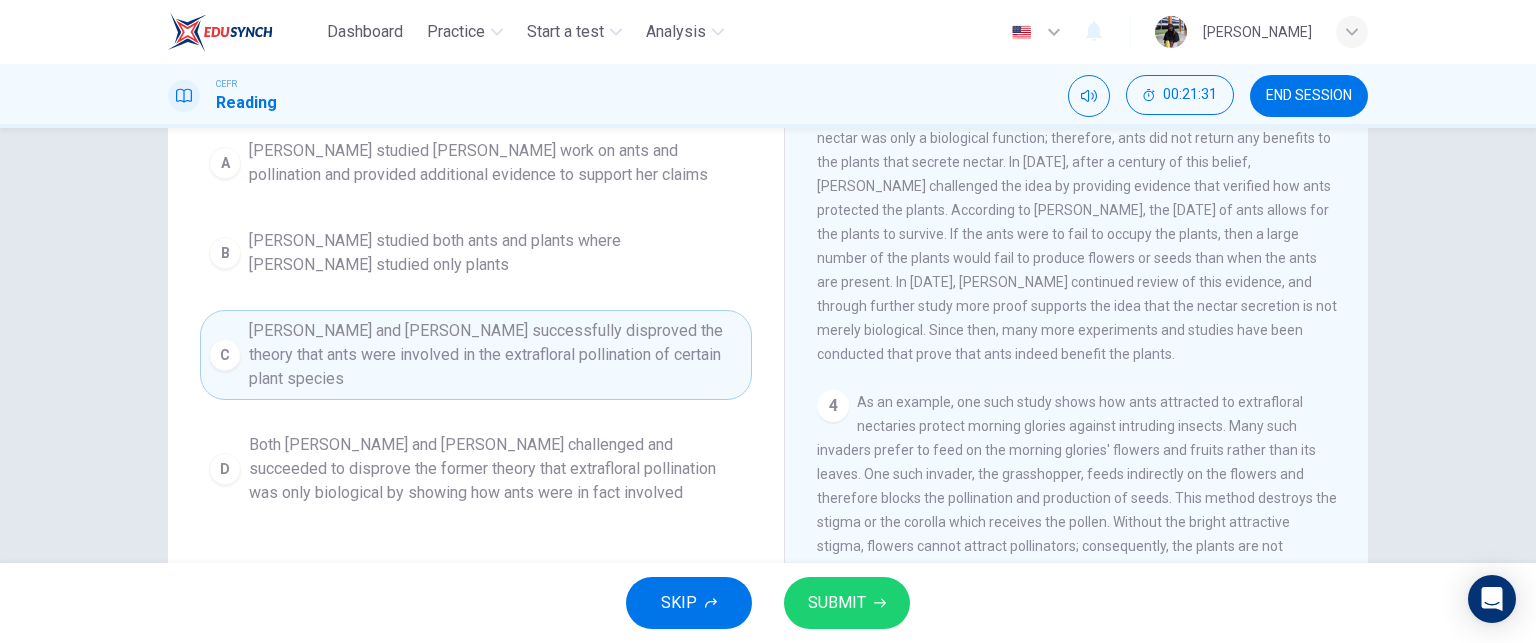 click on "Both [PERSON_NAME] and [PERSON_NAME] challenged and succeeded to disprove the former theory that extrafloral pollination was only biological by showing how ants were in fact involved" at bounding box center (496, 469) 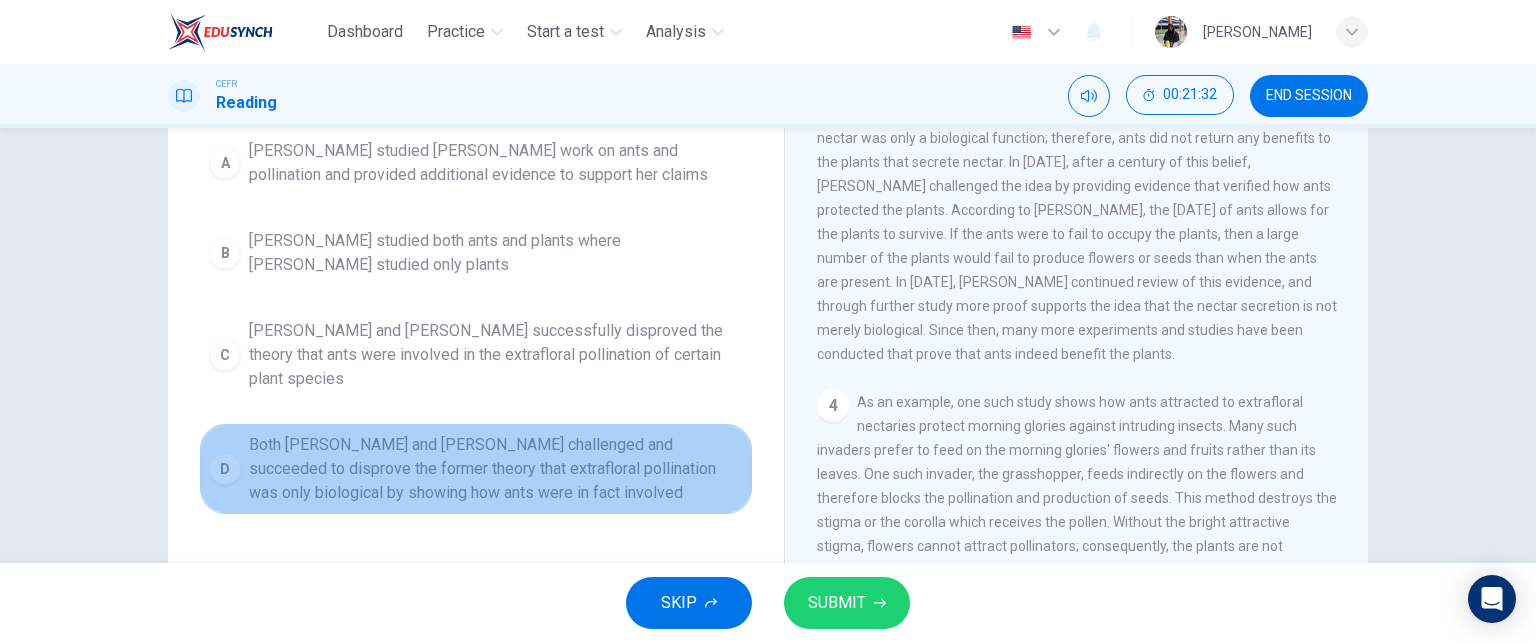 click on "Both [PERSON_NAME] and [PERSON_NAME] challenged and succeeded to disprove the former theory that extrafloral pollination was only biological by showing how ants were in fact involved" at bounding box center (496, 469) 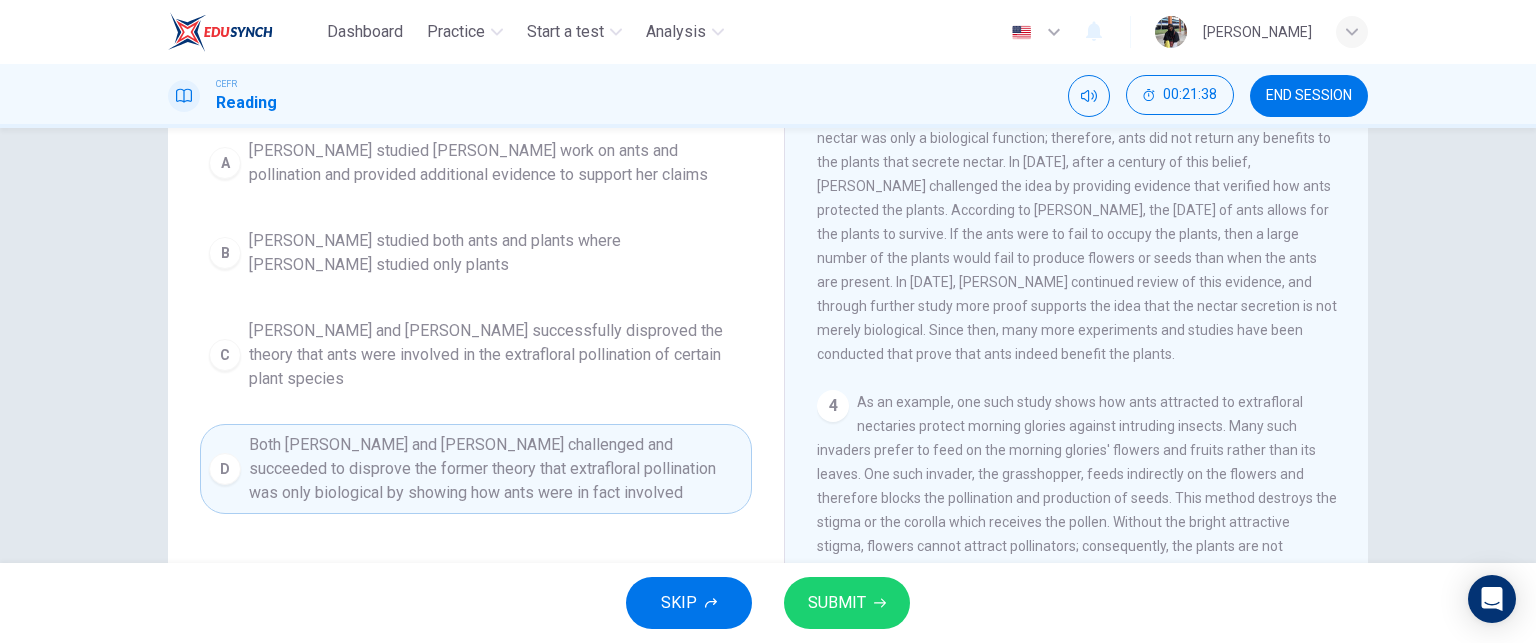 click on "SUBMIT" at bounding box center (847, 603) 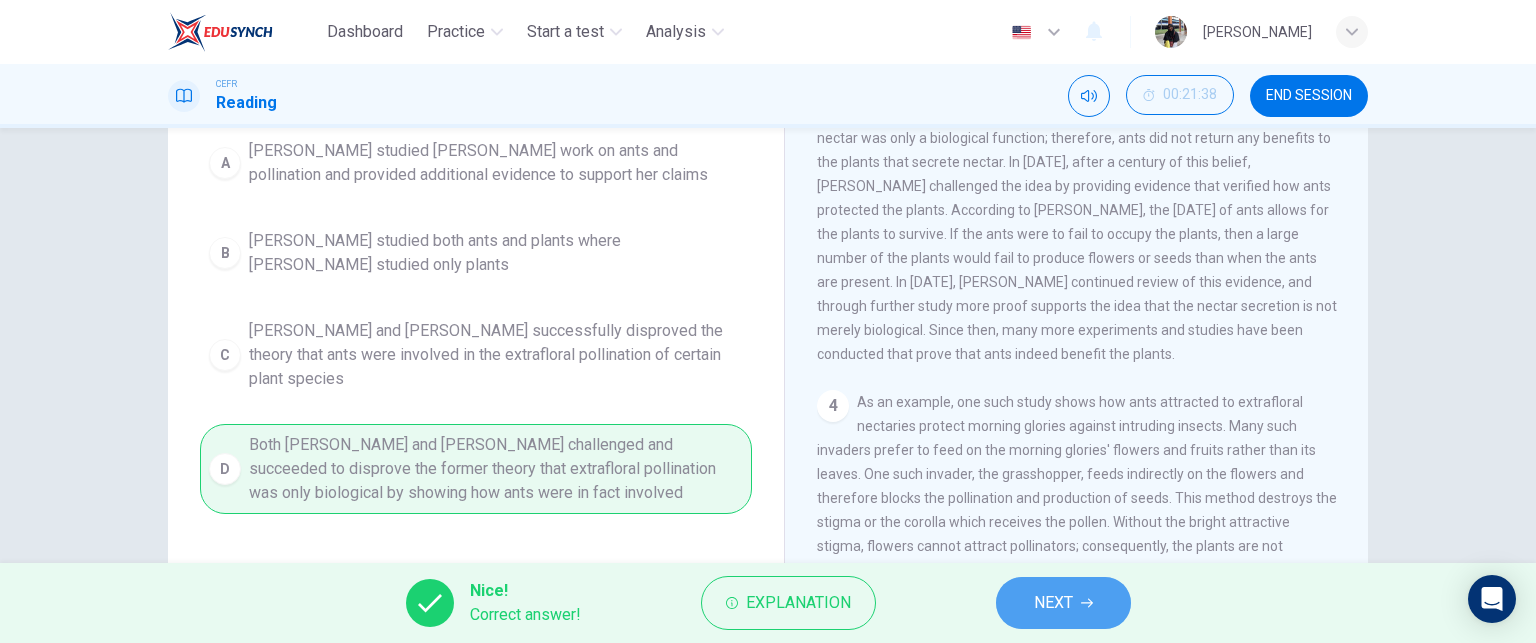 click on "NEXT" at bounding box center [1063, 603] 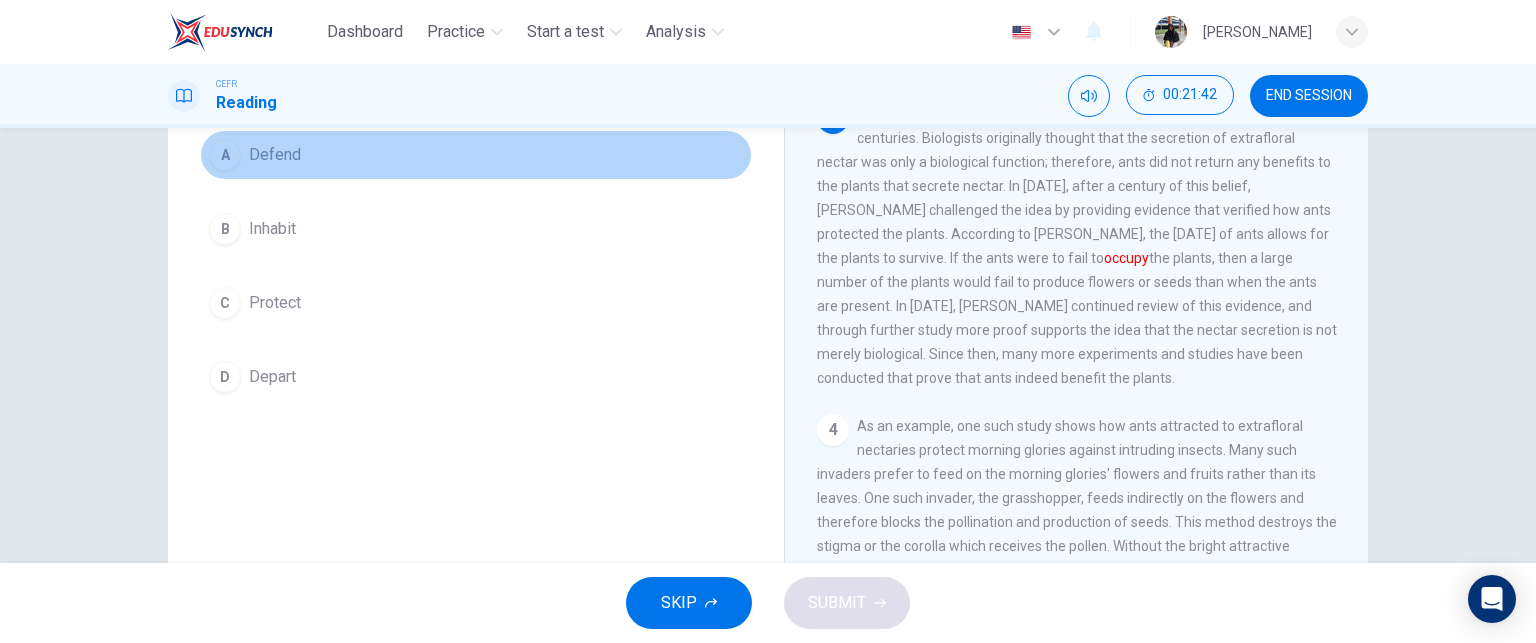click on "A Defend" at bounding box center [476, 155] 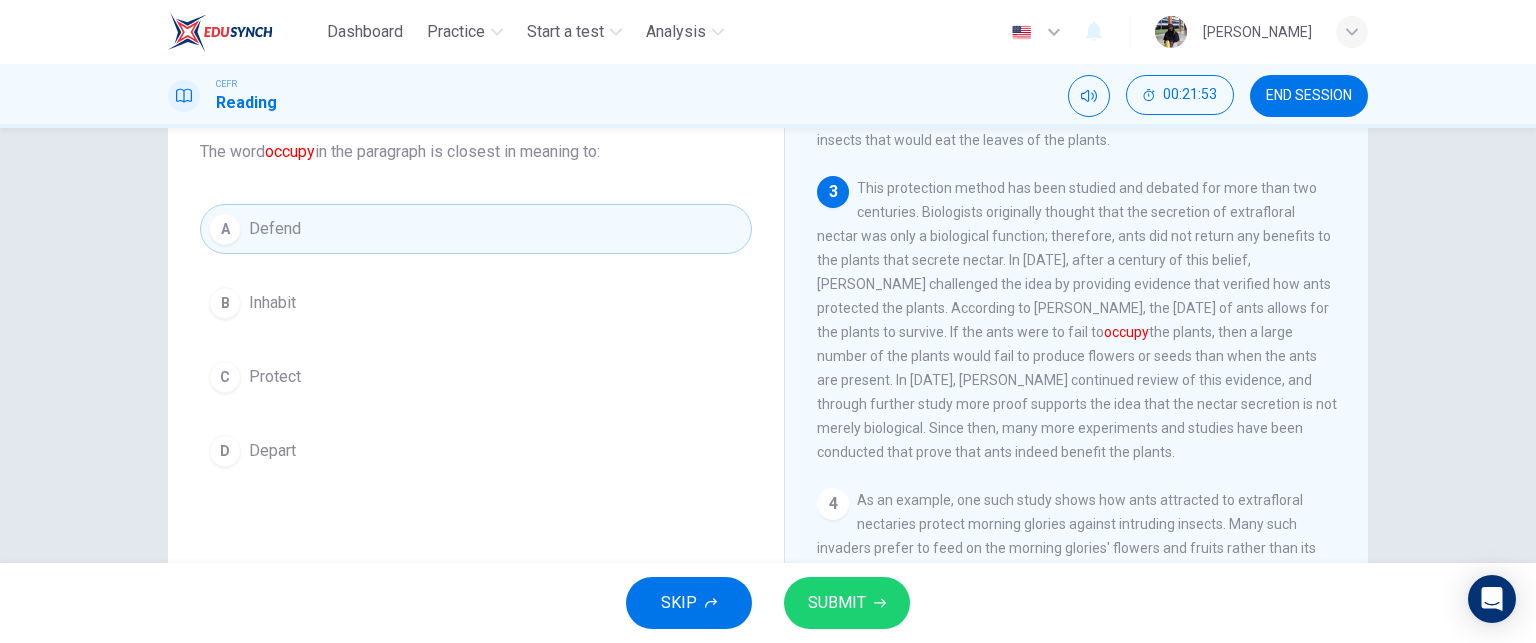 scroll, scrollTop: 128, scrollLeft: 0, axis: vertical 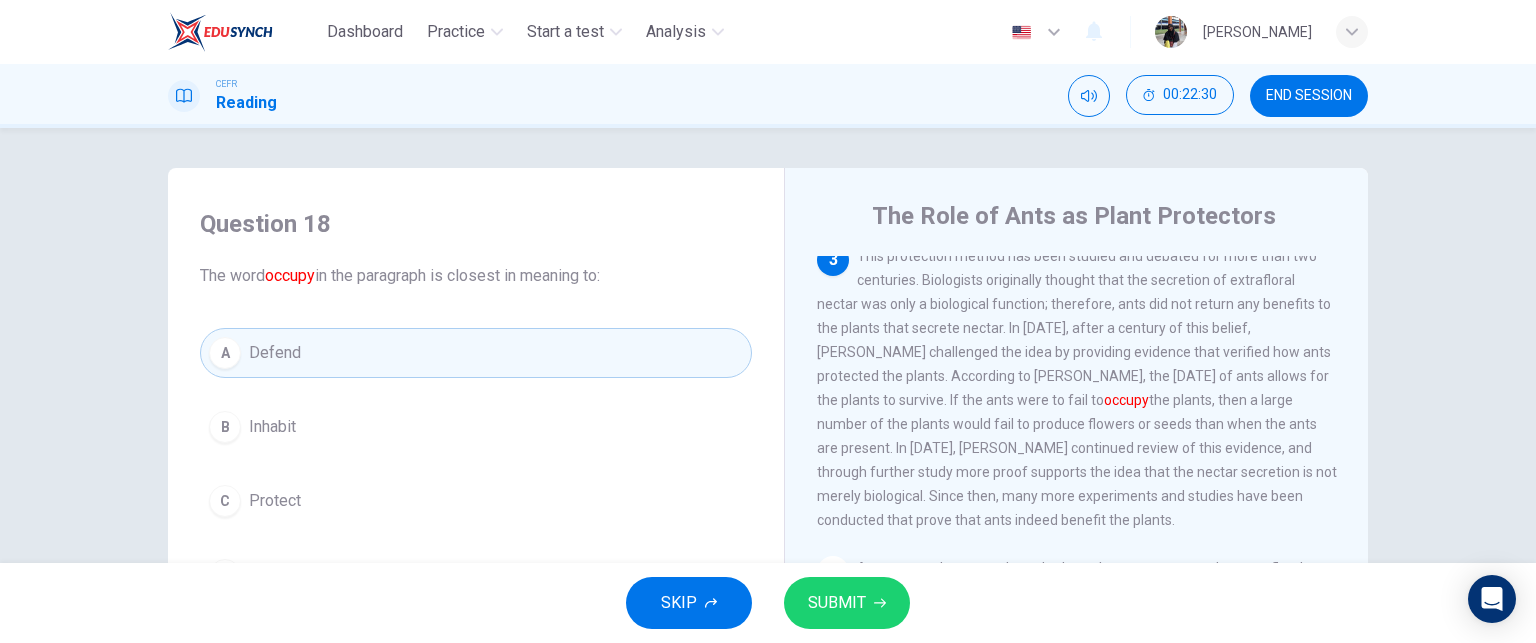 click on "A Defend B Inhabit C Protect D Depart" at bounding box center [476, 464] 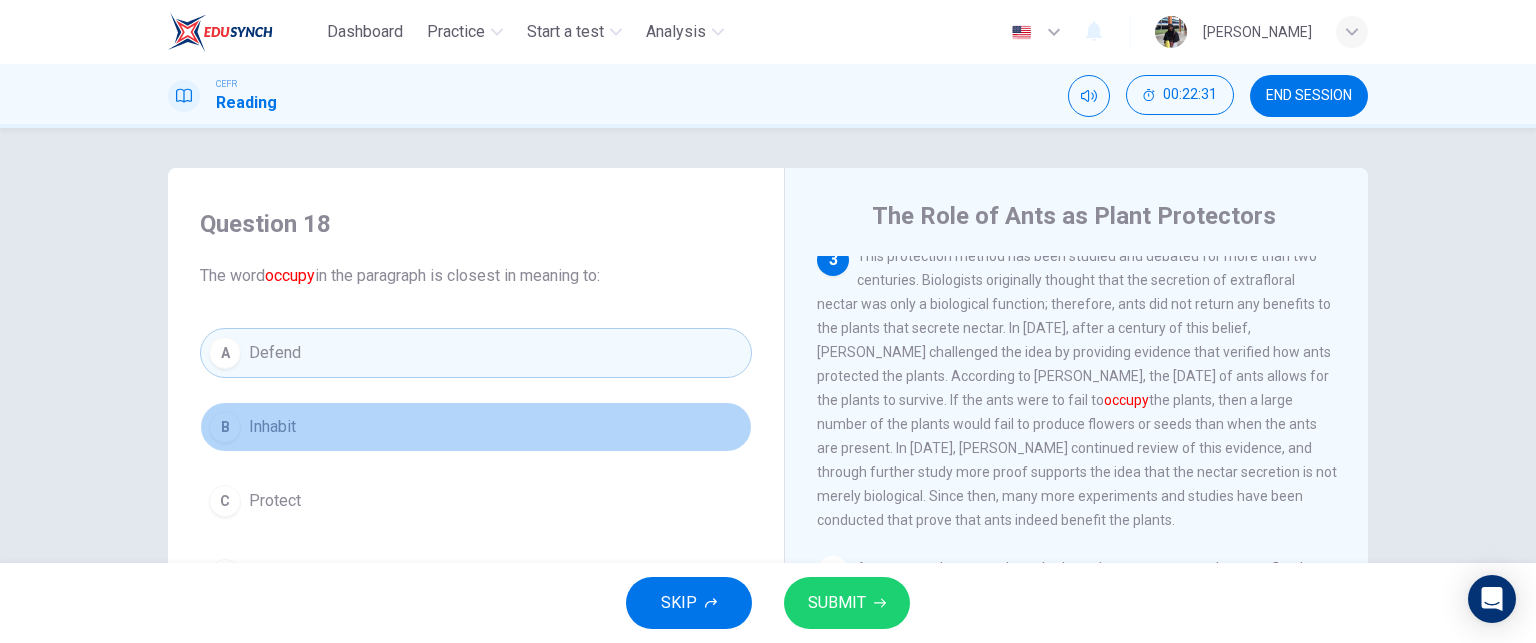 click on "B Inhabit" at bounding box center (476, 427) 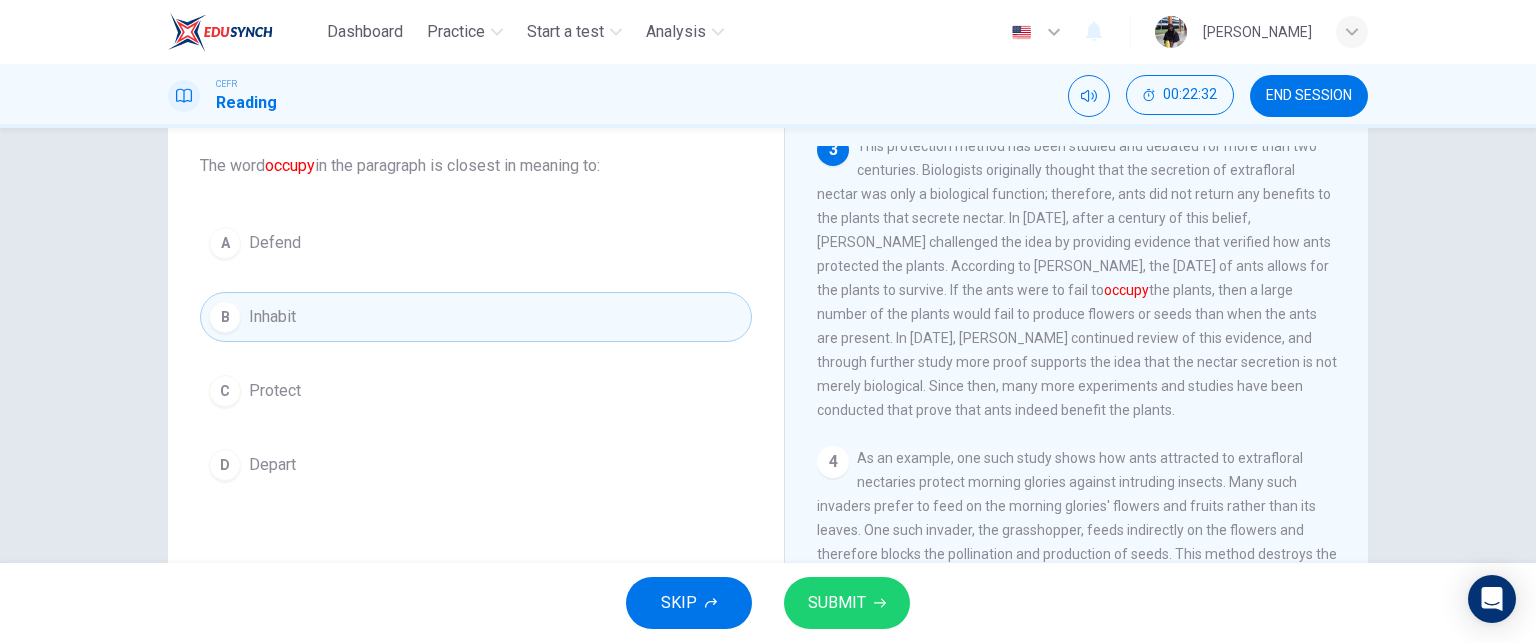 scroll, scrollTop: 118, scrollLeft: 0, axis: vertical 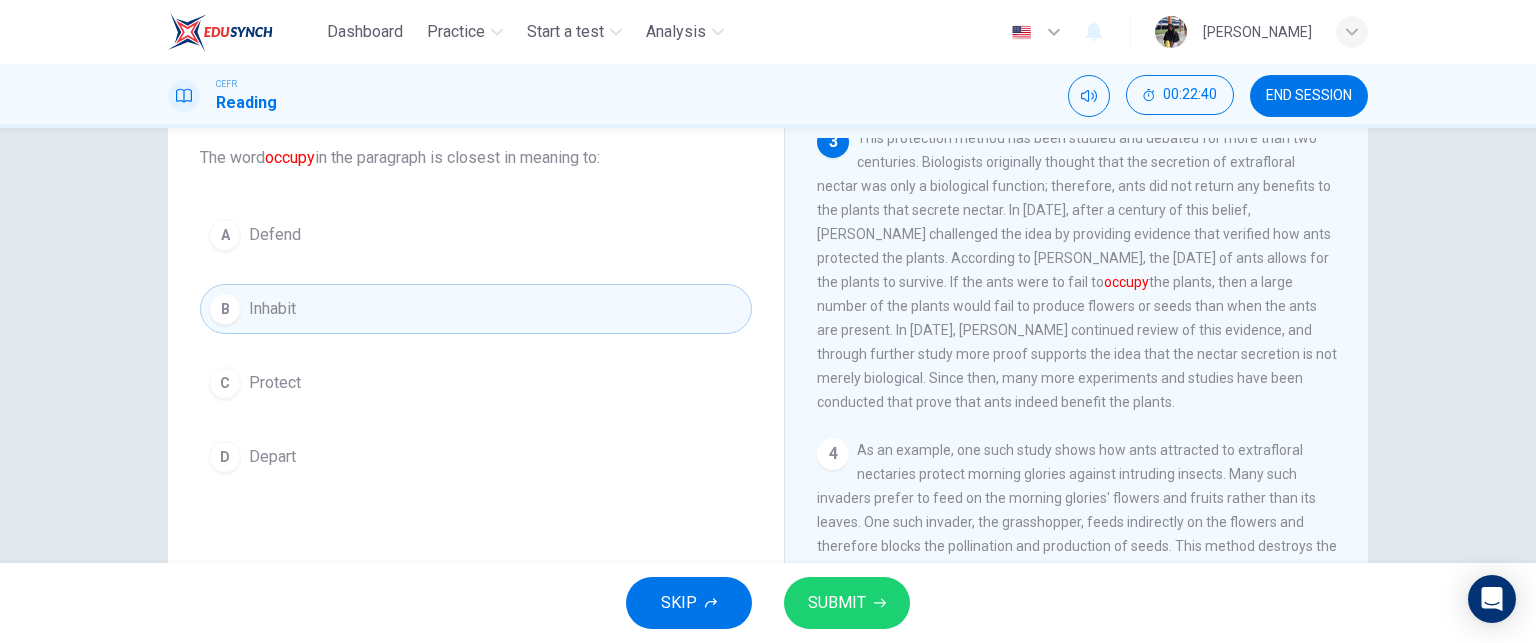 click on "A Defend" at bounding box center [476, 235] 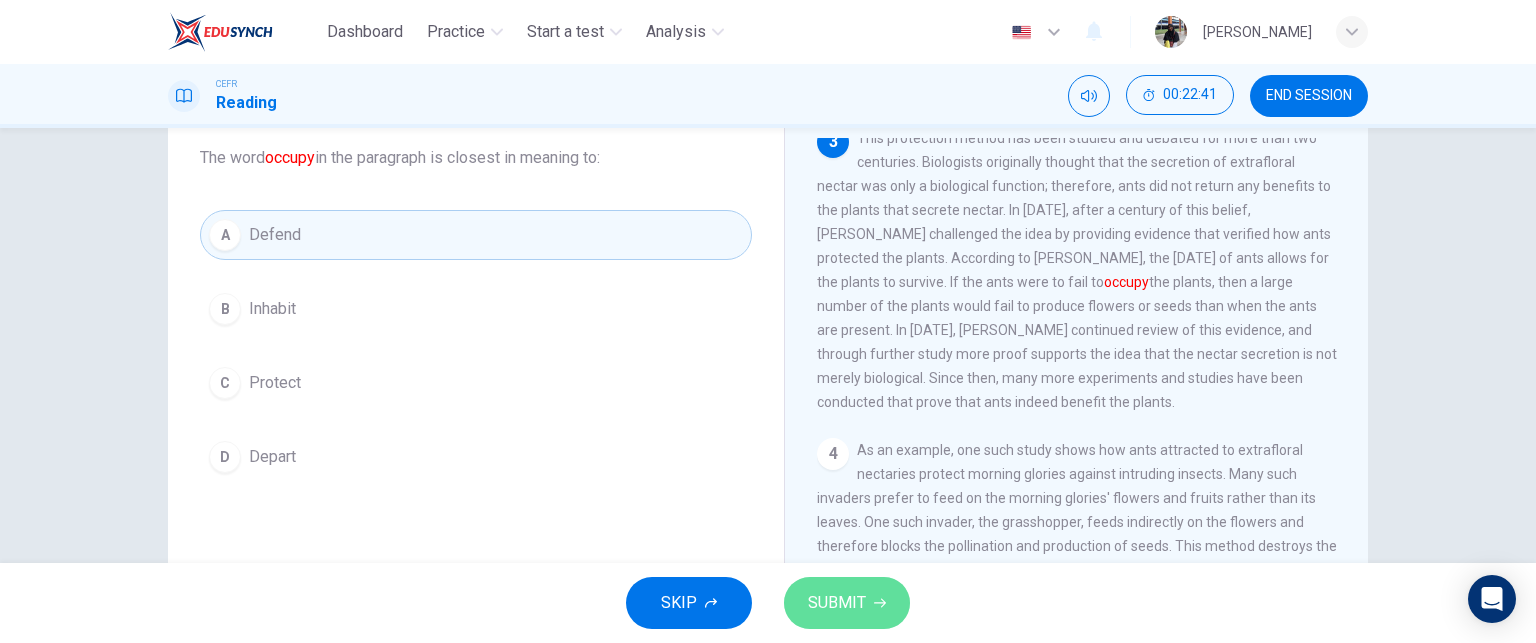 click on "SUBMIT" at bounding box center (847, 603) 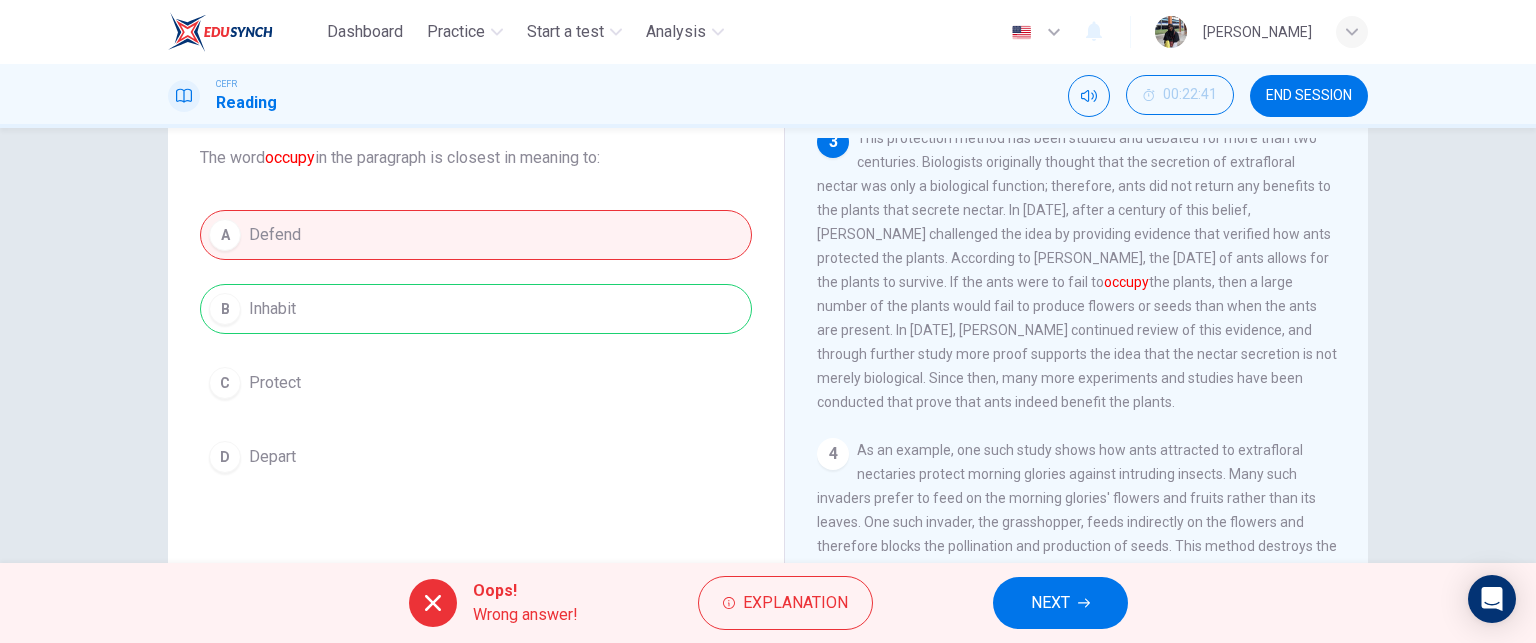 click on "Oops! Wrong answer! Explanation NEXT" at bounding box center (768, 603) 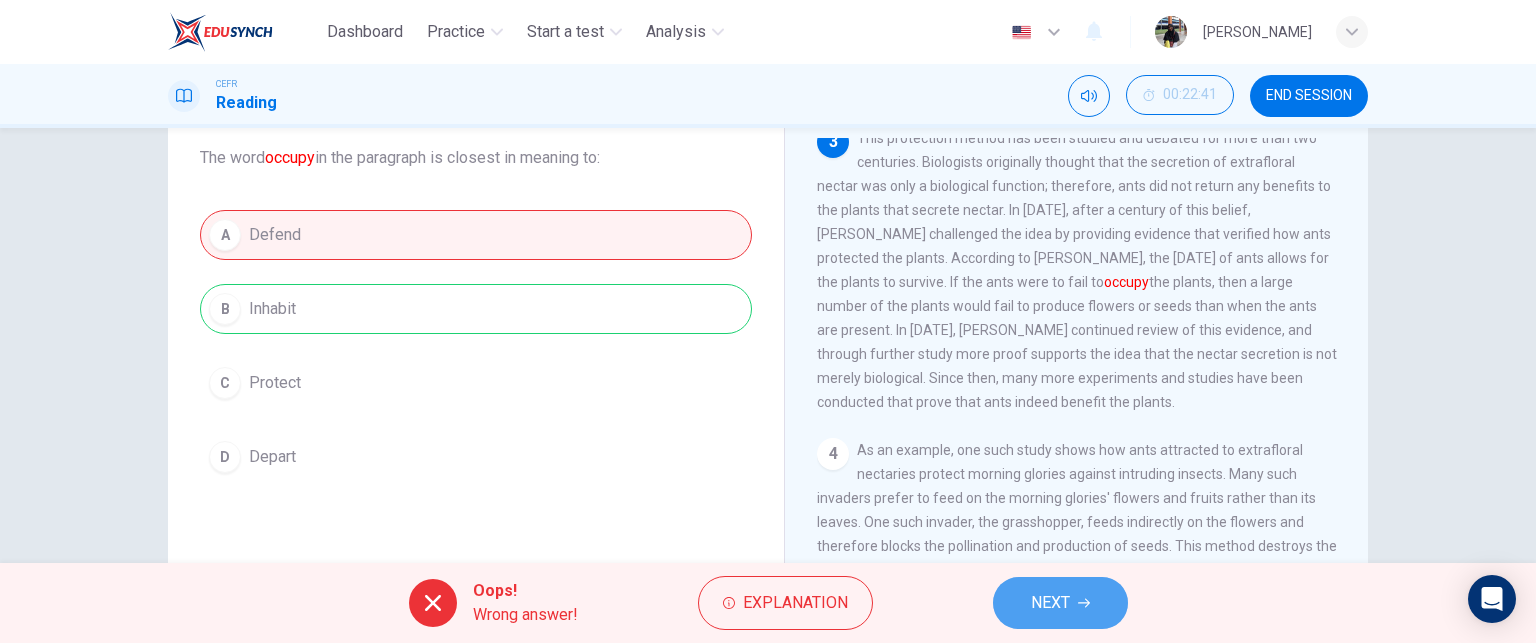 click on "NEXT" at bounding box center [1050, 603] 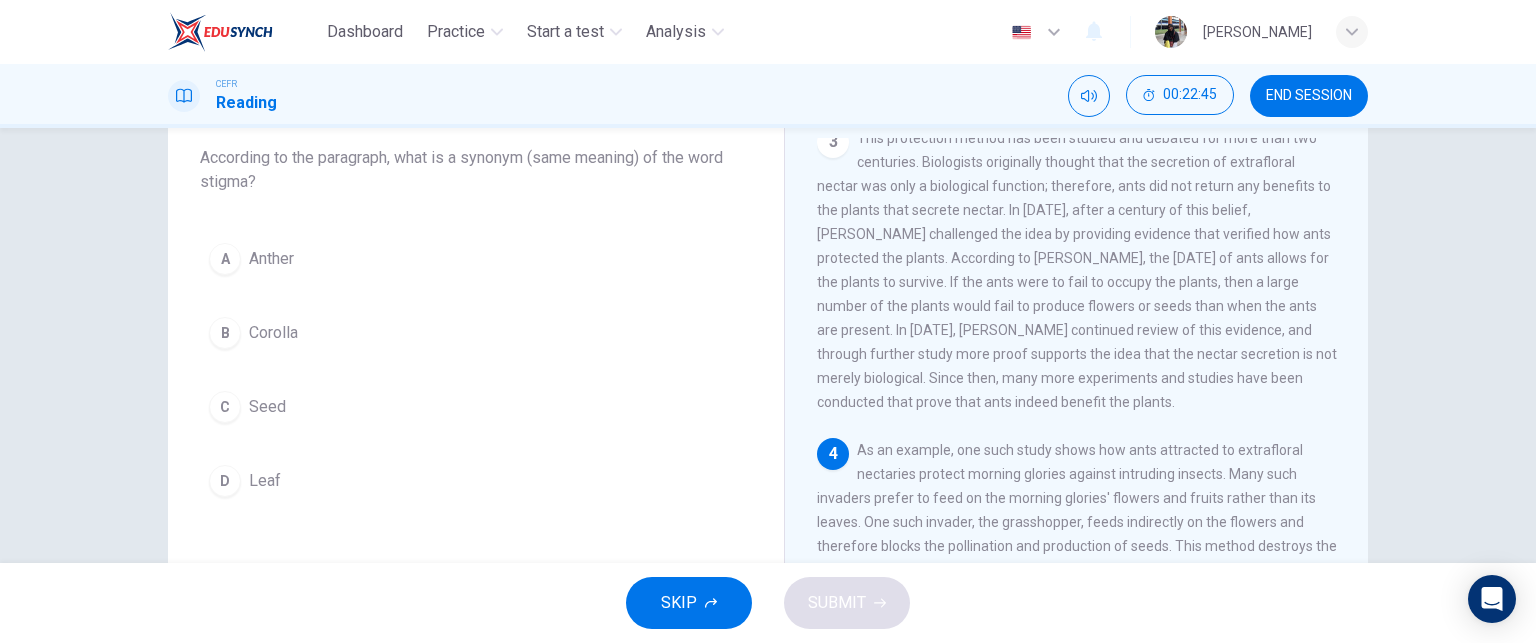scroll, scrollTop: 703, scrollLeft: 0, axis: vertical 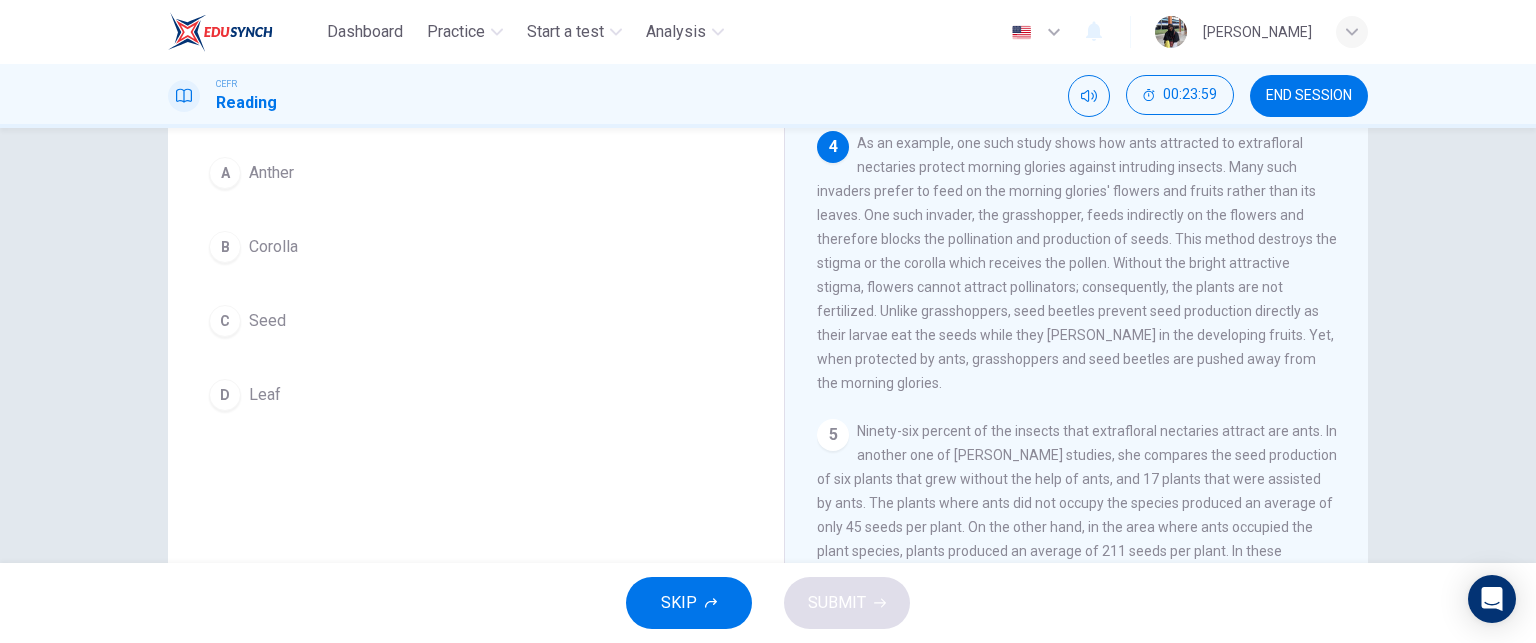 click on "A Anther B Corolla C Seed D Leaf" at bounding box center (476, 284) 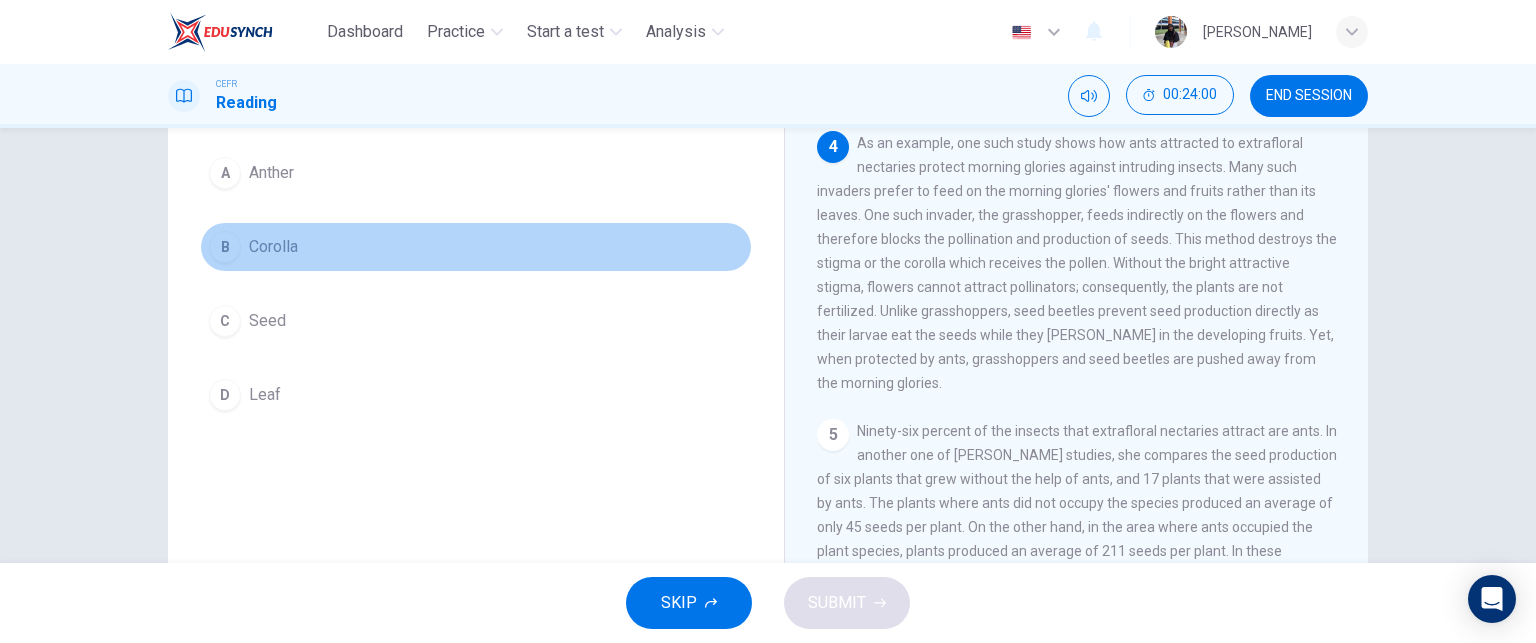 click on "B Corolla" at bounding box center (476, 247) 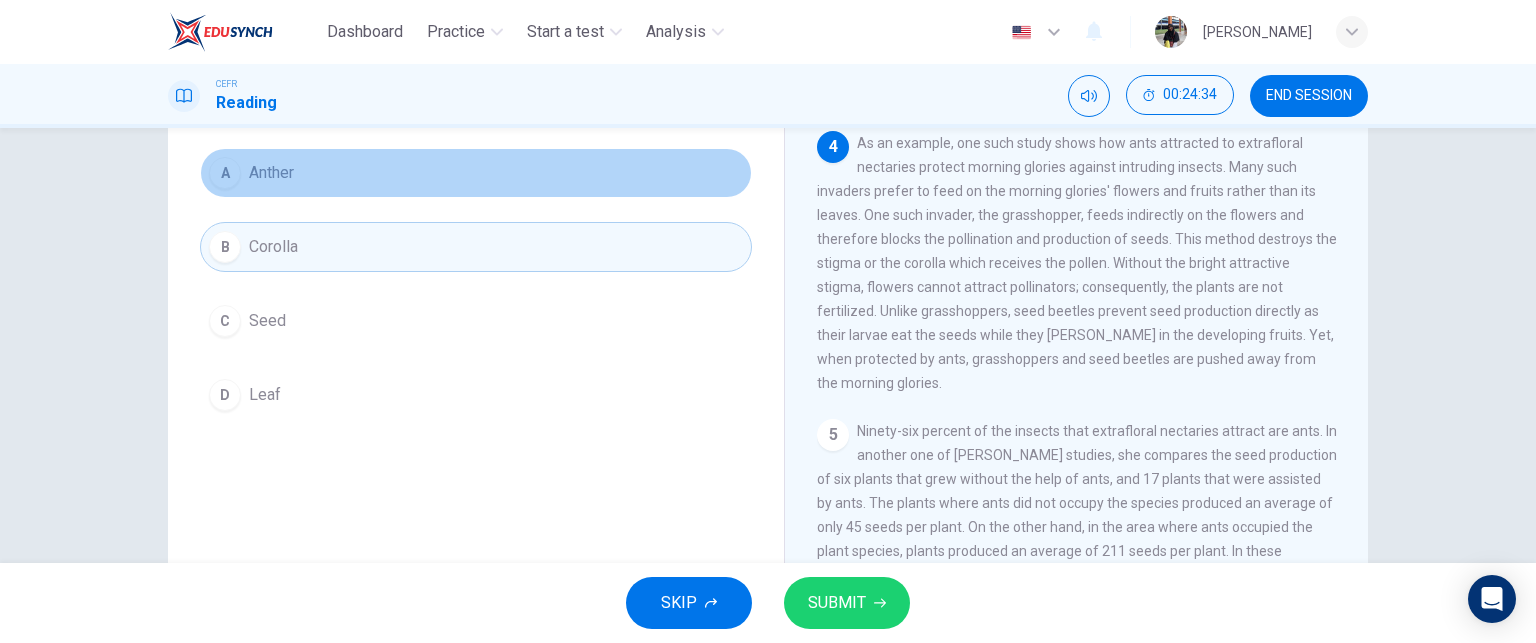 click on "A Anther" at bounding box center [476, 173] 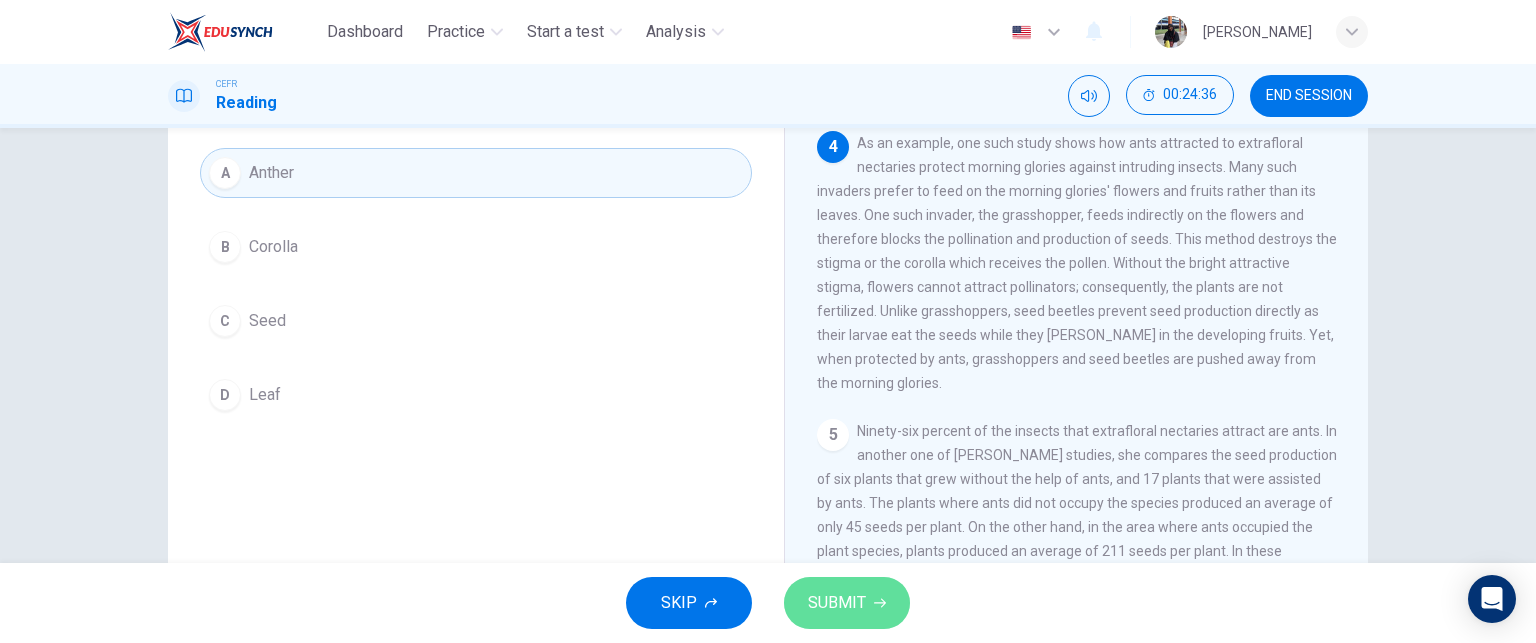 click on "SUBMIT" at bounding box center [837, 603] 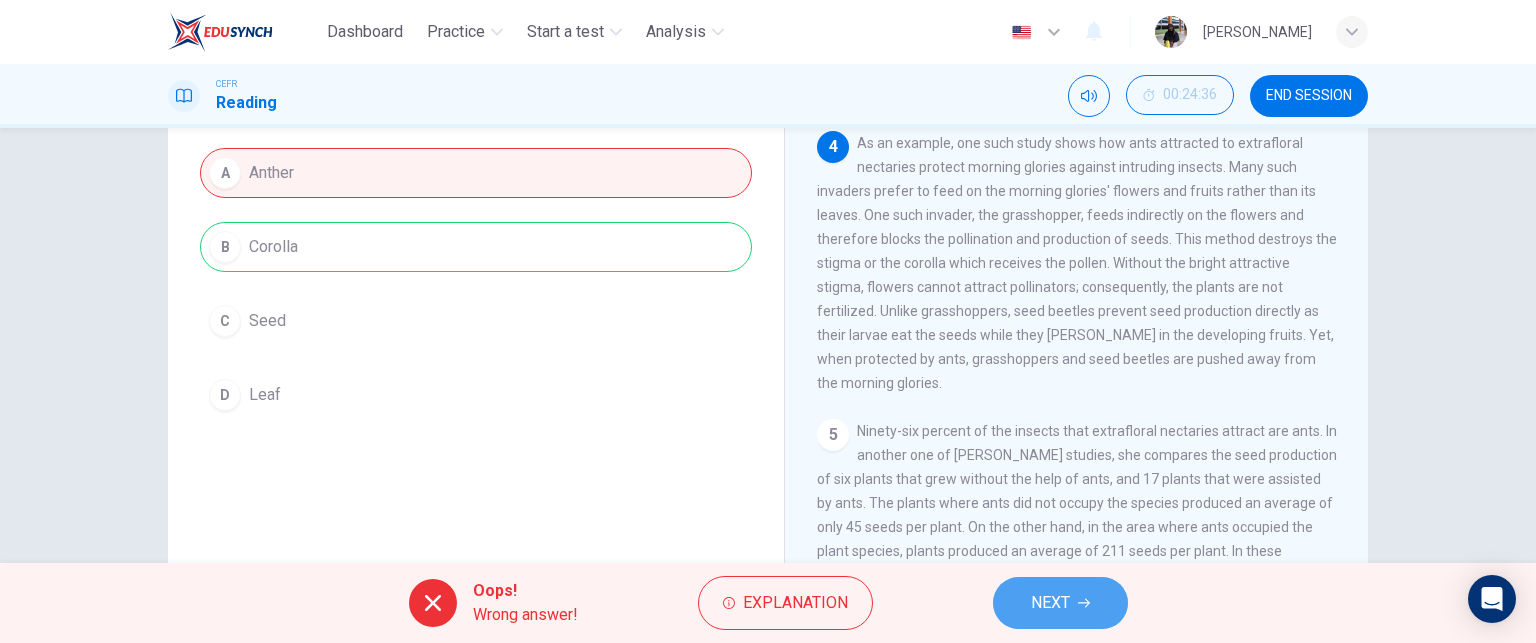 click on "NEXT" at bounding box center [1060, 603] 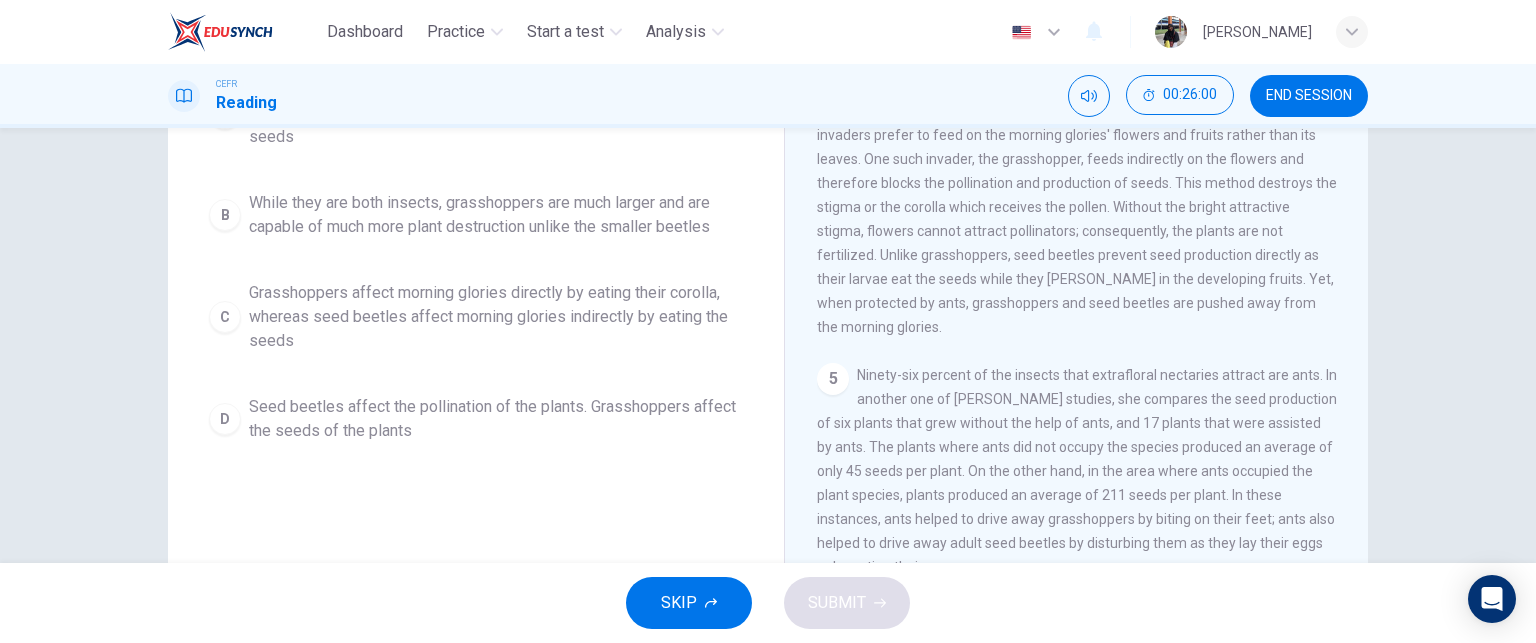 scroll, scrollTop: 262, scrollLeft: 0, axis: vertical 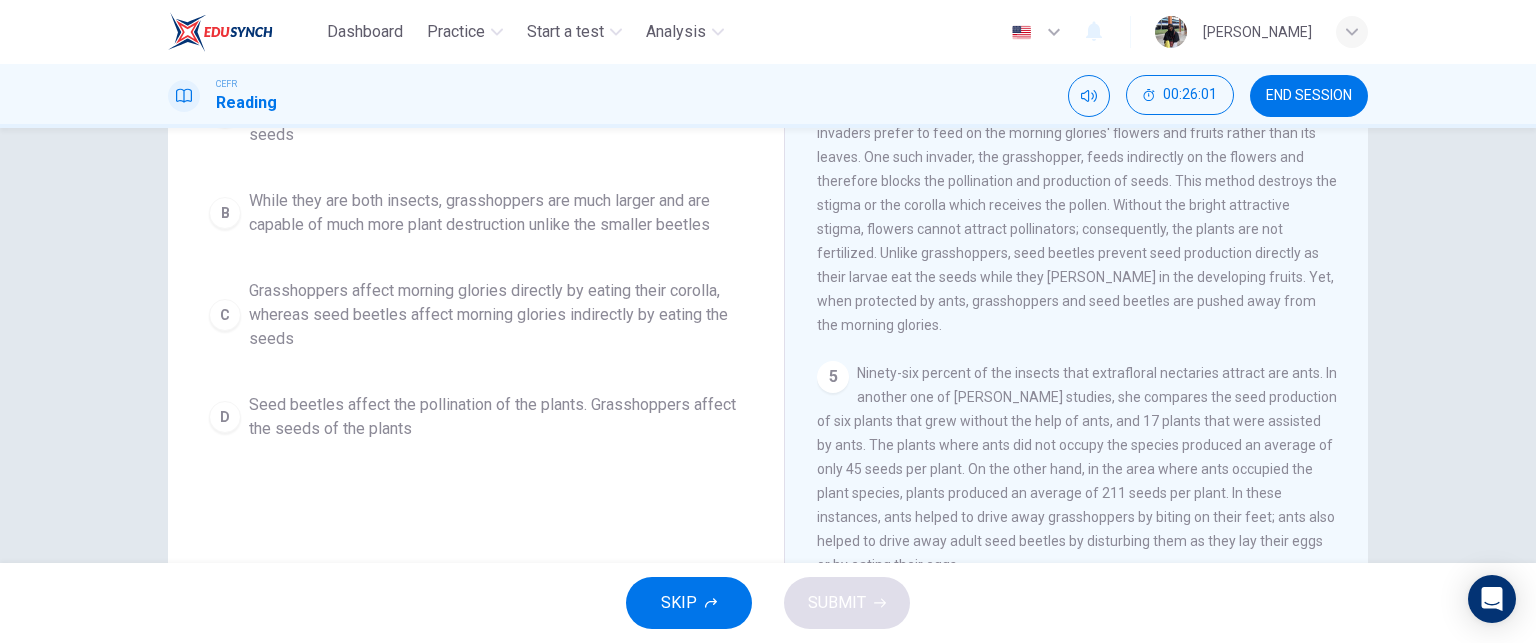 click on "A Grasshoppers affect morning glories indirectly by eating their corolla, whereas seed beetles affect morning glories directly by eating the seeds B While they are both insects, grasshoppers are much larger and are capable of much more plant destruction unlike the smaller beetles C Grasshoppers affect morning glories directly by eating their corolla, whereas seed beetles affect morning glories indirectly by eating the seeds D Seed beetles affect the pollination of the plants. Grasshoppers affect the seeds of the plants" at bounding box center [476, 258] 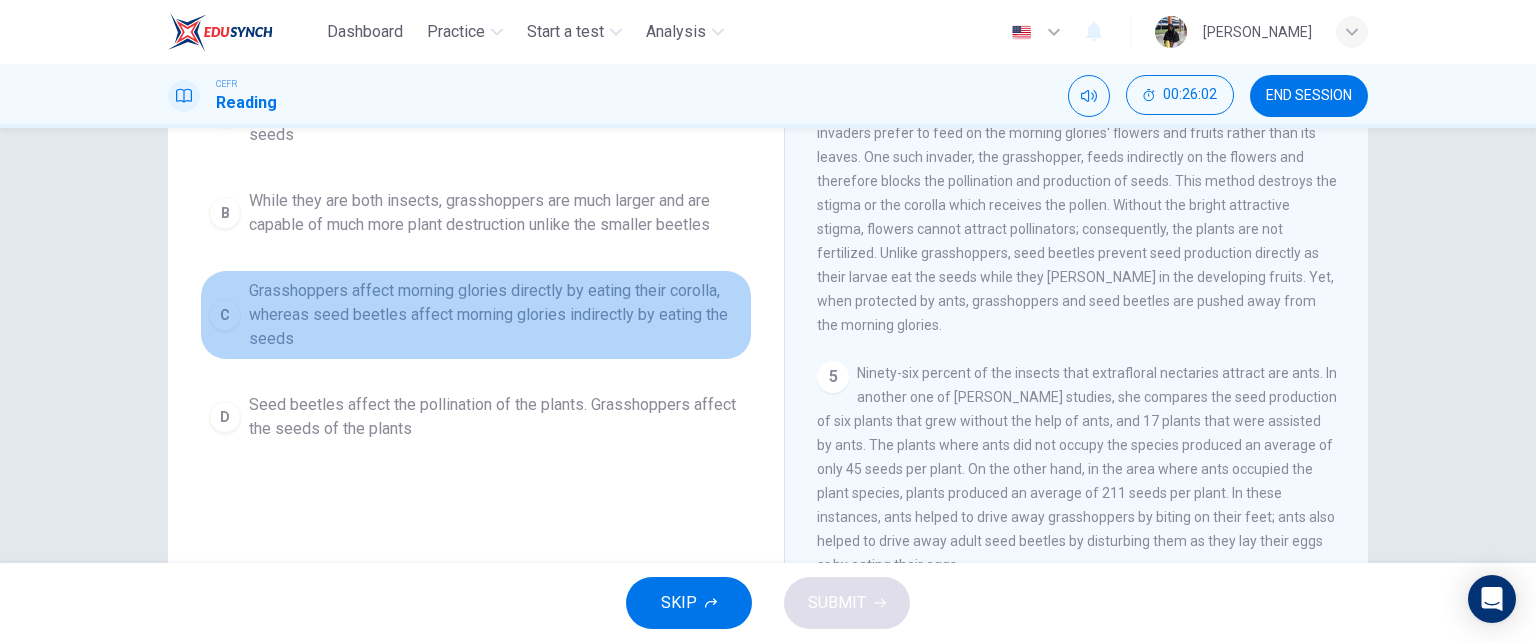 click on "Grasshoppers affect morning glories directly by eating their corolla, whereas seed beetles affect morning glories indirectly by eating the seeds" at bounding box center (496, 315) 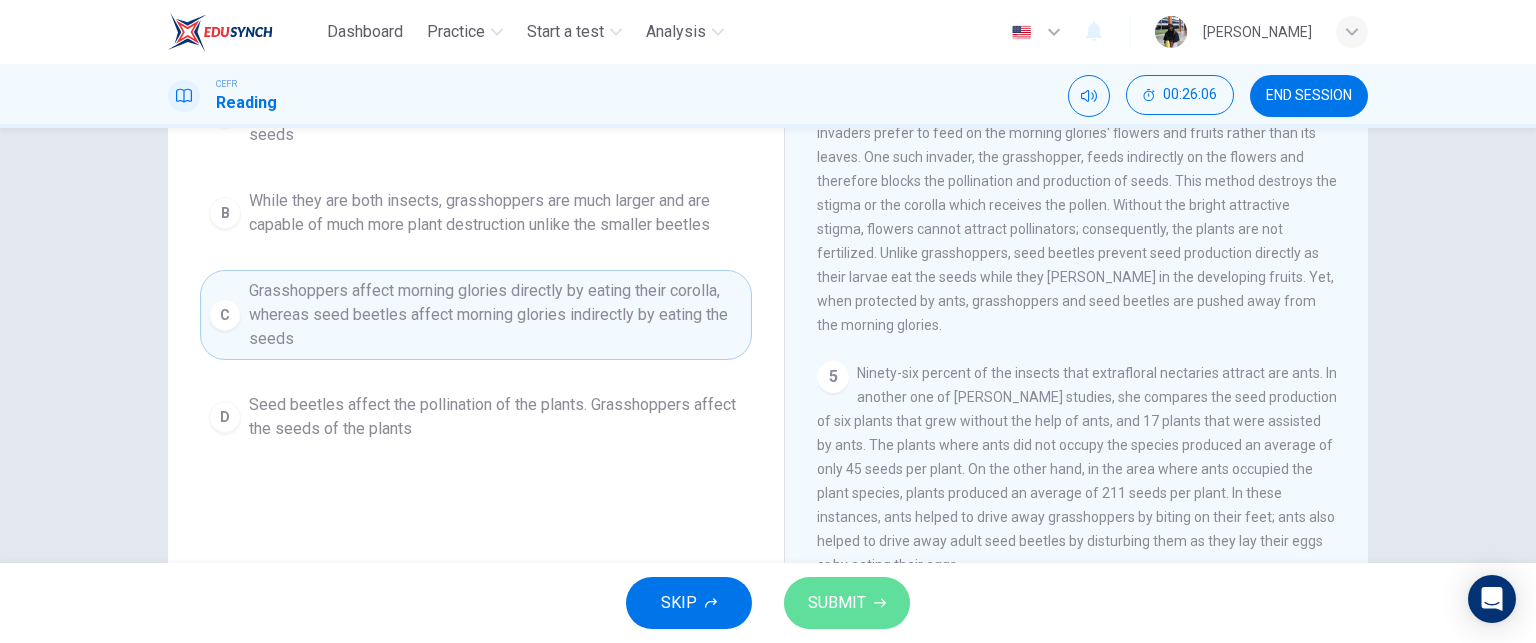 click on "SUBMIT" at bounding box center (837, 603) 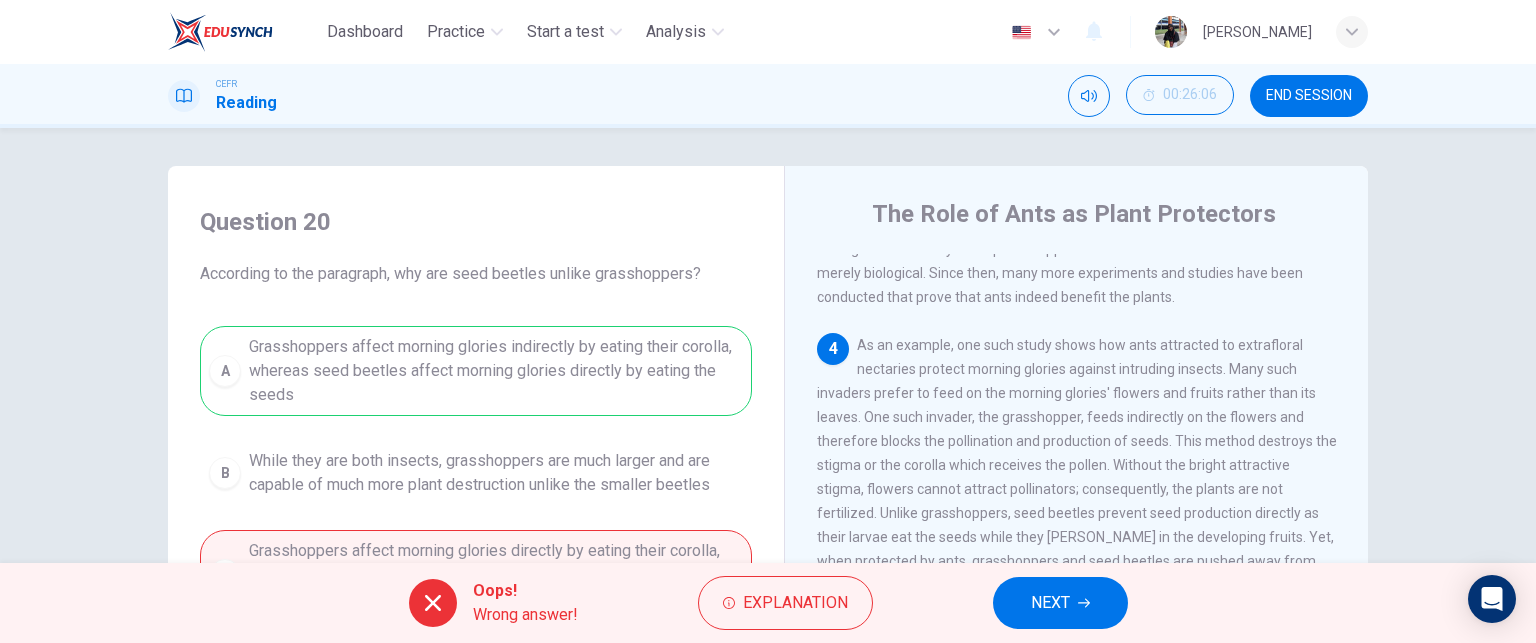 scroll, scrollTop: 82, scrollLeft: 0, axis: vertical 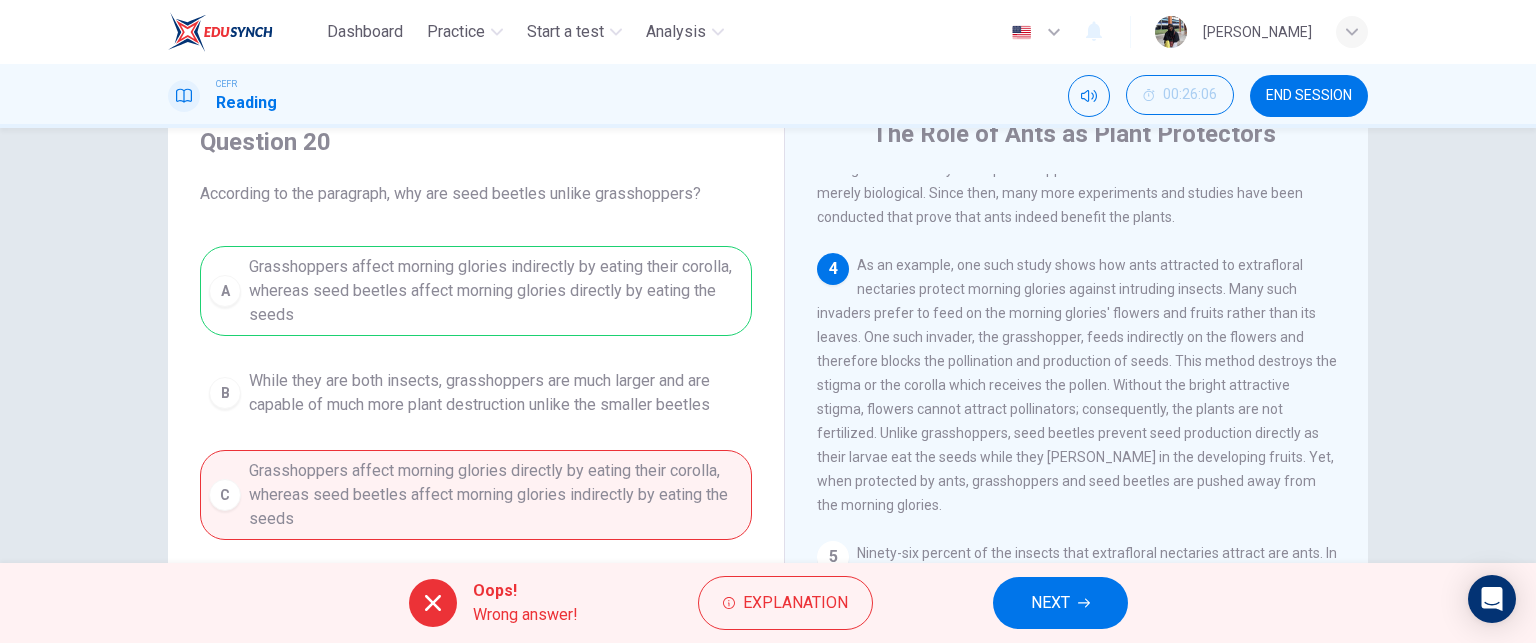 click on "NEXT" at bounding box center [1050, 603] 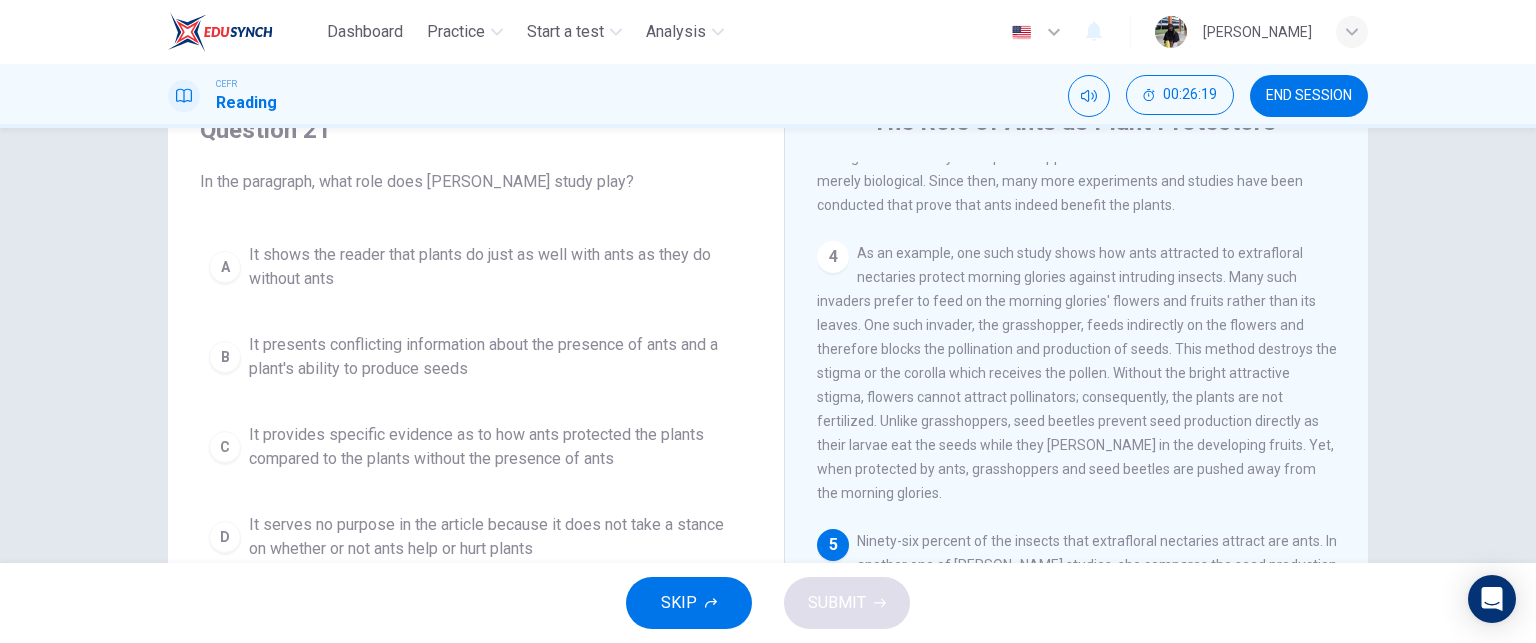 scroll, scrollTop: 92, scrollLeft: 0, axis: vertical 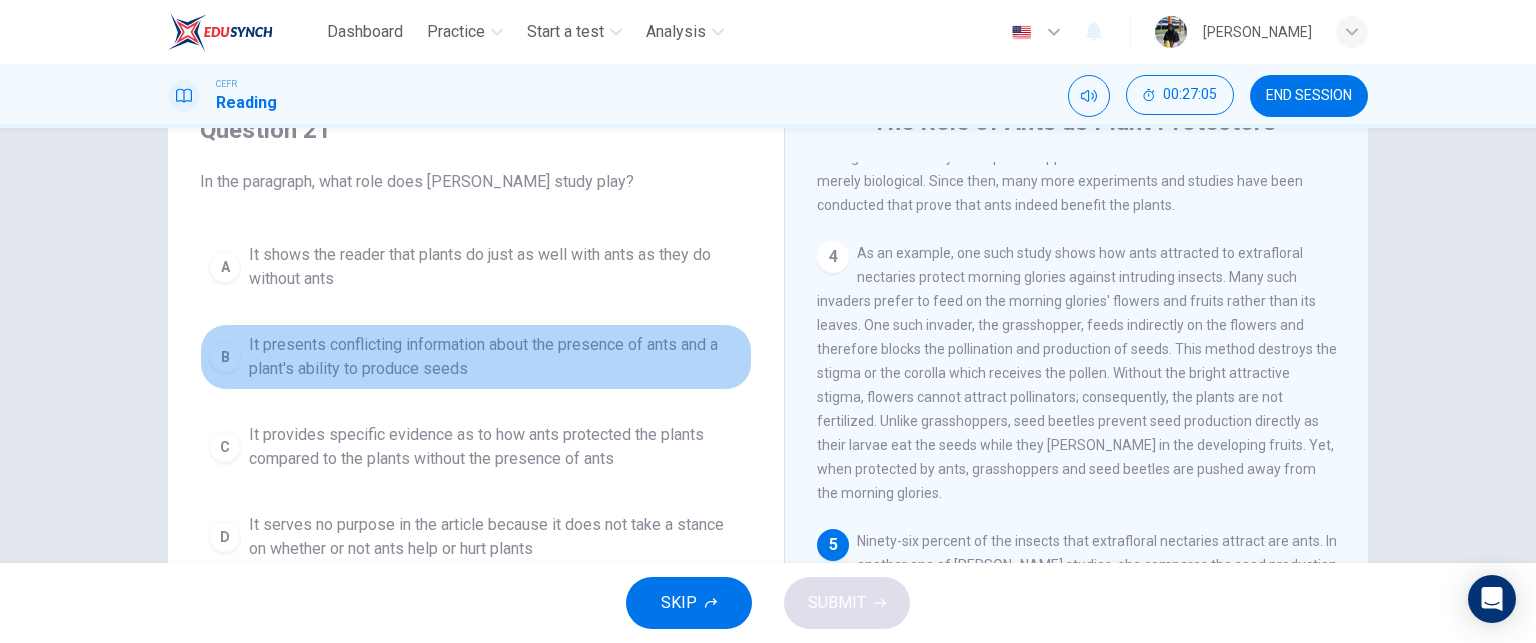 click on "B It presents conflicting information about the presence of ants and a plant's ability to produce seeds" at bounding box center [476, 357] 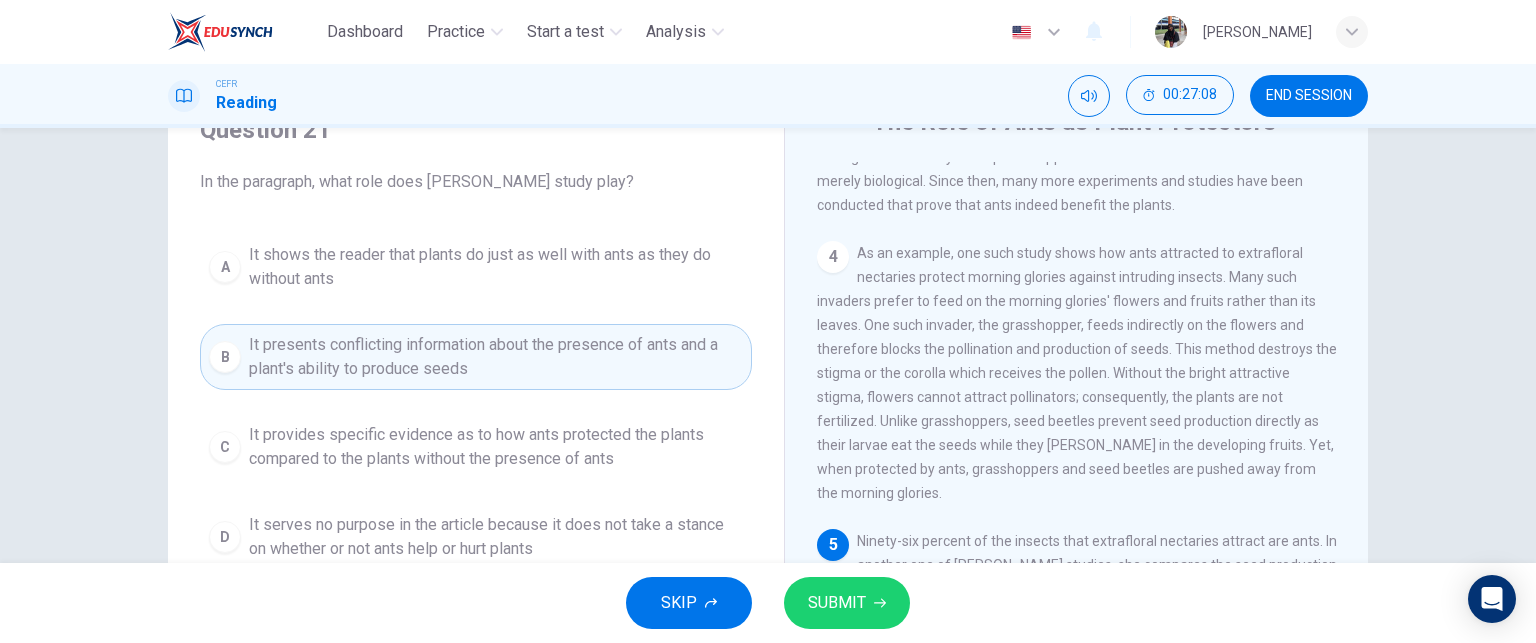 click on "SUBMIT" at bounding box center (837, 603) 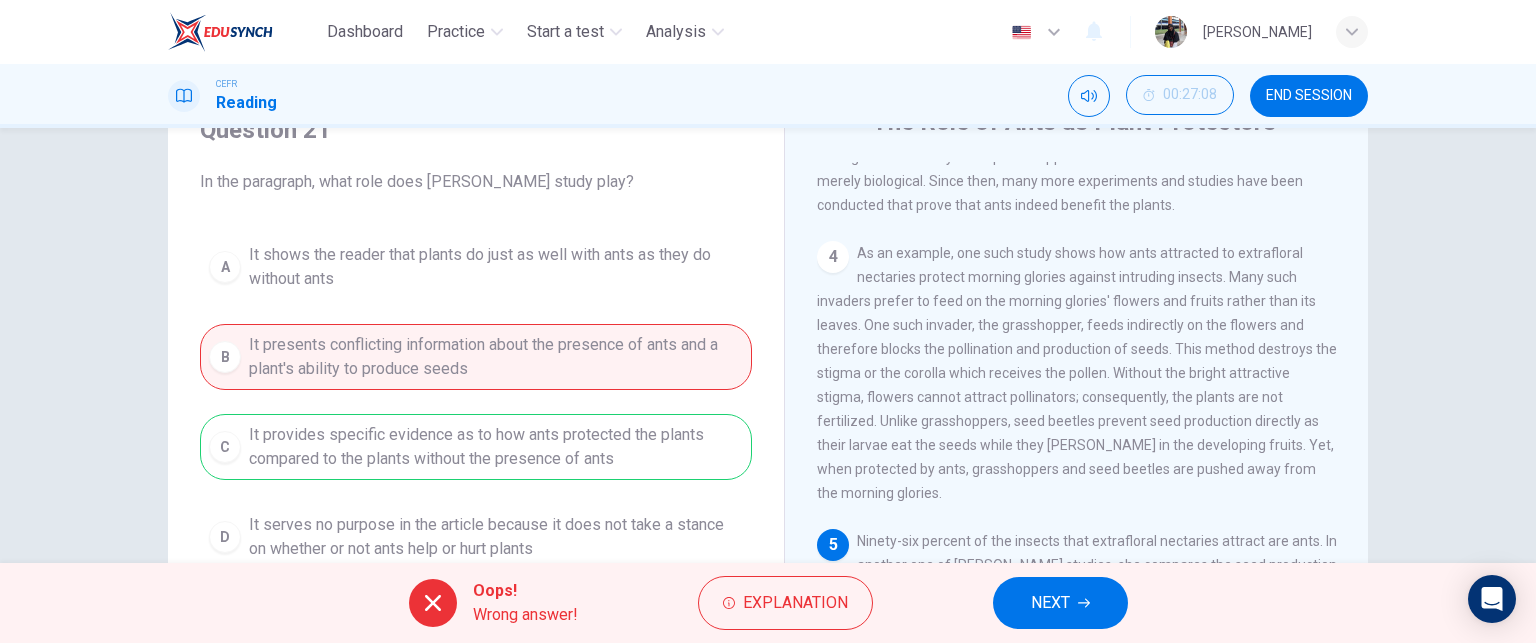 click on "NEXT" at bounding box center (1060, 603) 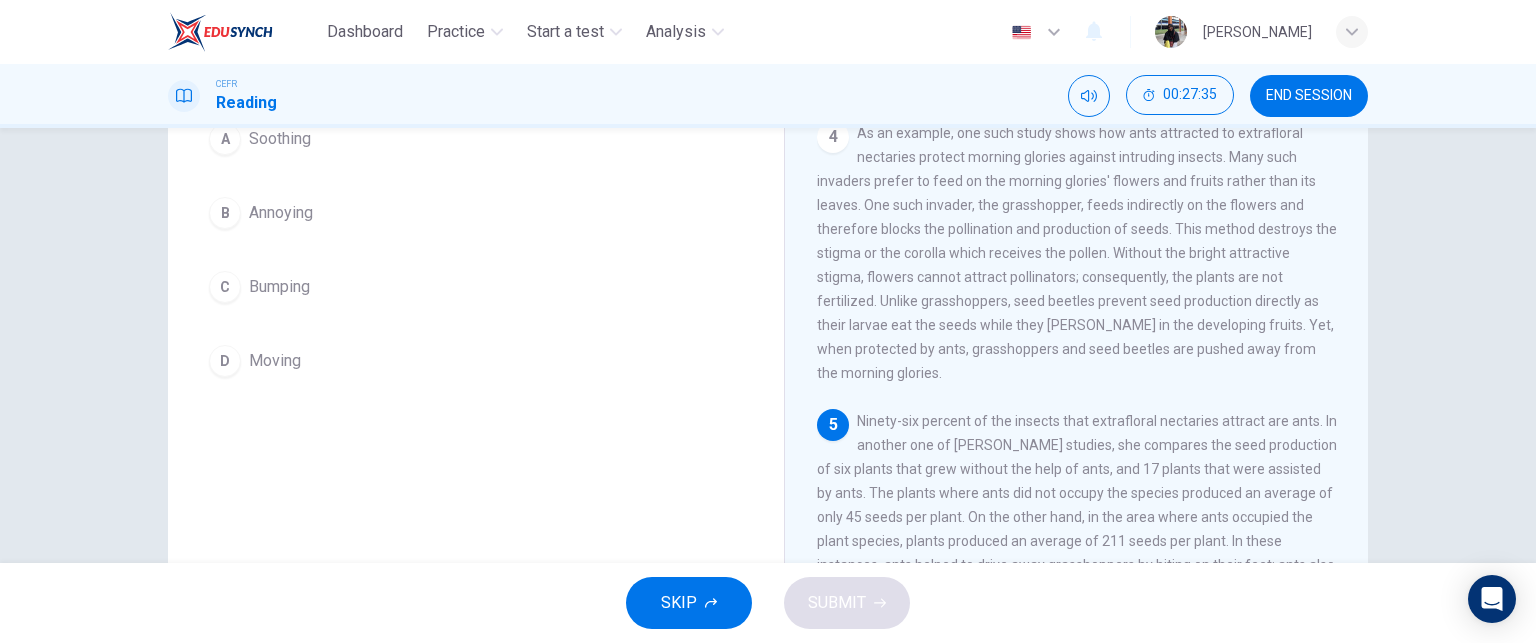 scroll, scrollTop: 208, scrollLeft: 0, axis: vertical 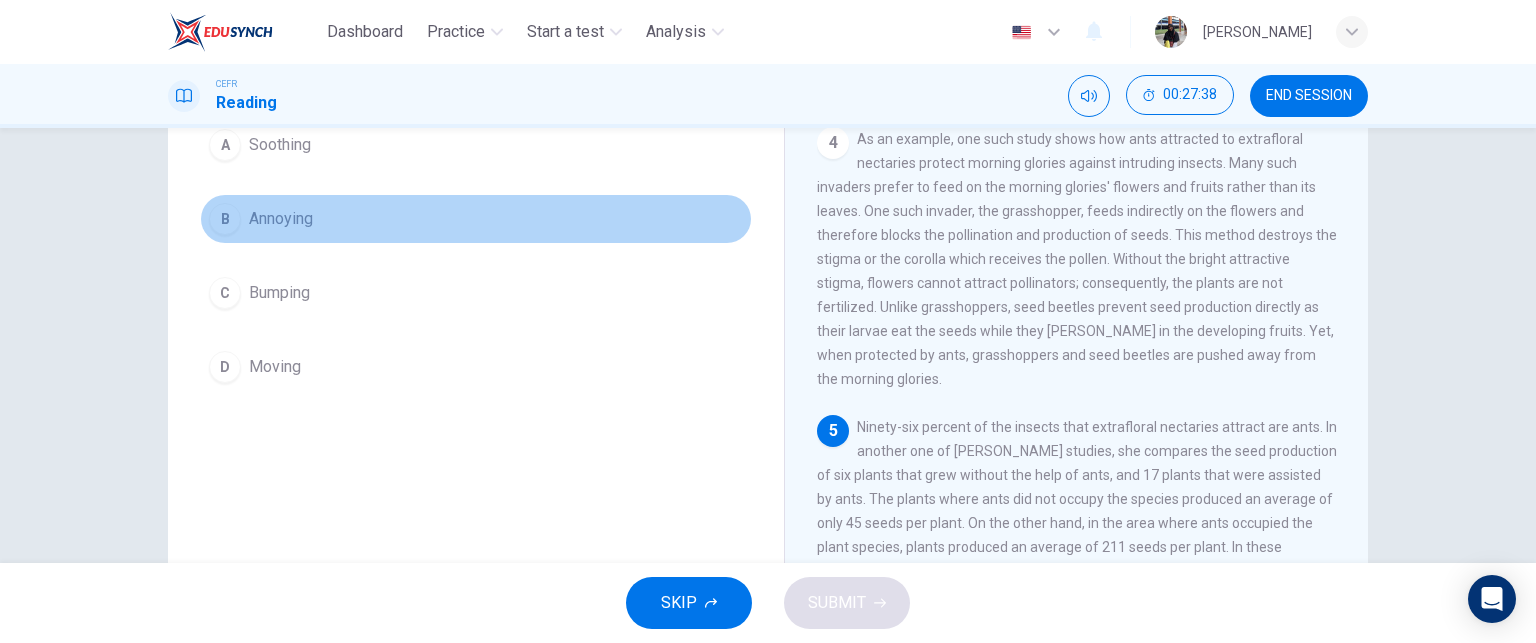 click on "B Annoying" at bounding box center [476, 219] 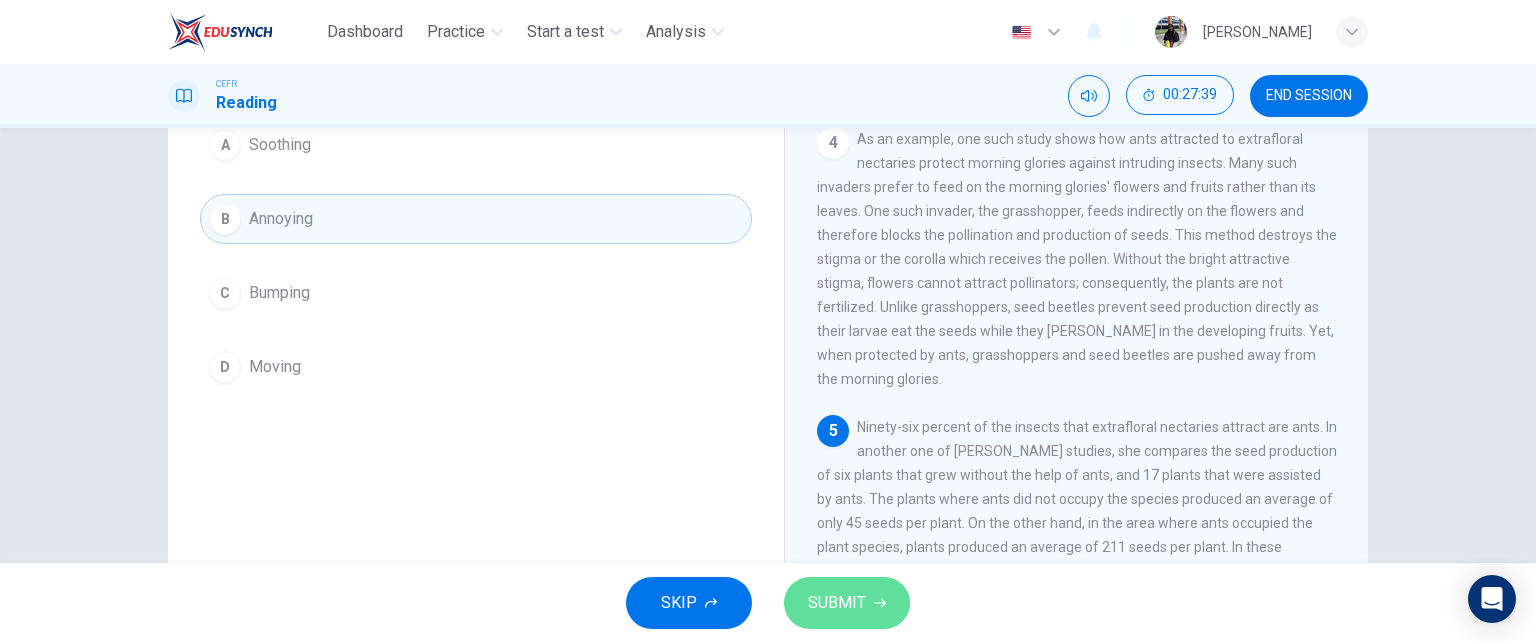 click on "SUBMIT" at bounding box center (837, 603) 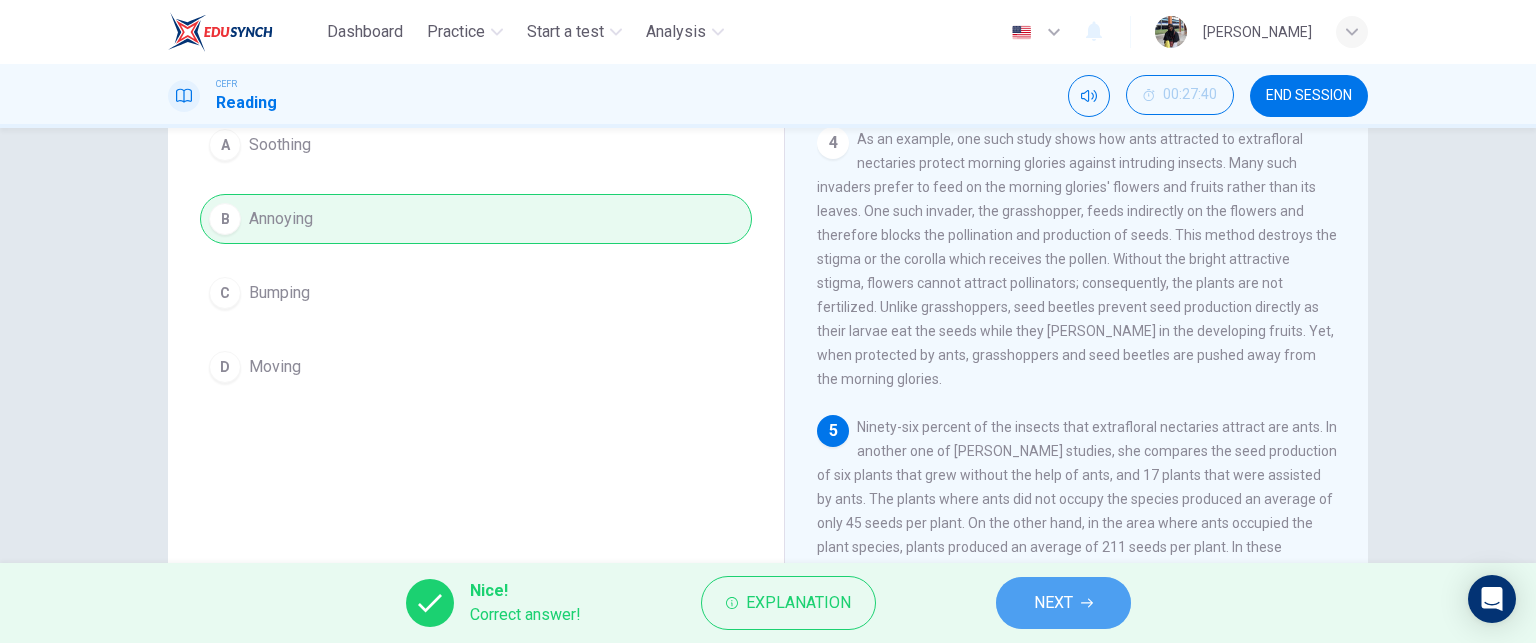 click on "NEXT" at bounding box center [1053, 603] 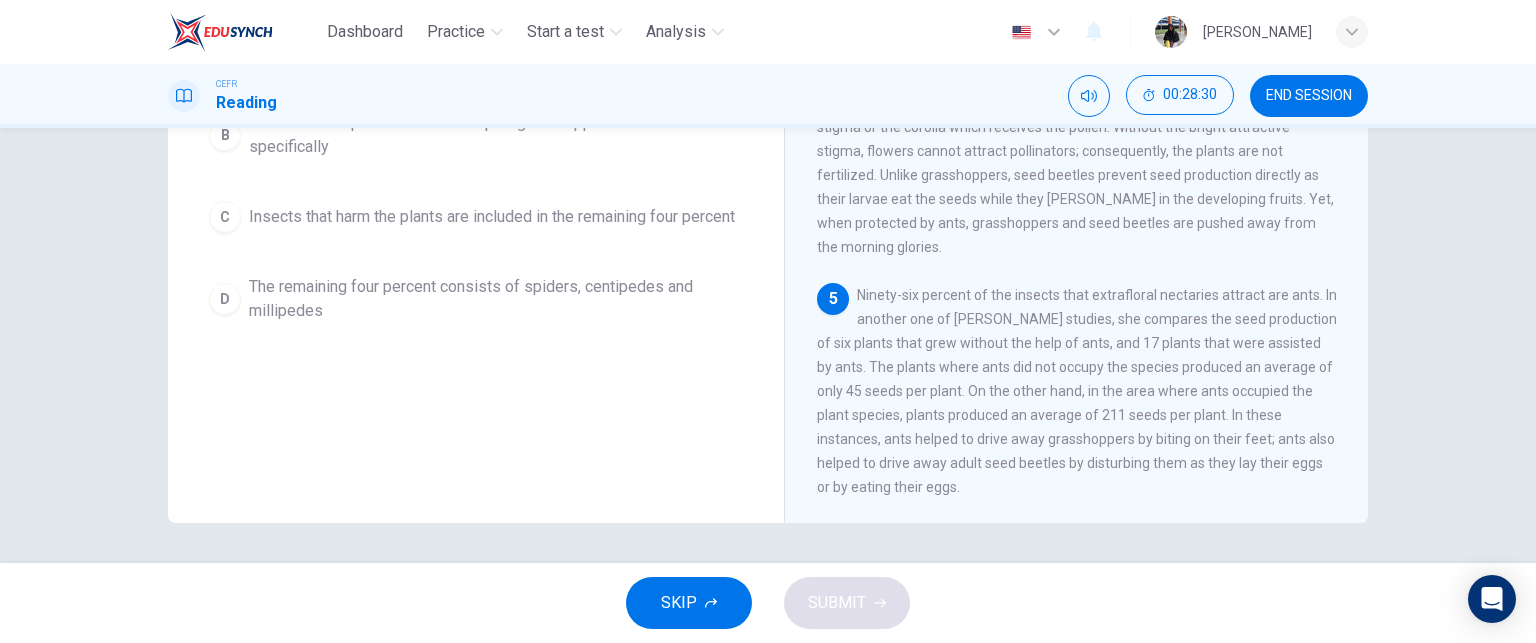 scroll, scrollTop: 267, scrollLeft: 0, axis: vertical 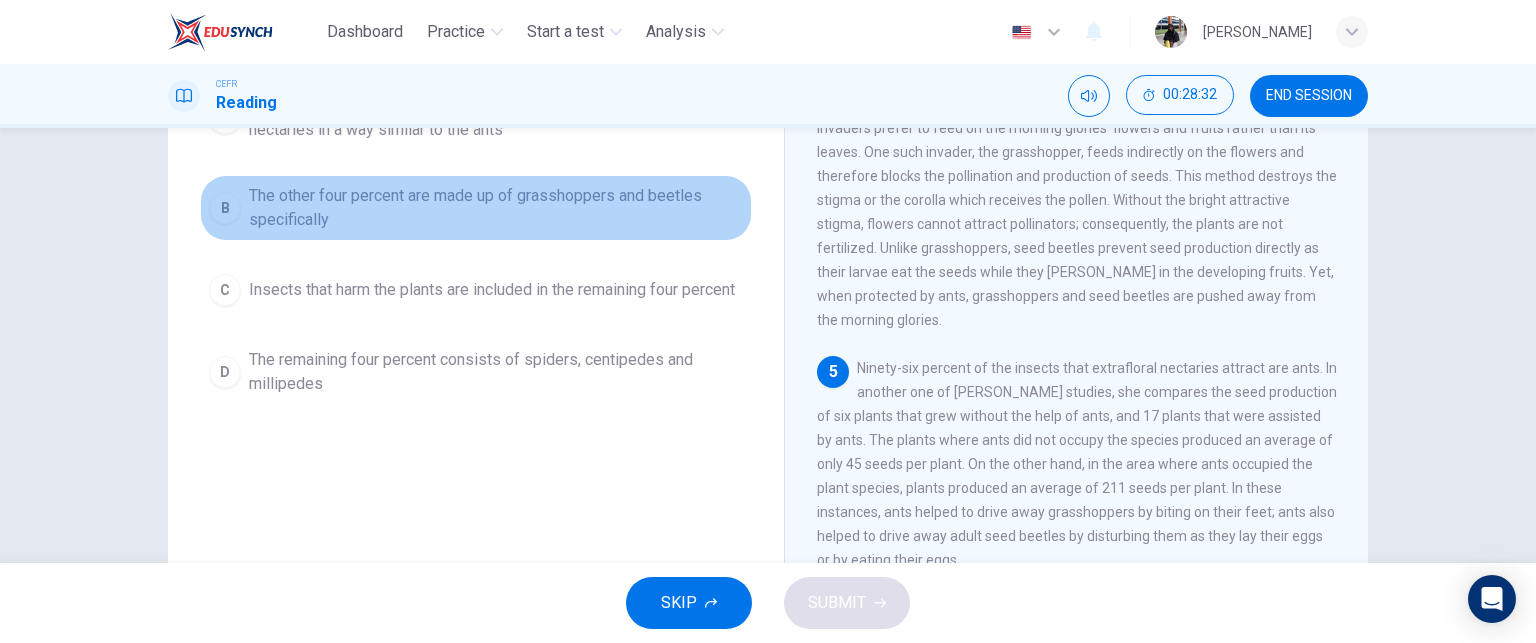 click on "The other four percent are made up of grasshoppers and beetles specifically" at bounding box center (496, 208) 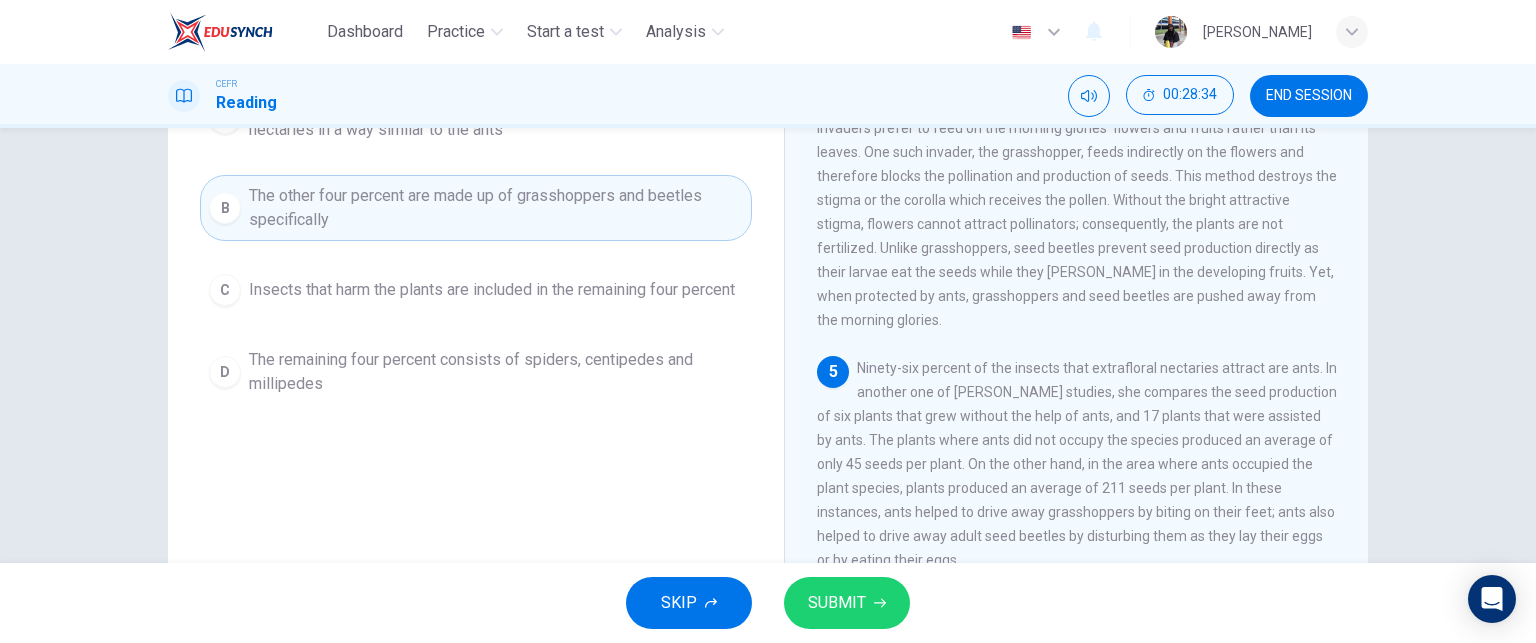 click on "SUBMIT" at bounding box center (837, 603) 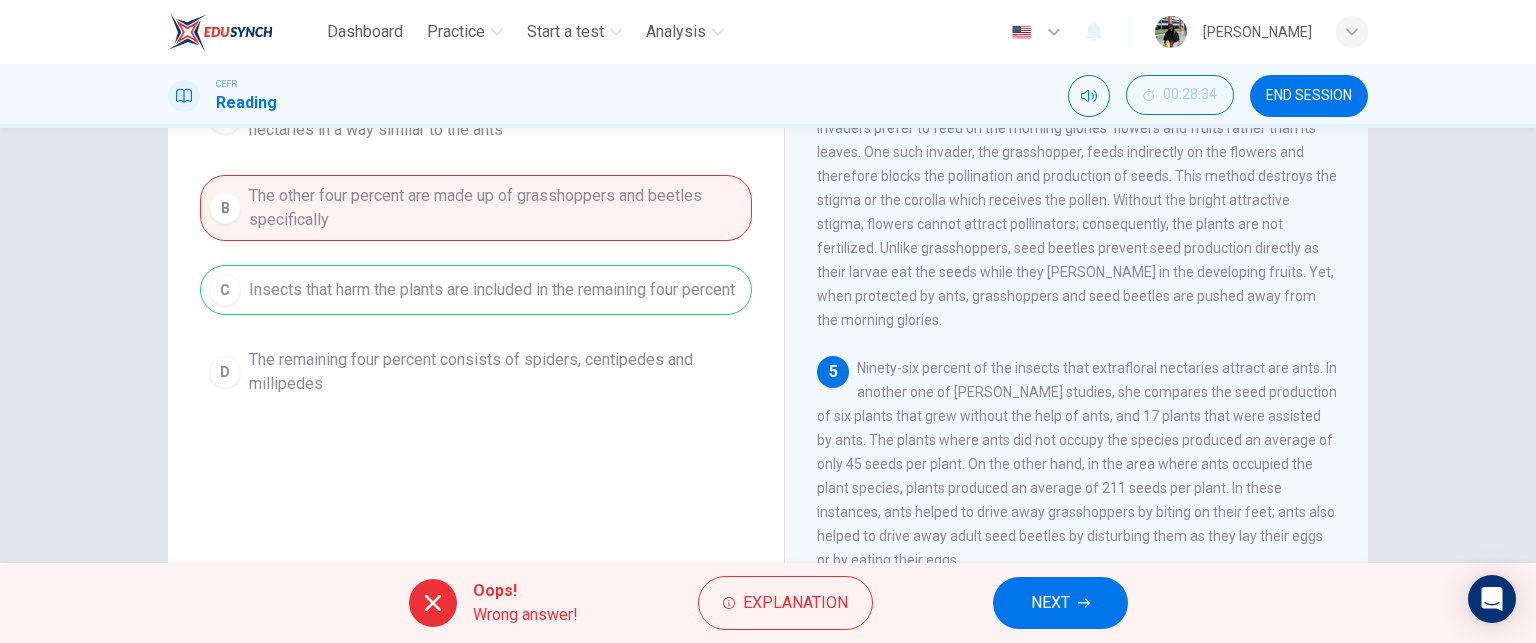 click on "Oops! Wrong answer! Explanation NEXT" at bounding box center [768, 603] 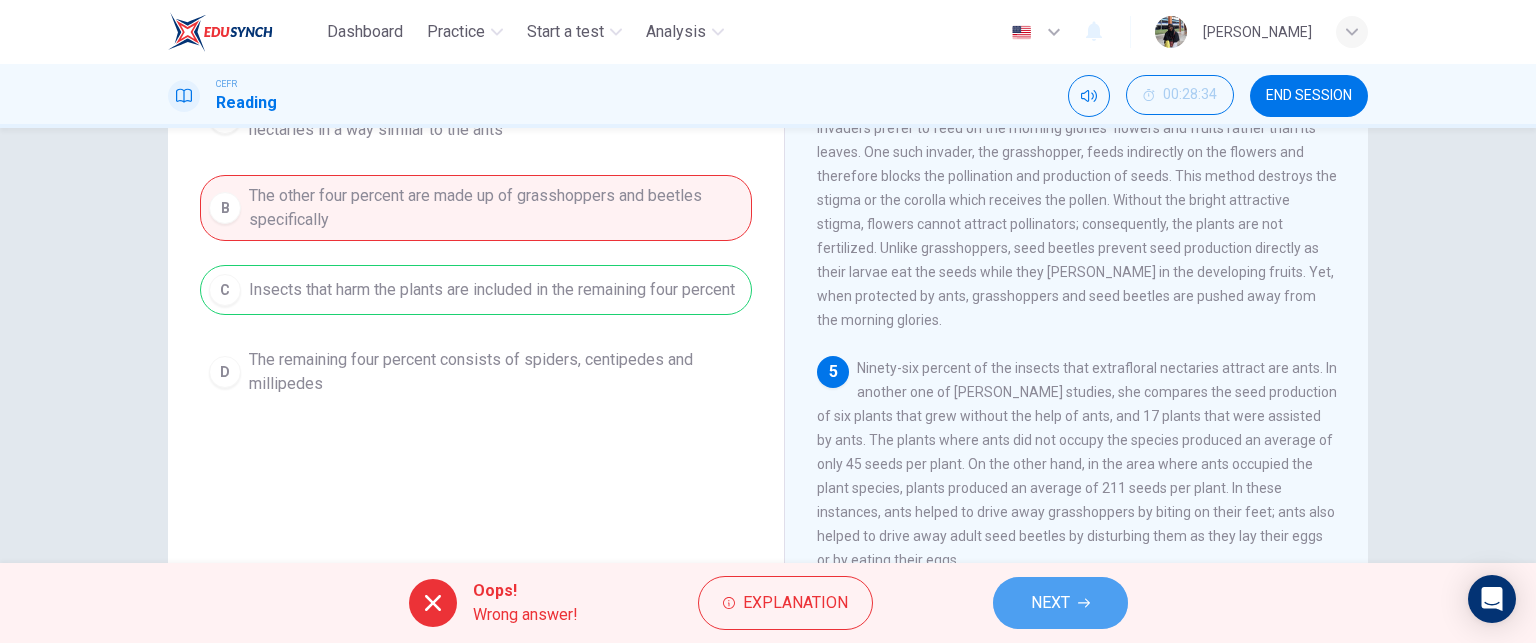 click on "NEXT" at bounding box center (1060, 603) 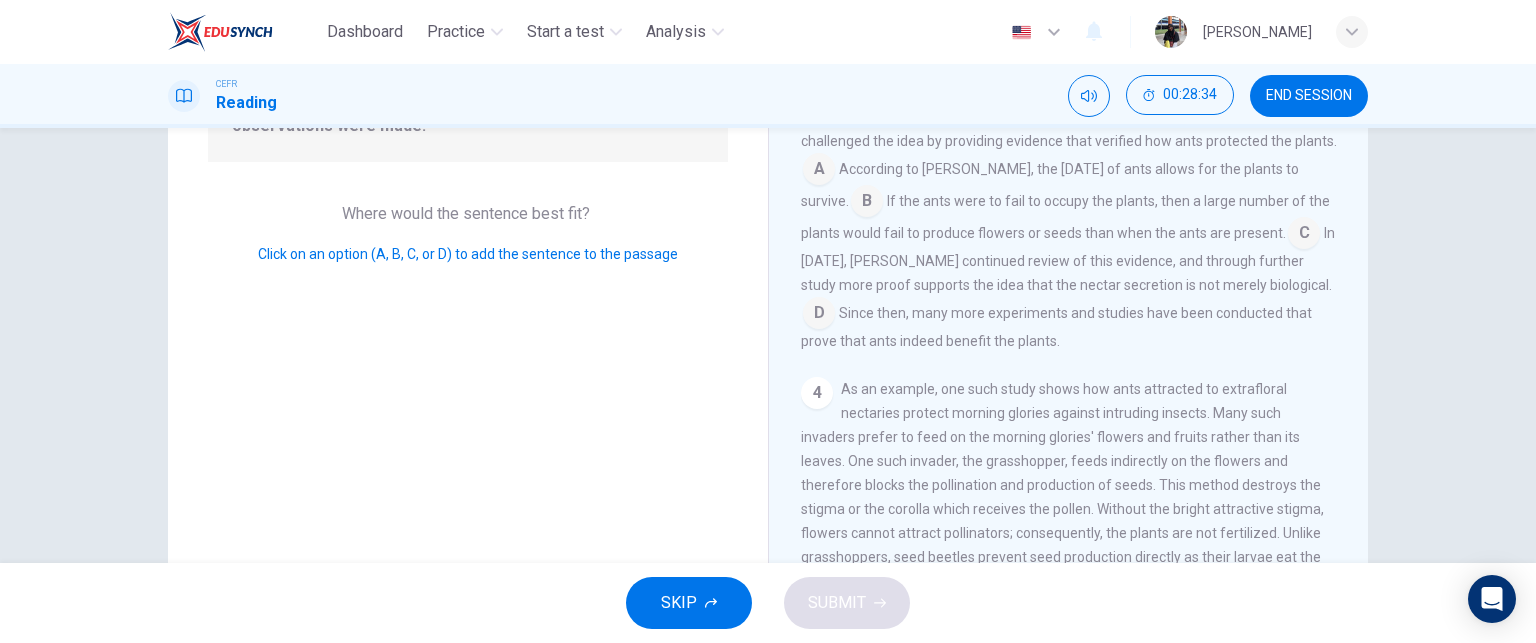 scroll, scrollTop: 389, scrollLeft: 0, axis: vertical 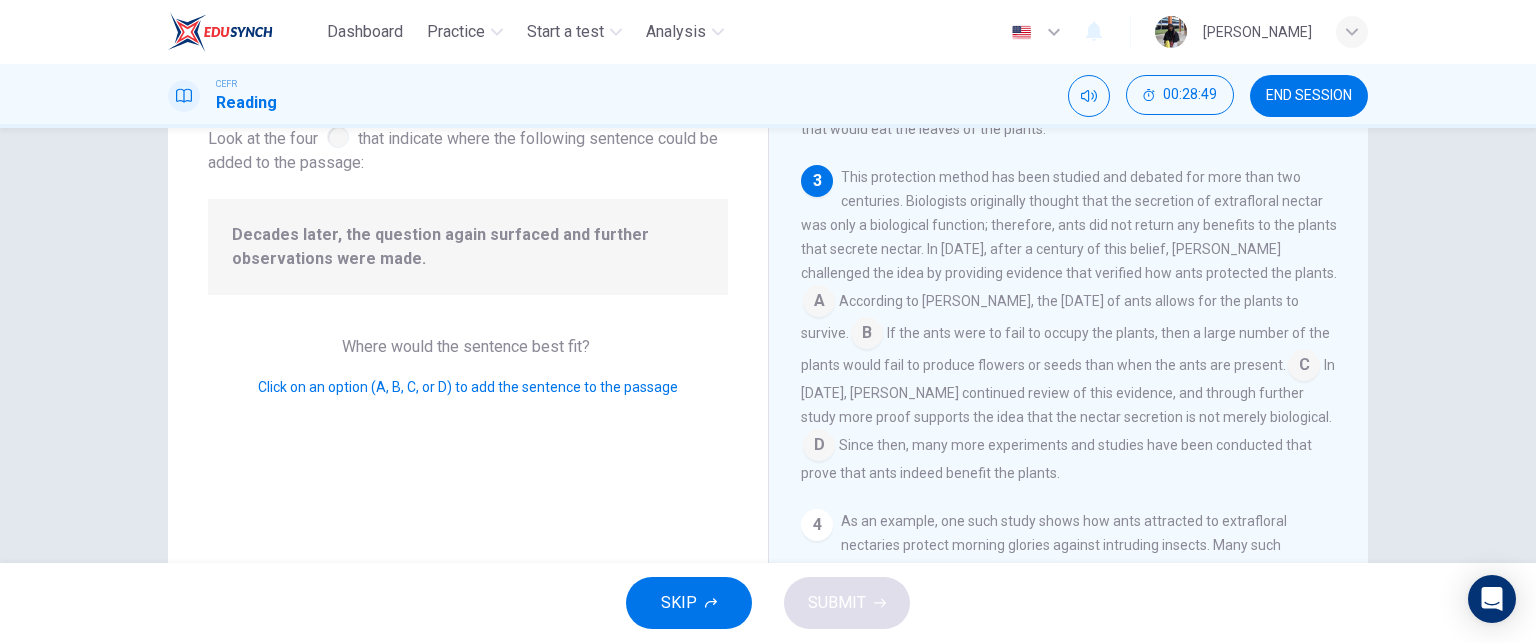 click at bounding box center (1304, 367) 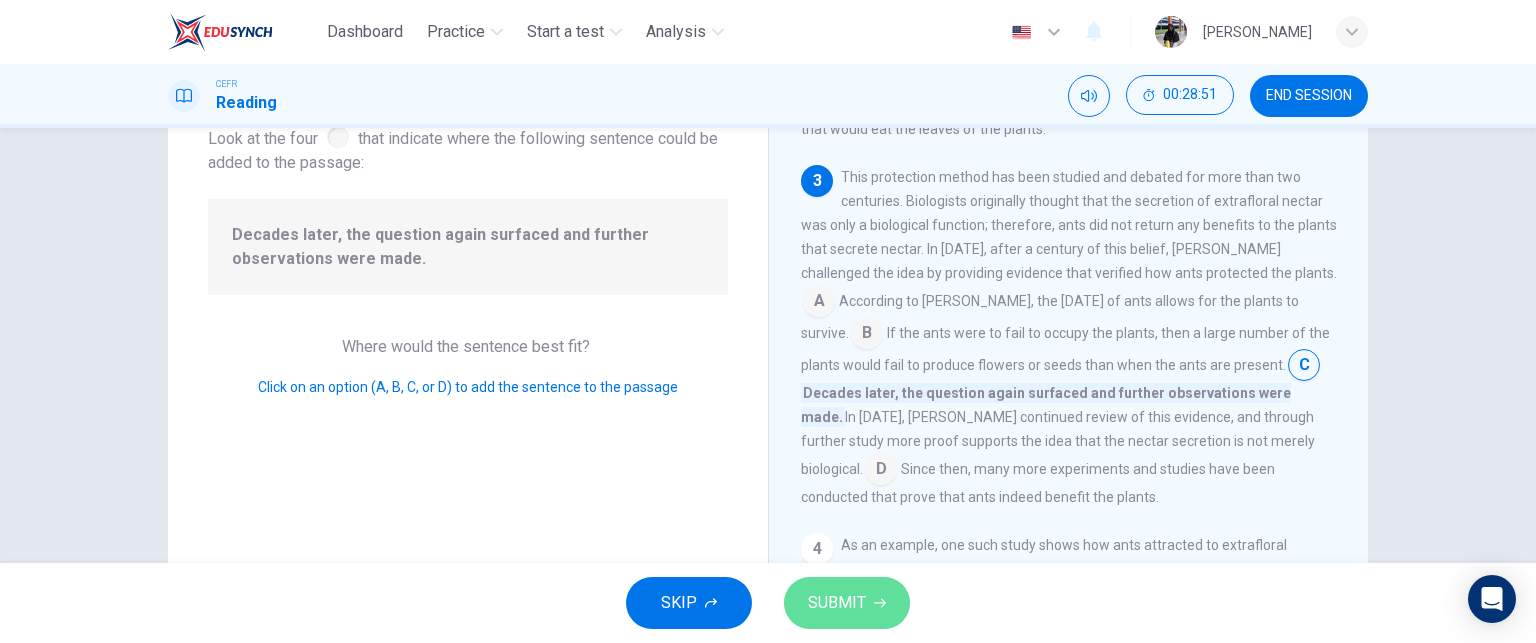click on "SUBMIT" at bounding box center [847, 603] 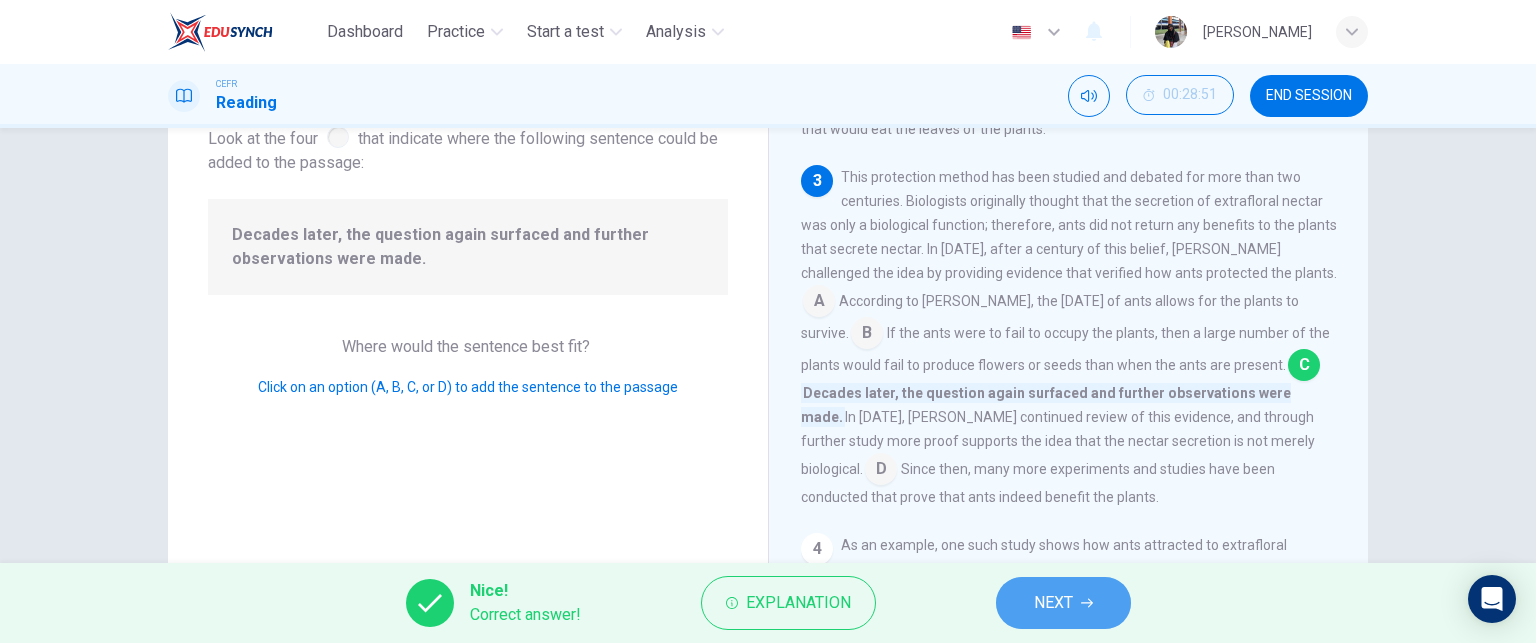click on "NEXT" at bounding box center [1063, 603] 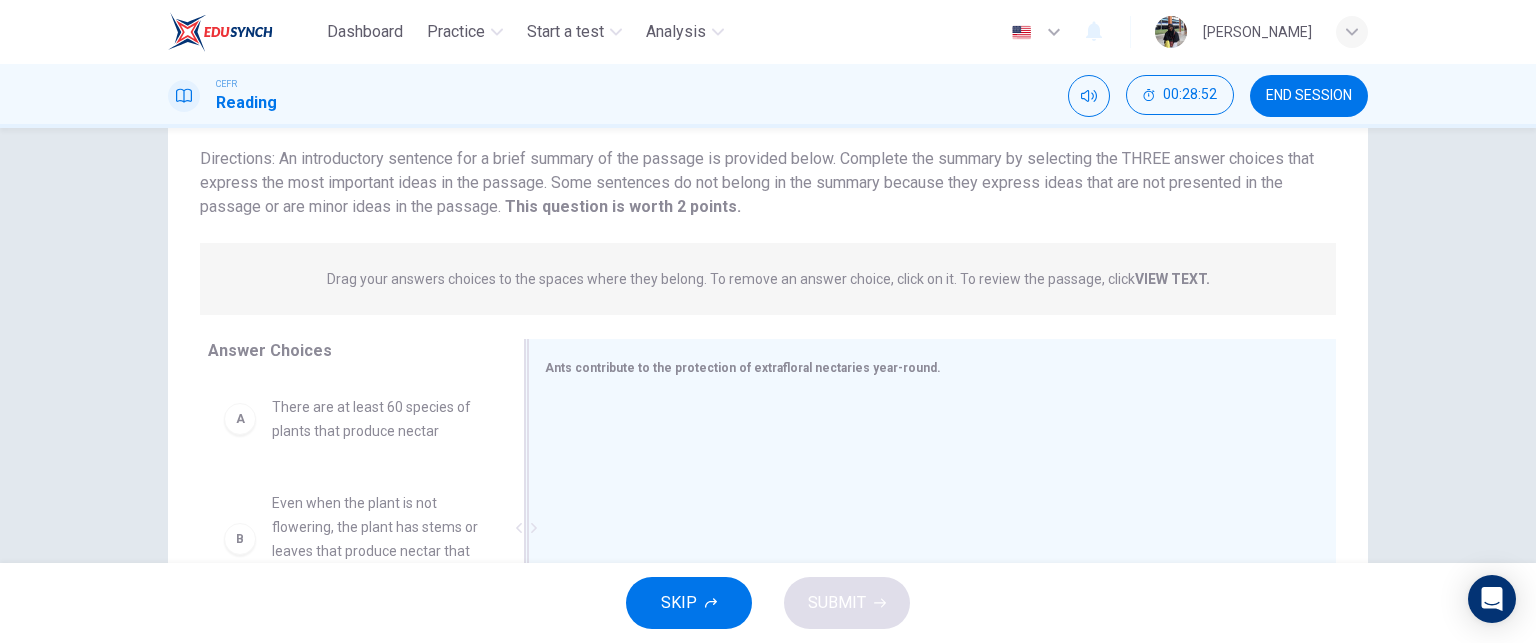 scroll, scrollTop: 340, scrollLeft: 0, axis: vertical 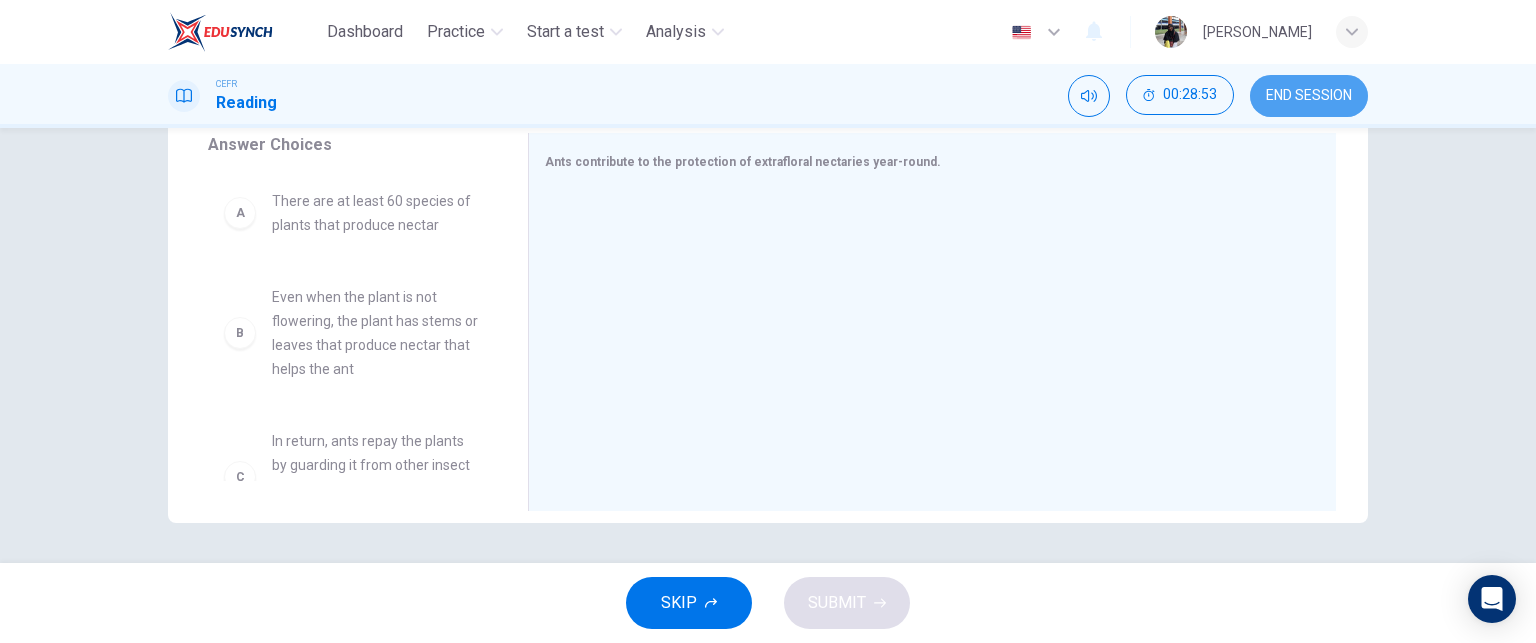 click on "END SESSION" at bounding box center [1309, 96] 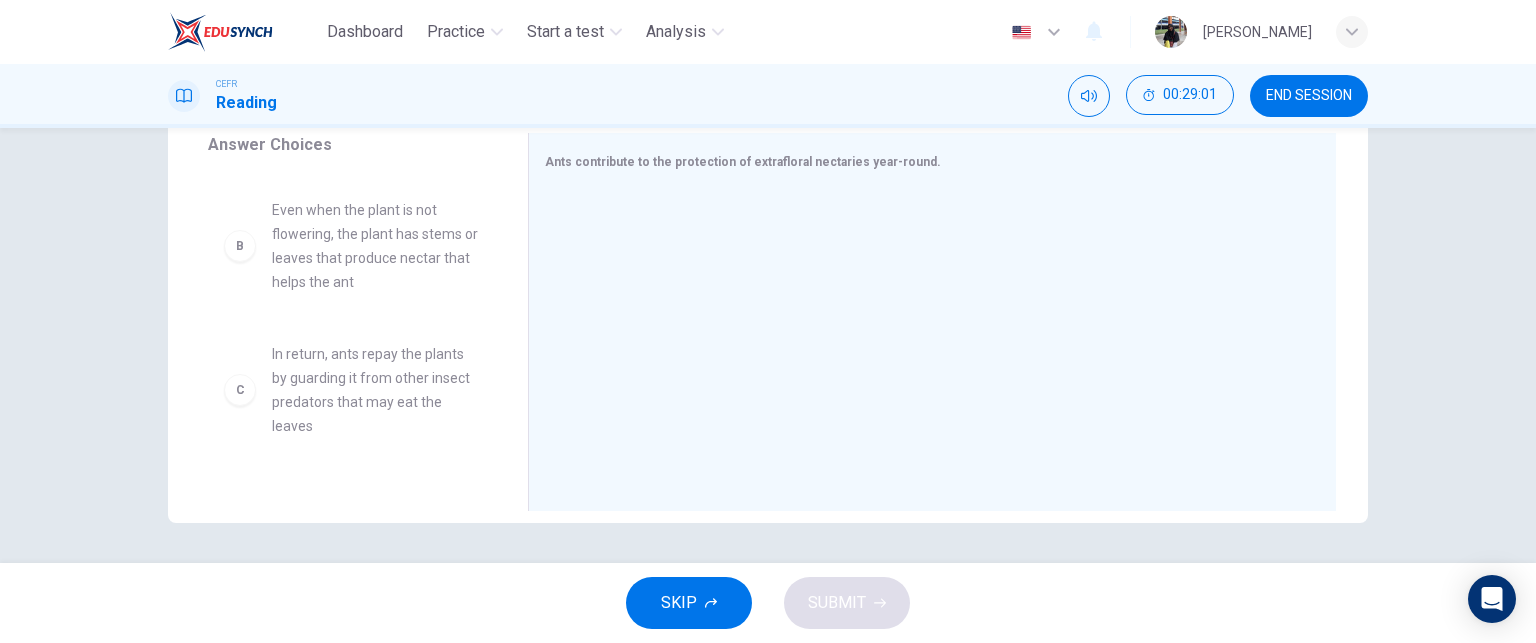 scroll, scrollTop: 88, scrollLeft: 0, axis: vertical 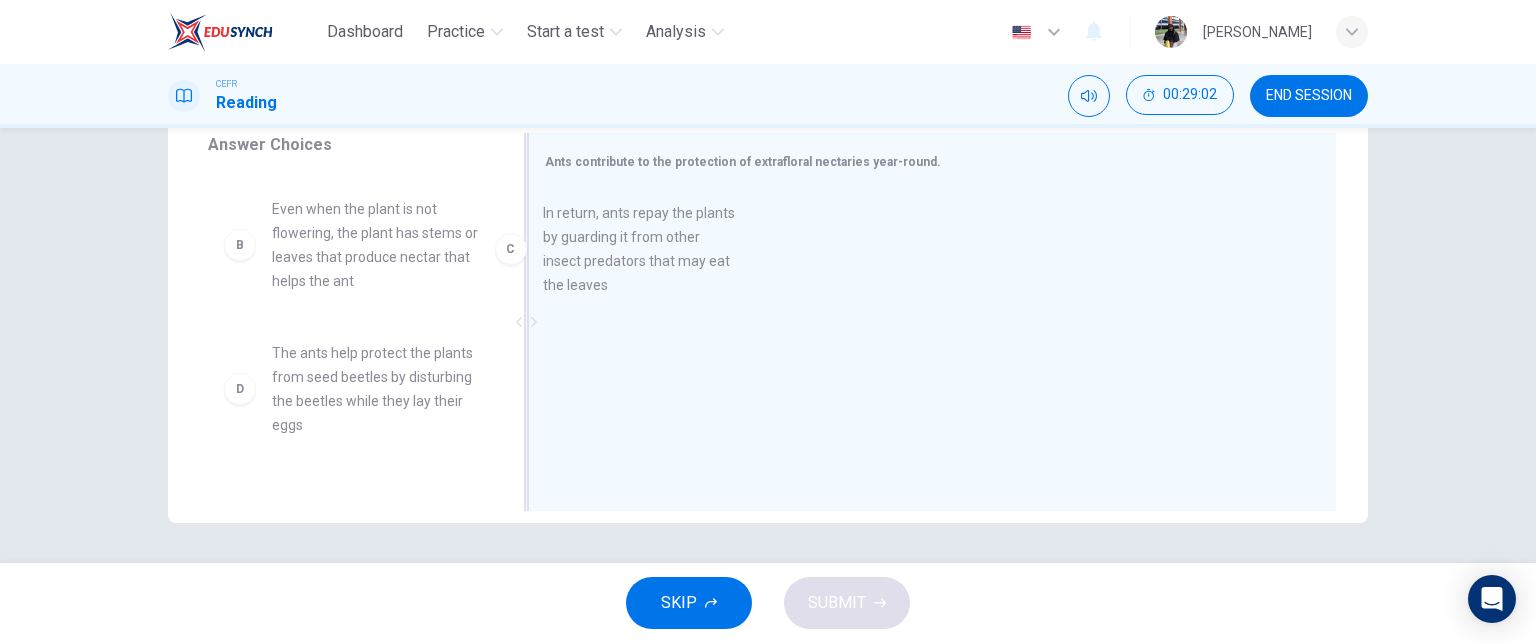 drag, startPoint x: 354, startPoint y: 403, endPoint x: 647, endPoint y: 253, distance: 329.1641 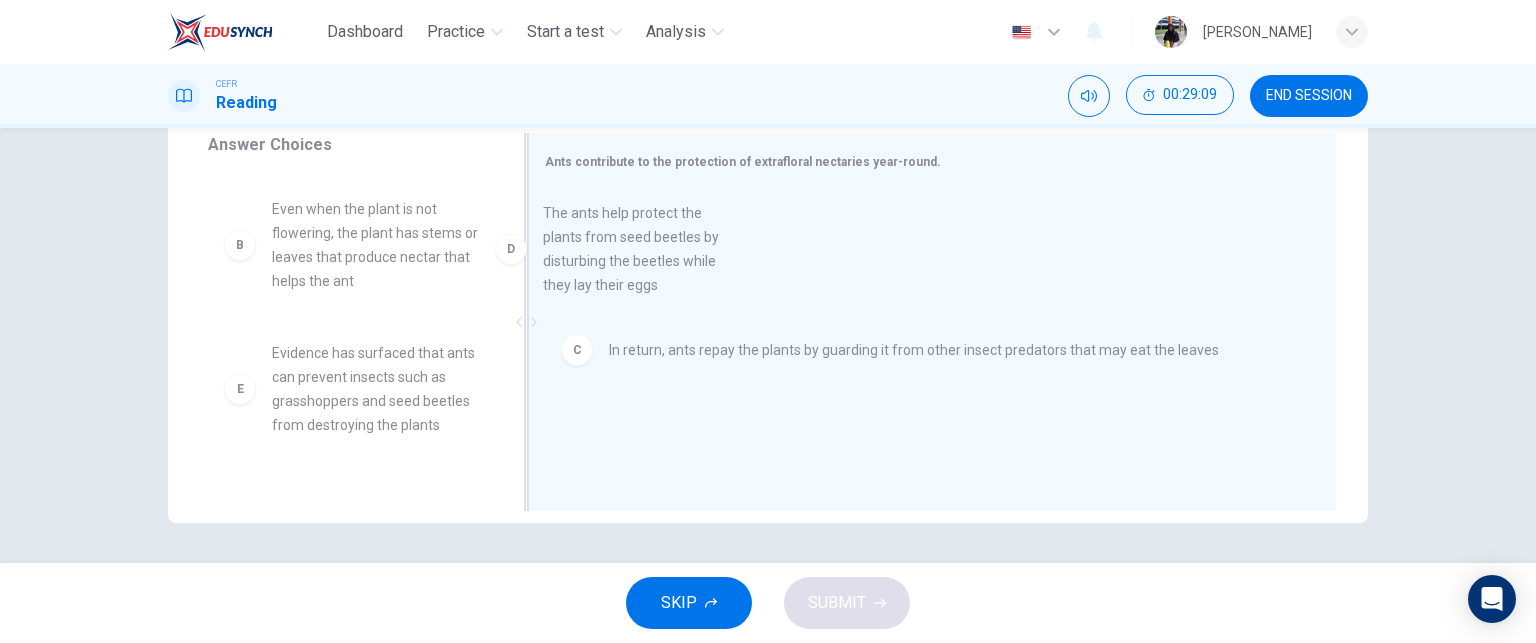 drag, startPoint x: 381, startPoint y: 414, endPoint x: 719, endPoint y: 335, distance: 347.1095 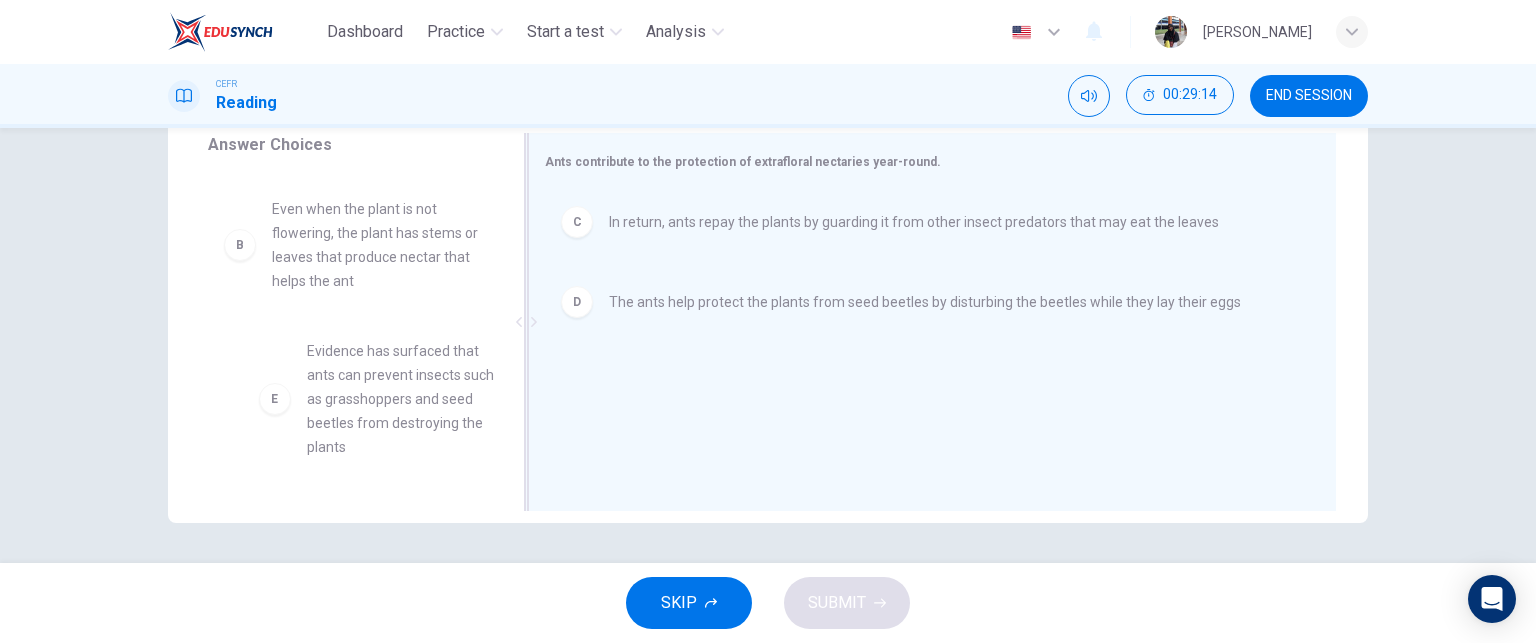 scroll, scrollTop: 88, scrollLeft: 0, axis: vertical 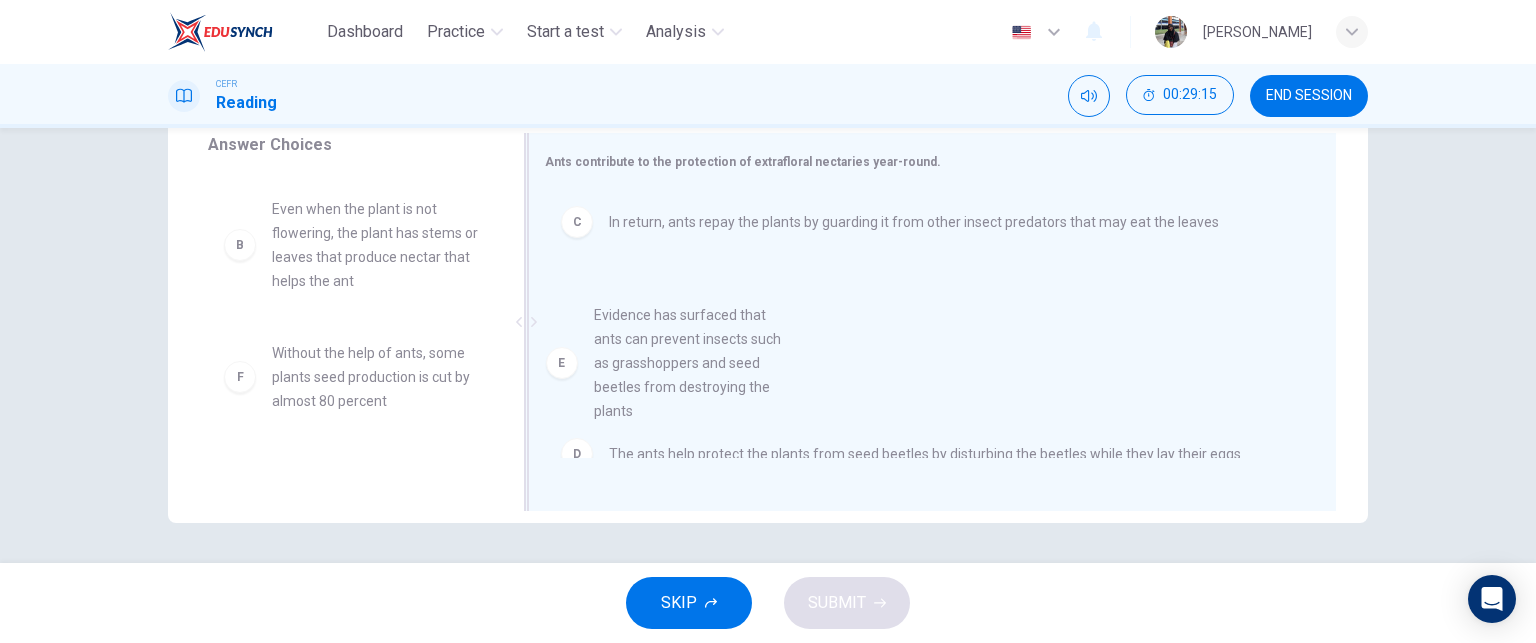 drag, startPoint x: 401, startPoint y: 451, endPoint x: 736, endPoint y: 411, distance: 337.3796 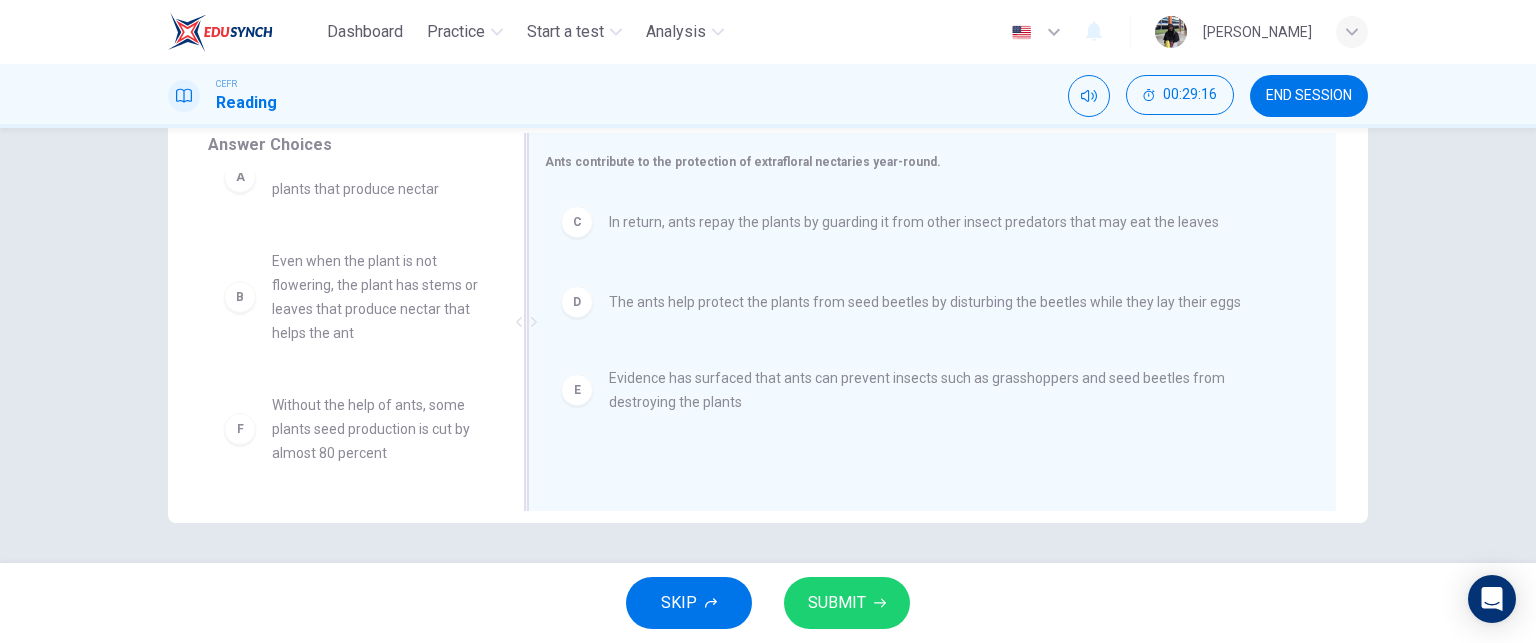 scroll, scrollTop: 36, scrollLeft: 0, axis: vertical 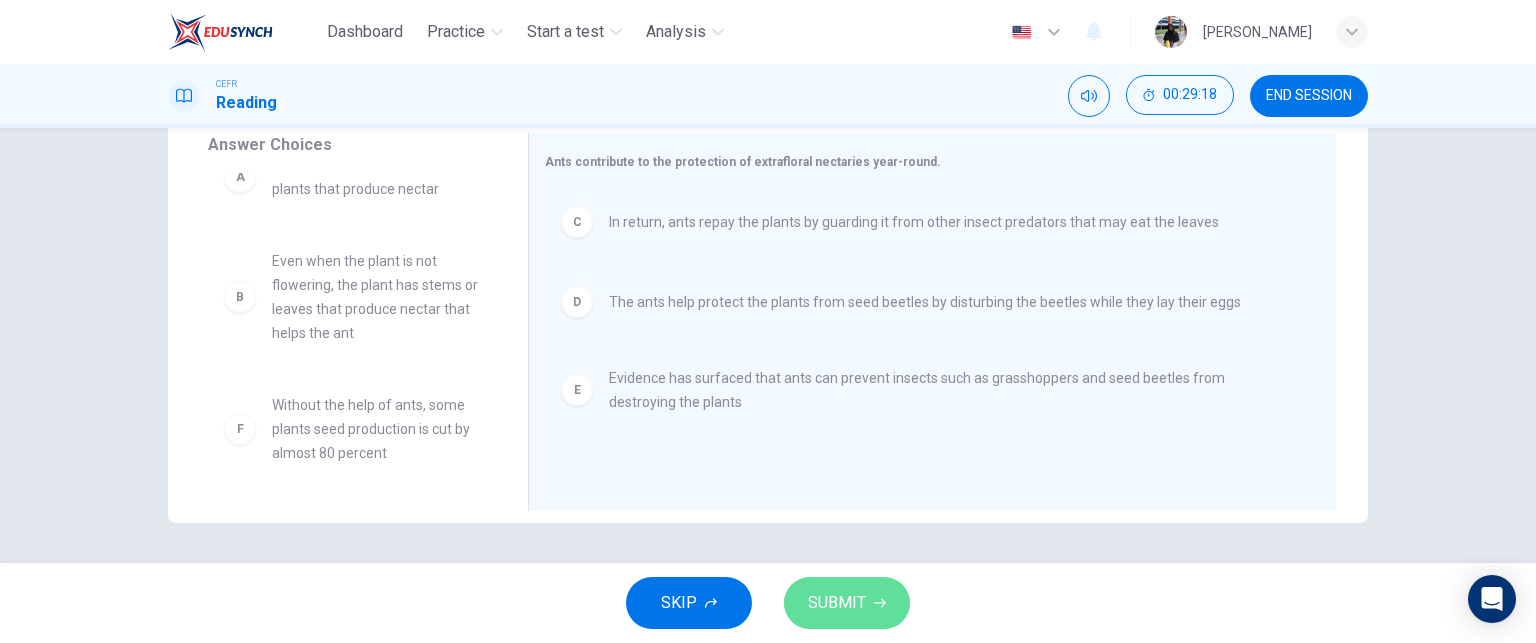 click on "SUBMIT" at bounding box center (837, 603) 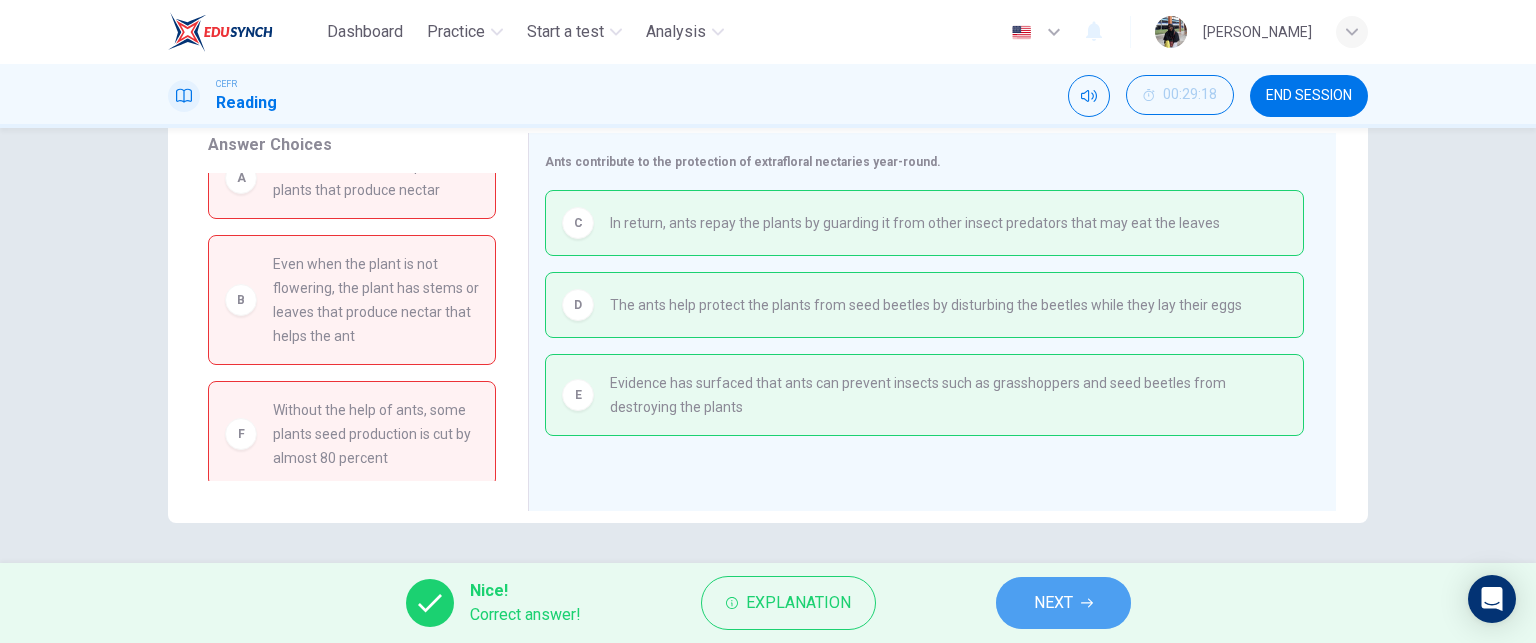 click on "NEXT" at bounding box center (1063, 603) 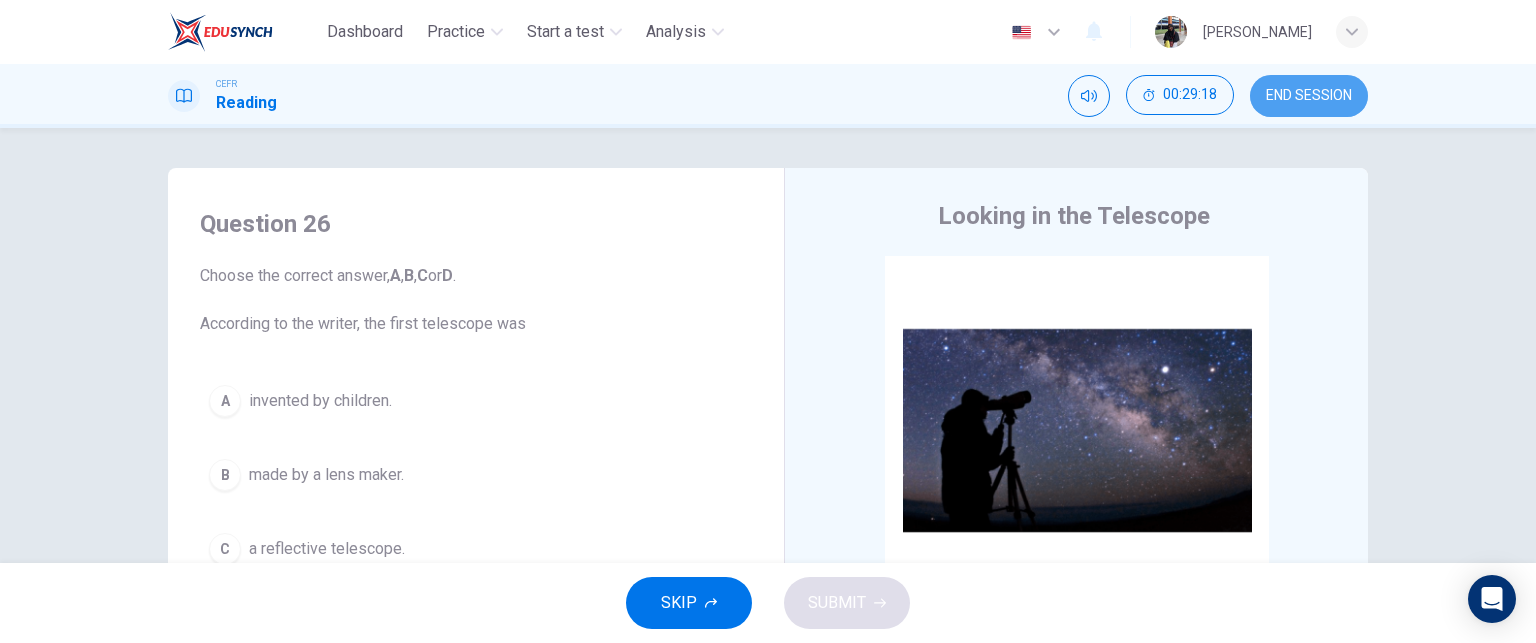 click on "END SESSION" at bounding box center (1309, 96) 